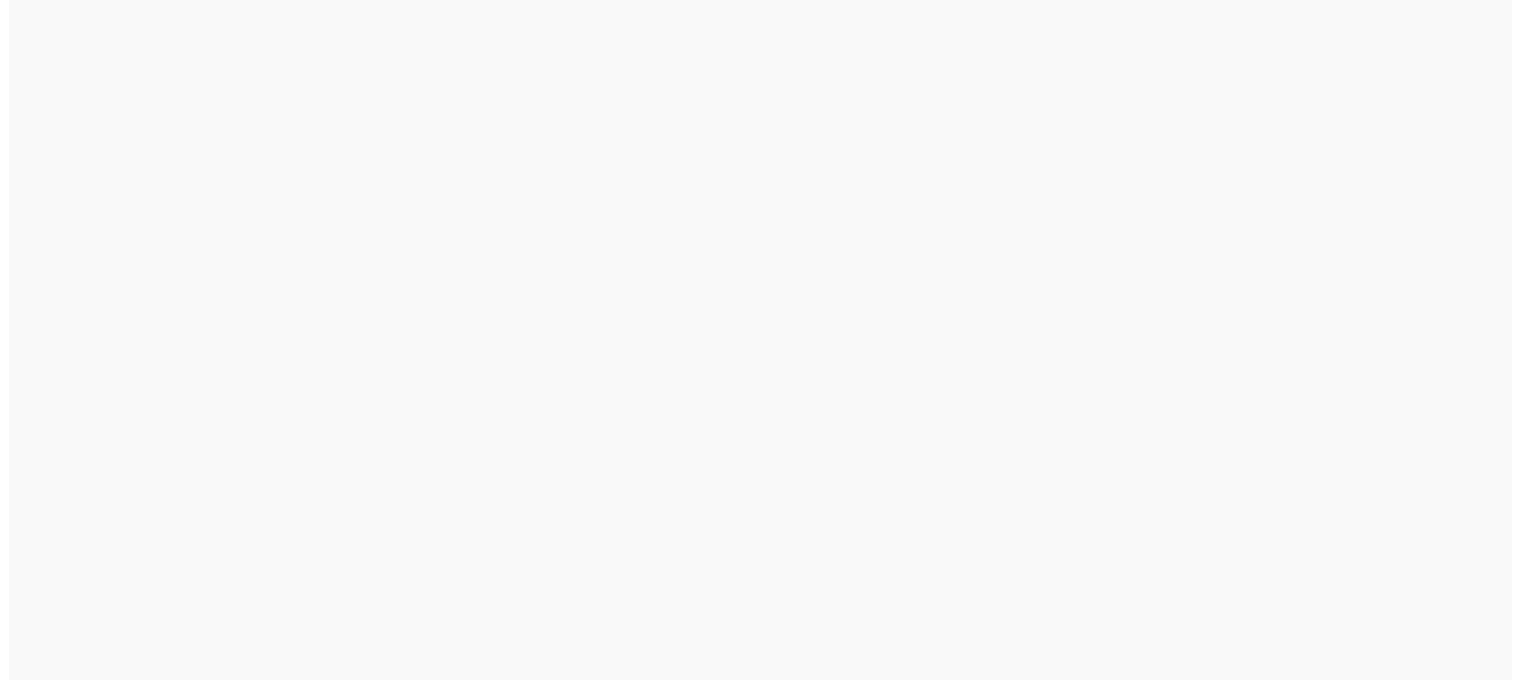 scroll, scrollTop: 0, scrollLeft: 0, axis: both 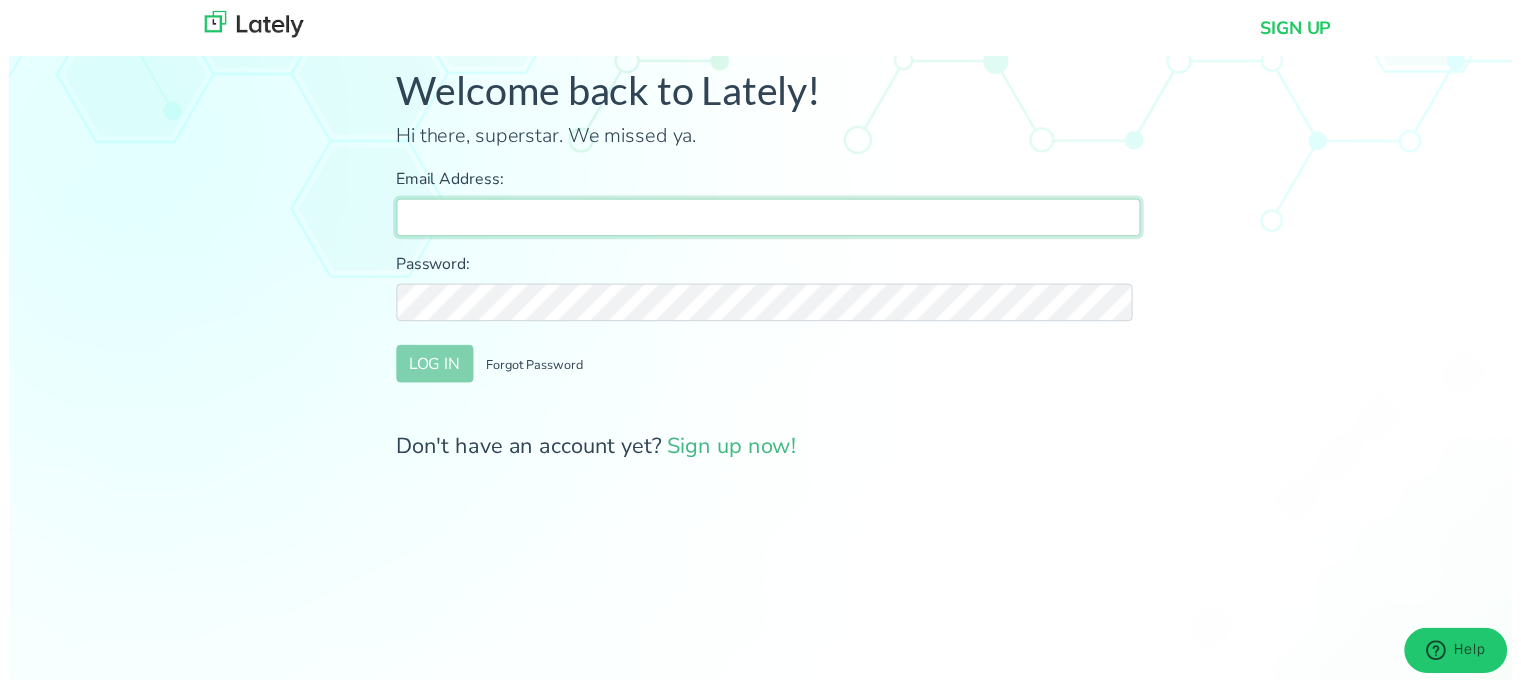type on "[EMAIL]" 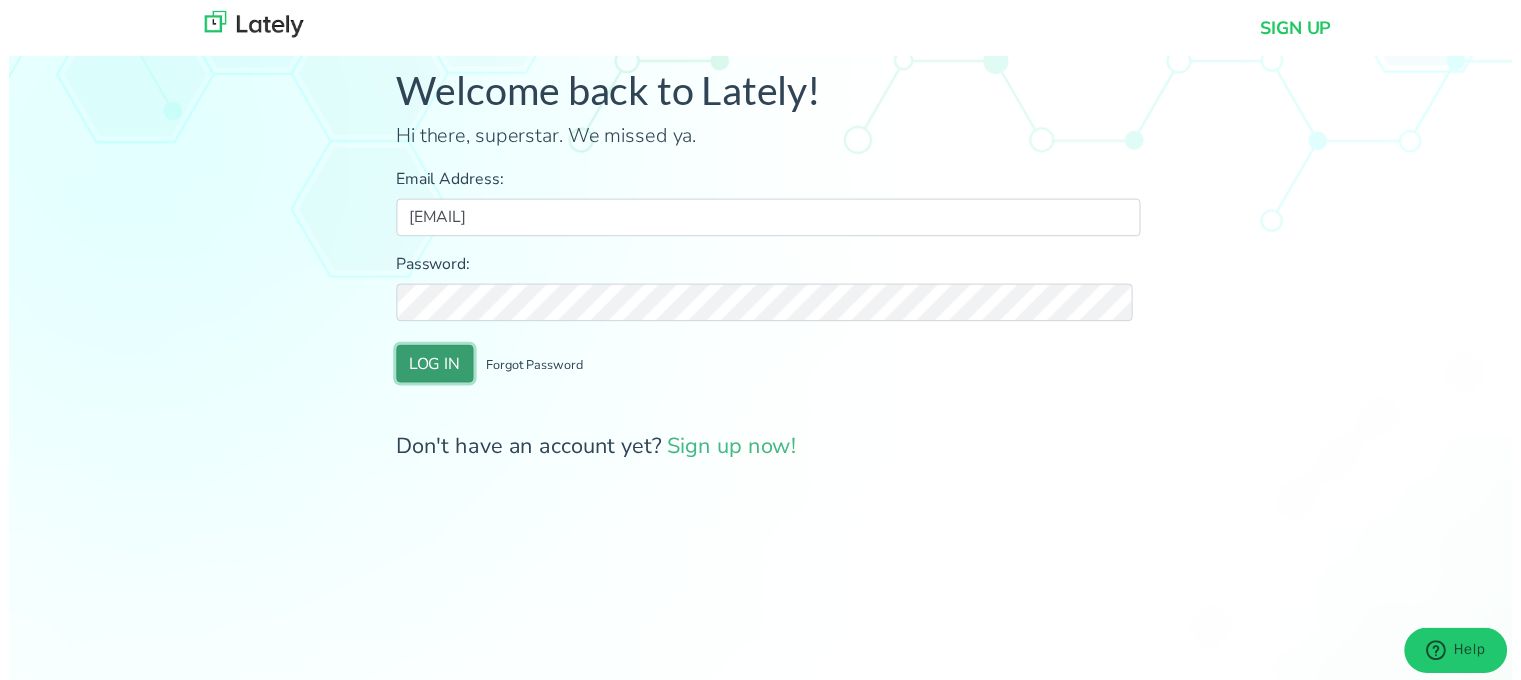 click on "LOG IN" at bounding box center (431, 368) 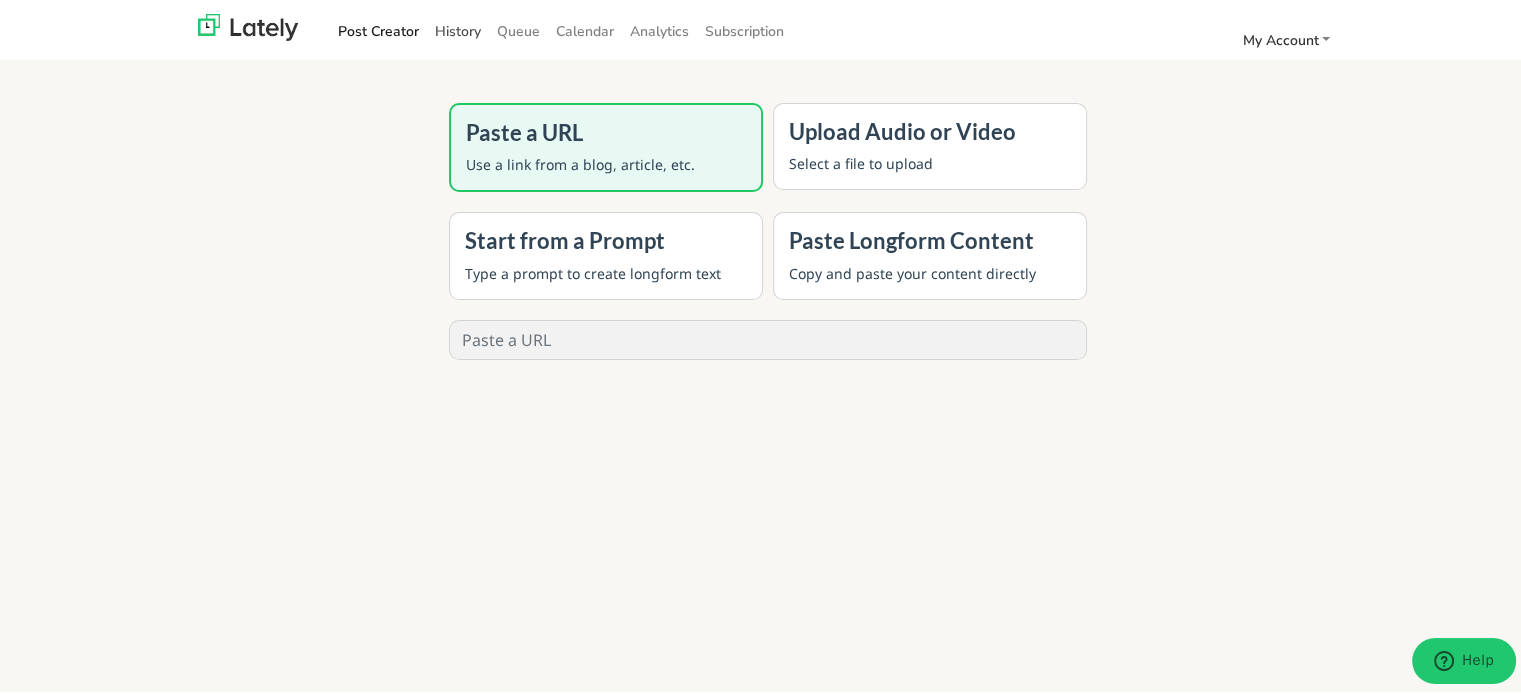 click on "History" at bounding box center [458, 28] 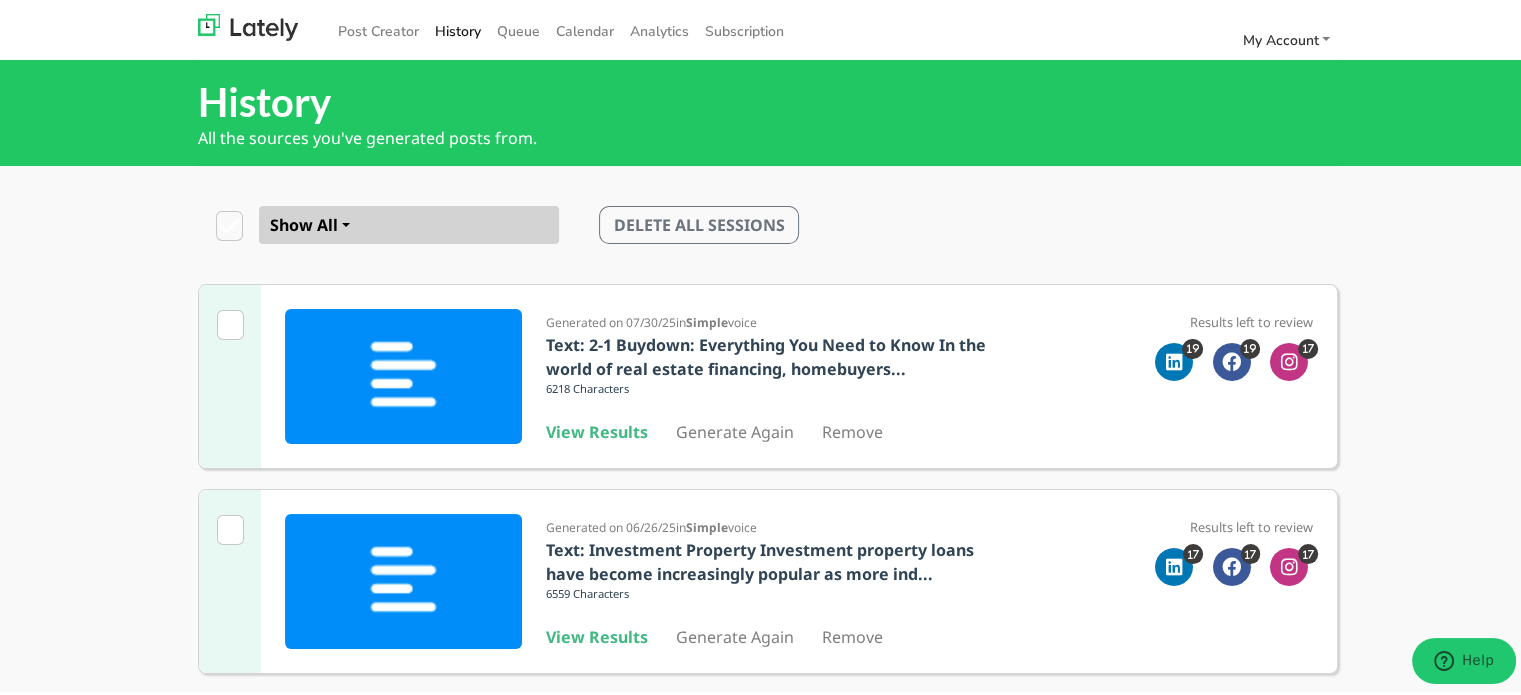 scroll, scrollTop: 608, scrollLeft: 0, axis: vertical 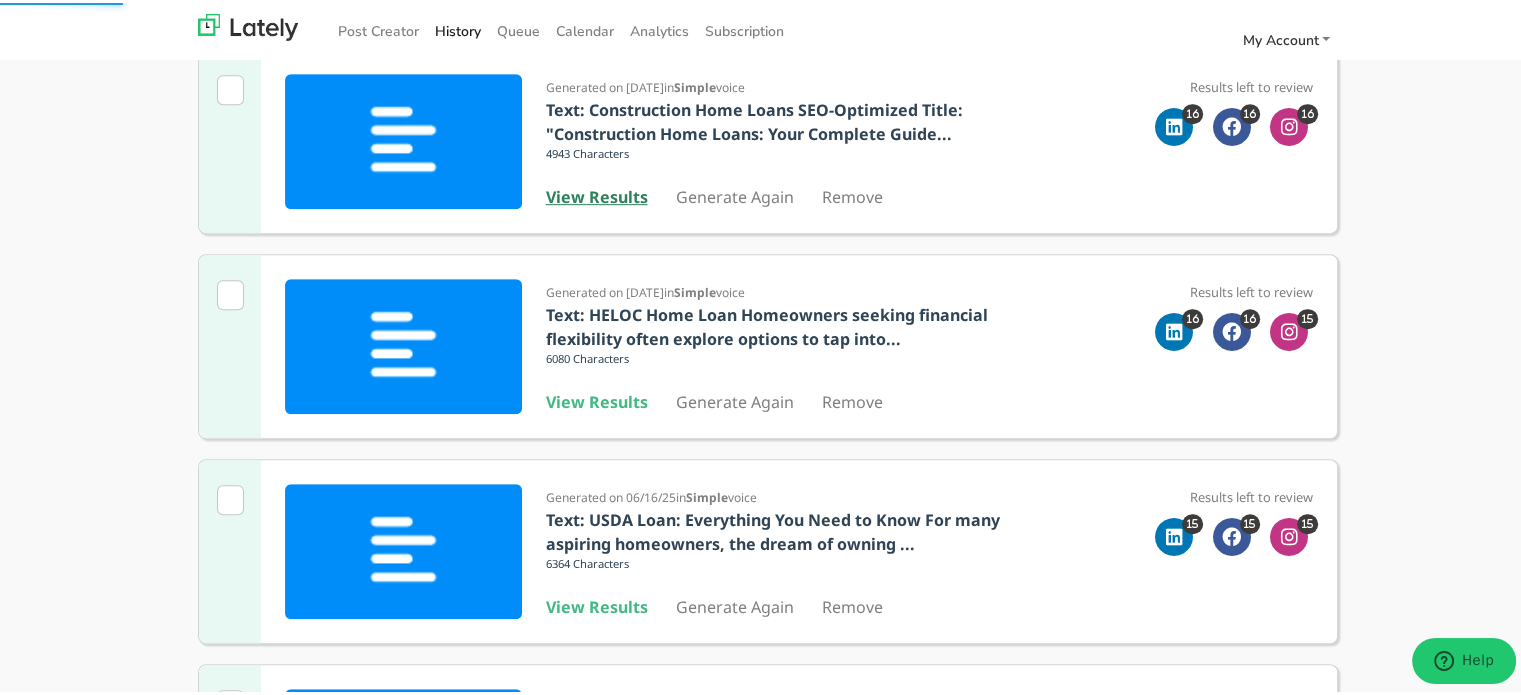 click on "View Results" at bounding box center (597, 194) 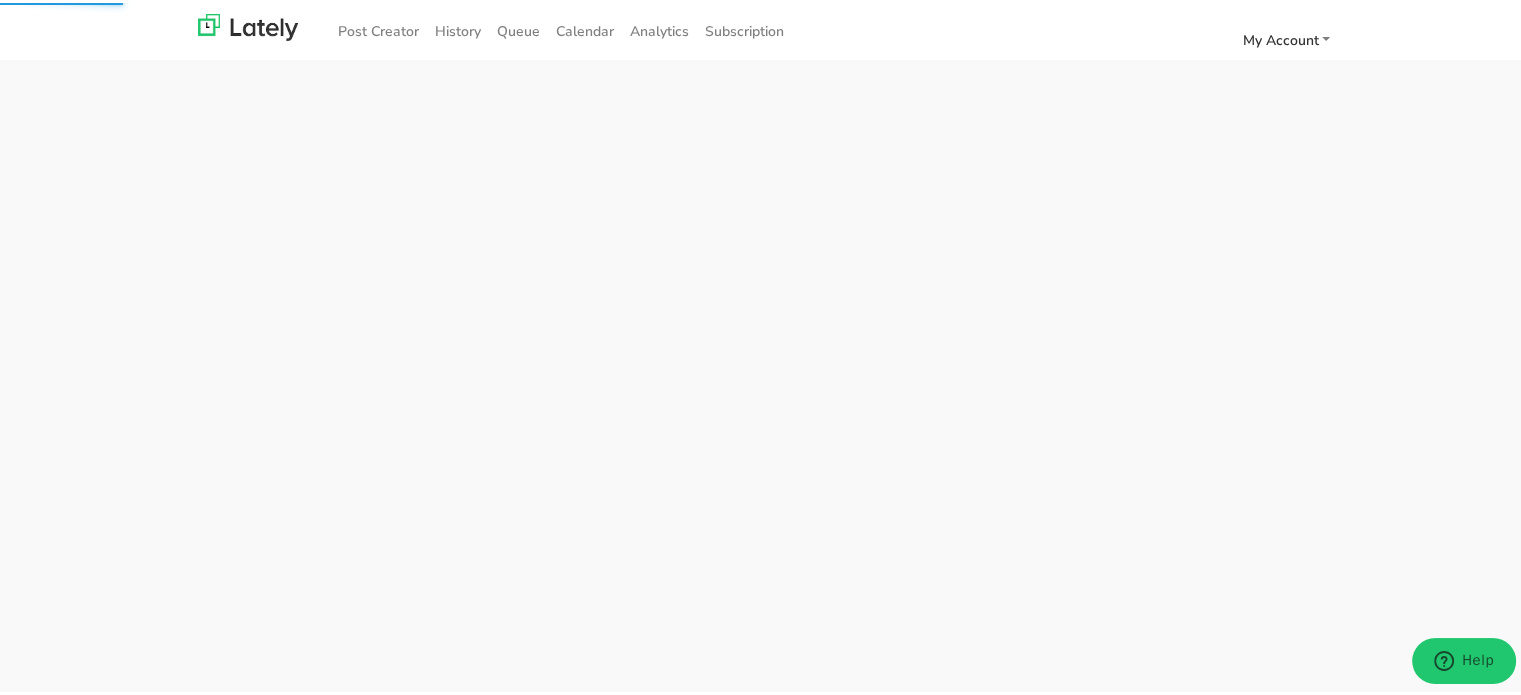 scroll, scrollTop: 0, scrollLeft: 0, axis: both 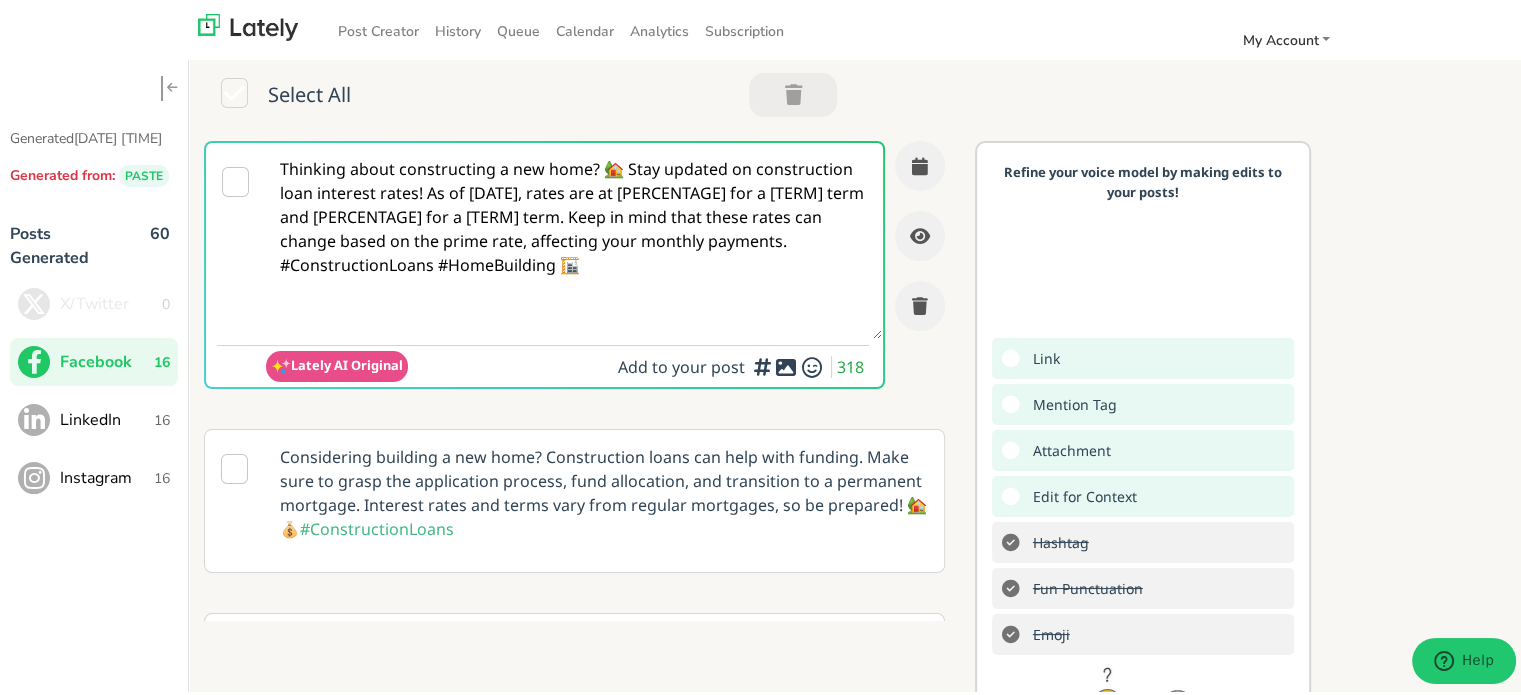 click on "Thinking about constructing a new home? 🏡 Stay updated on construction loan interest rates! As of [DATE], rates are at [PERCENTAGE] for a [TERM] term and [PERCENTAGE] for a [TERM] term. Keep in mind that these rates can change based on the prime rate, affecting your monthly payments. #ConstructionLoans #HomeBuilding 🏗️" at bounding box center [574, 238] 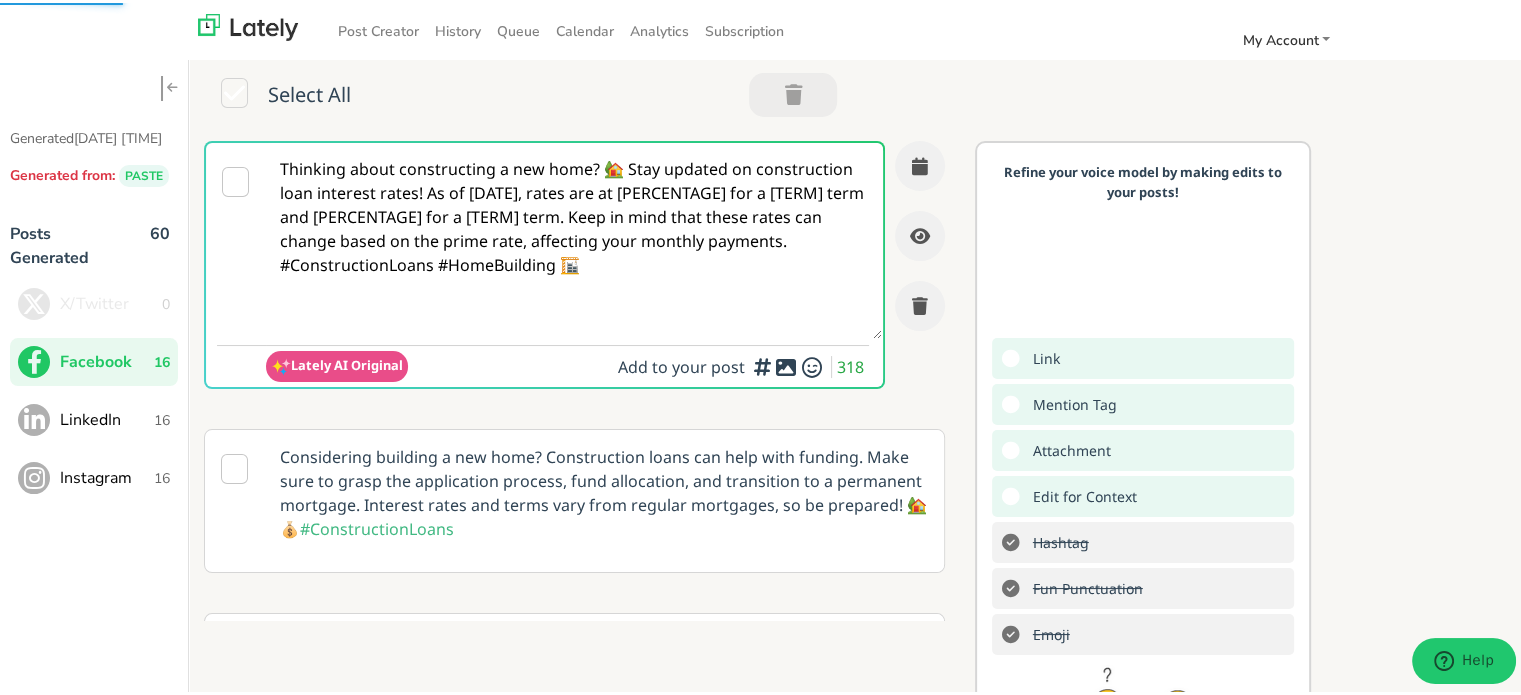 drag, startPoint x: 436, startPoint y: 277, endPoint x: 615, endPoint y: 183, distance: 202.18062 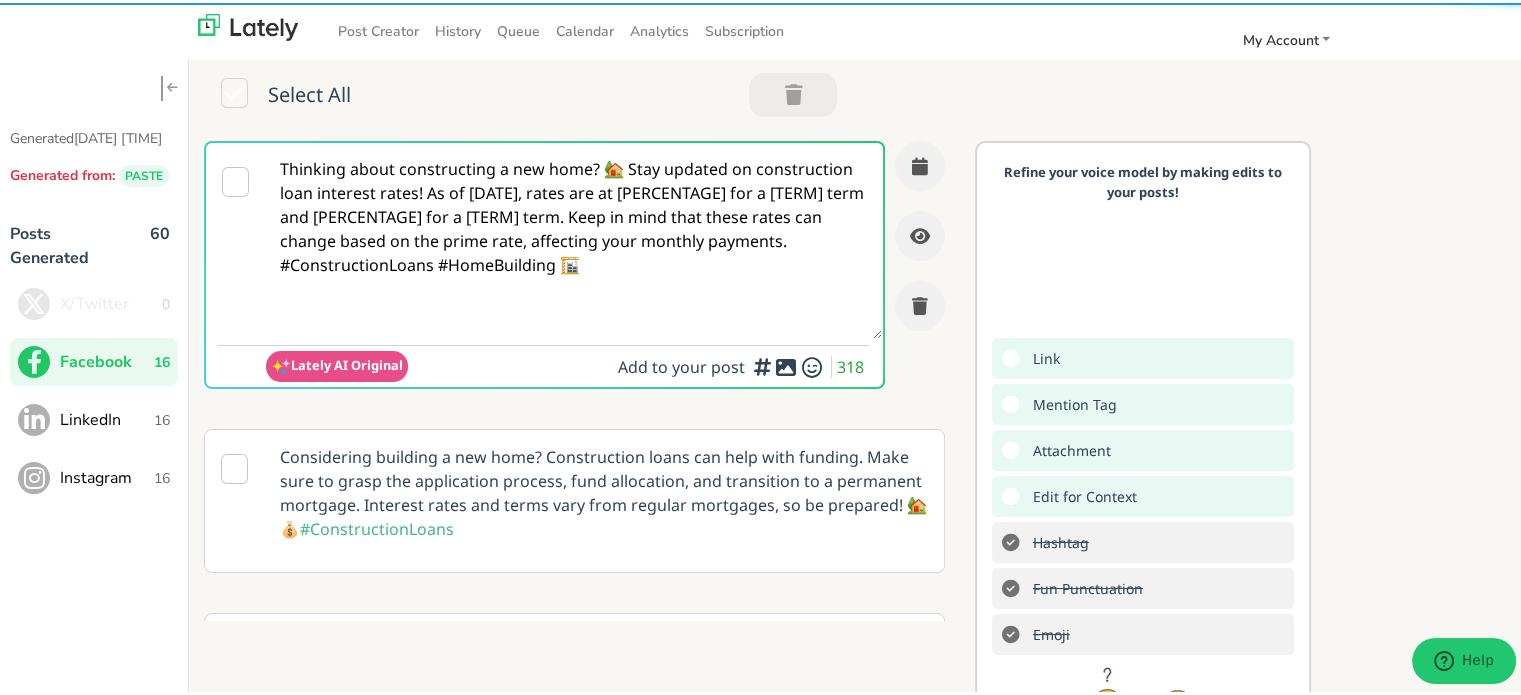 click on "Thinking about constructing a new home? 🏡 Stay updated on construction loan interest rates! As of [DATE], rates are at [PERCENTAGE] for a [TERM] term and [PERCENTAGE] for a [TERM] term. Keep in mind that these rates can change based on the prime rate, affecting your monthly payments. #ConstructionLoans #HomeBuilding 🏗️" at bounding box center [574, 238] 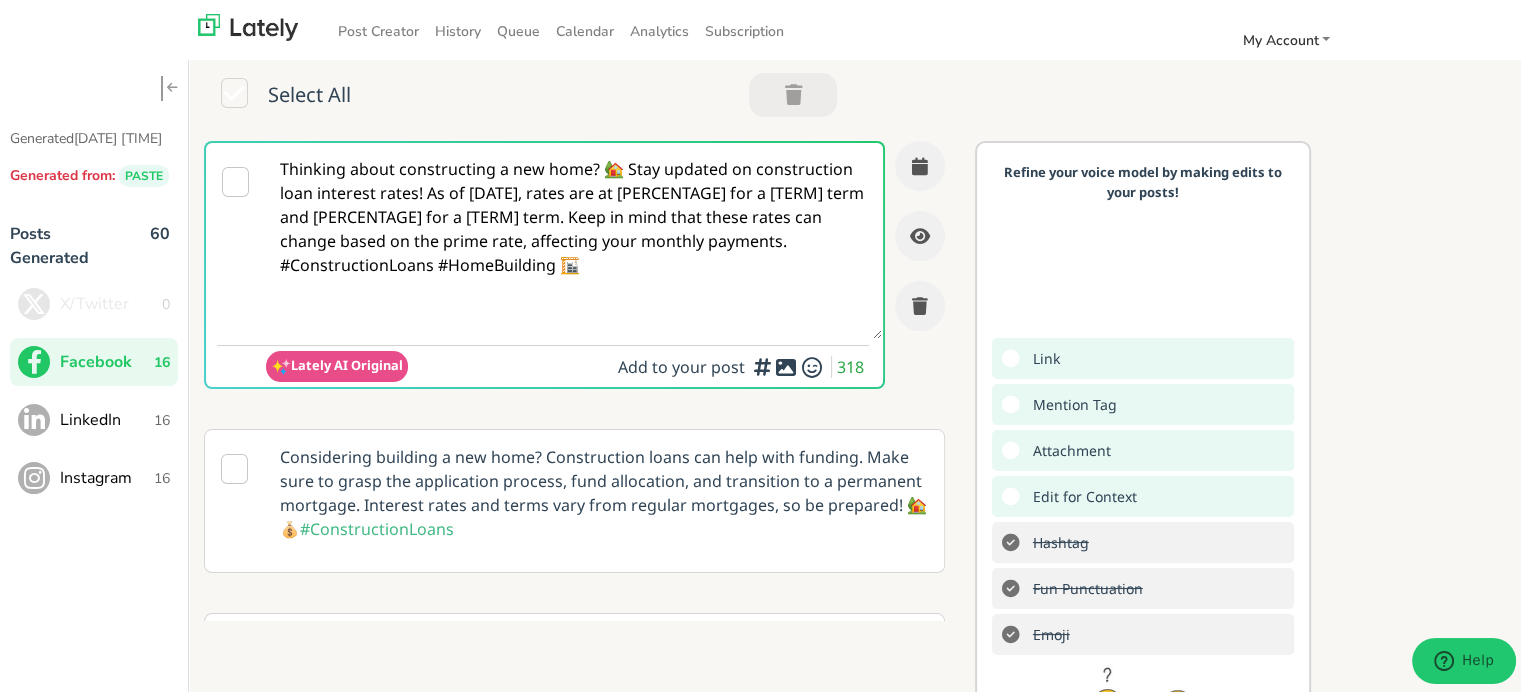 click on "Thinking about constructing a new home? 🏡 Stay updated on construction loan interest rates! As of [DATE], rates are at [PERCENTAGE] for a [TERM] term and [PERCENTAGE] for a [TERM] term. Keep in mind that these rates can change based on the prime rate, affecting your monthly payments. #ConstructionLoans #HomeBuilding 🏗️" at bounding box center [574, 238] 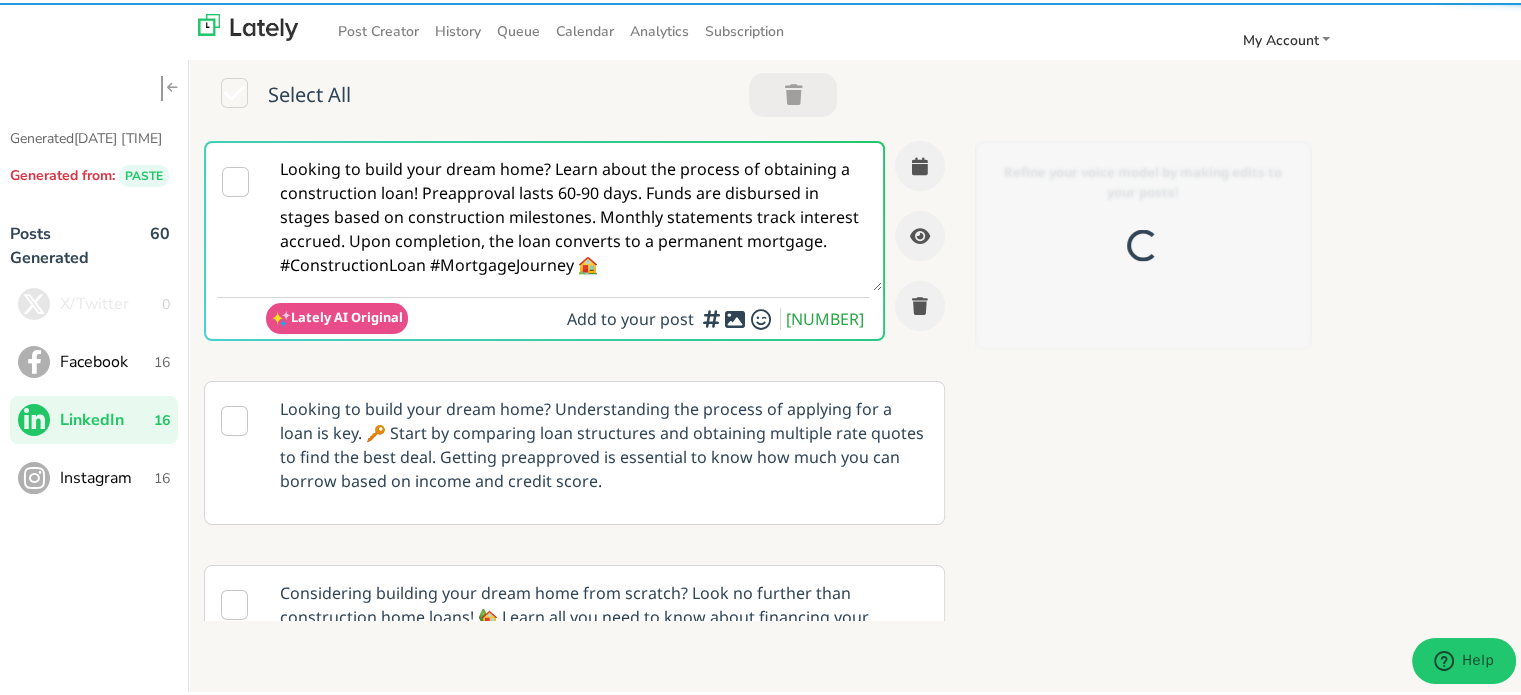 scroll, scrollTop: 0, scrollLeft: 0, axis: both 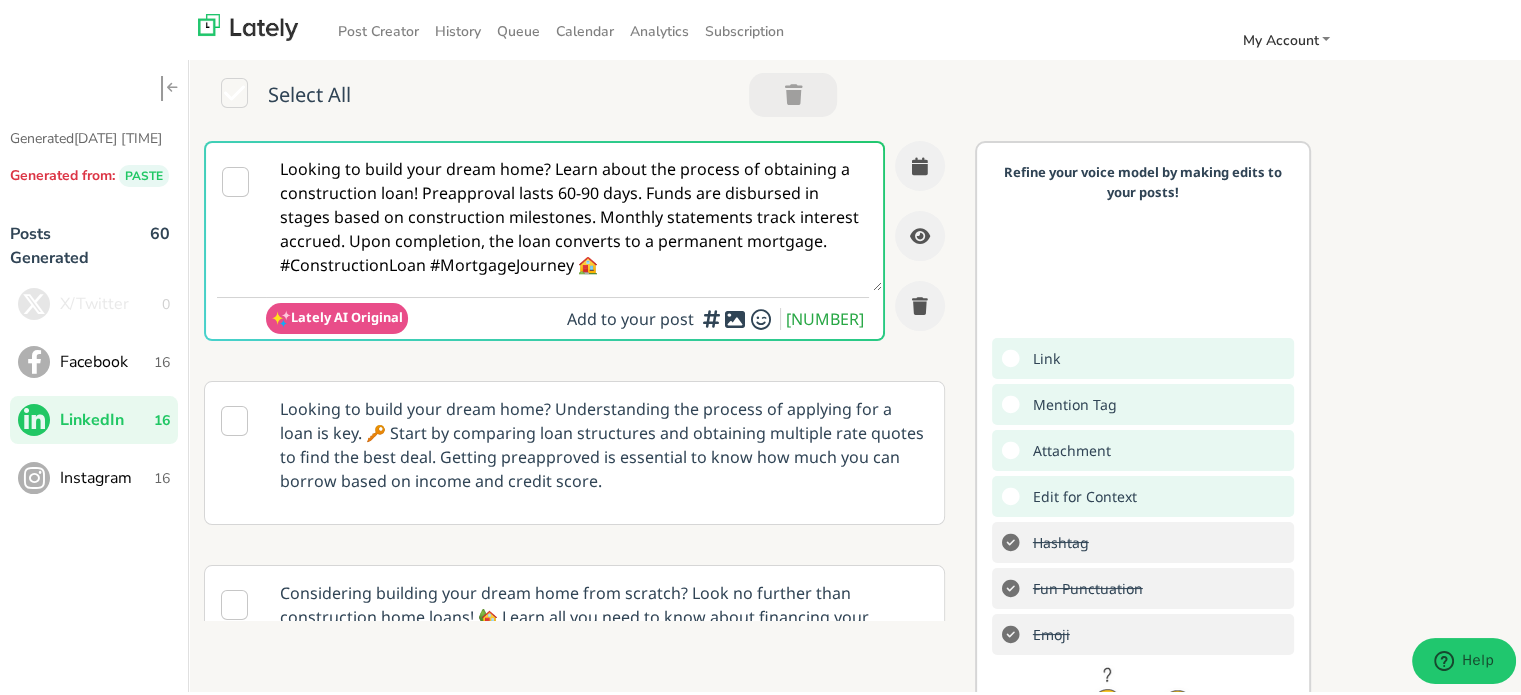 click on "Looking to build your dream home? Learn about the process of obtaining a construction loan! Preapproval lasts 60-90 days. Funds are disbursed in stages based on construction milestones. Monthly statements track interest accrued. Upon completion, the loan converts to a permanent mortgage. #ConstructionLoan #MortgageJourney 🏠" at bounding box center [574, 214] 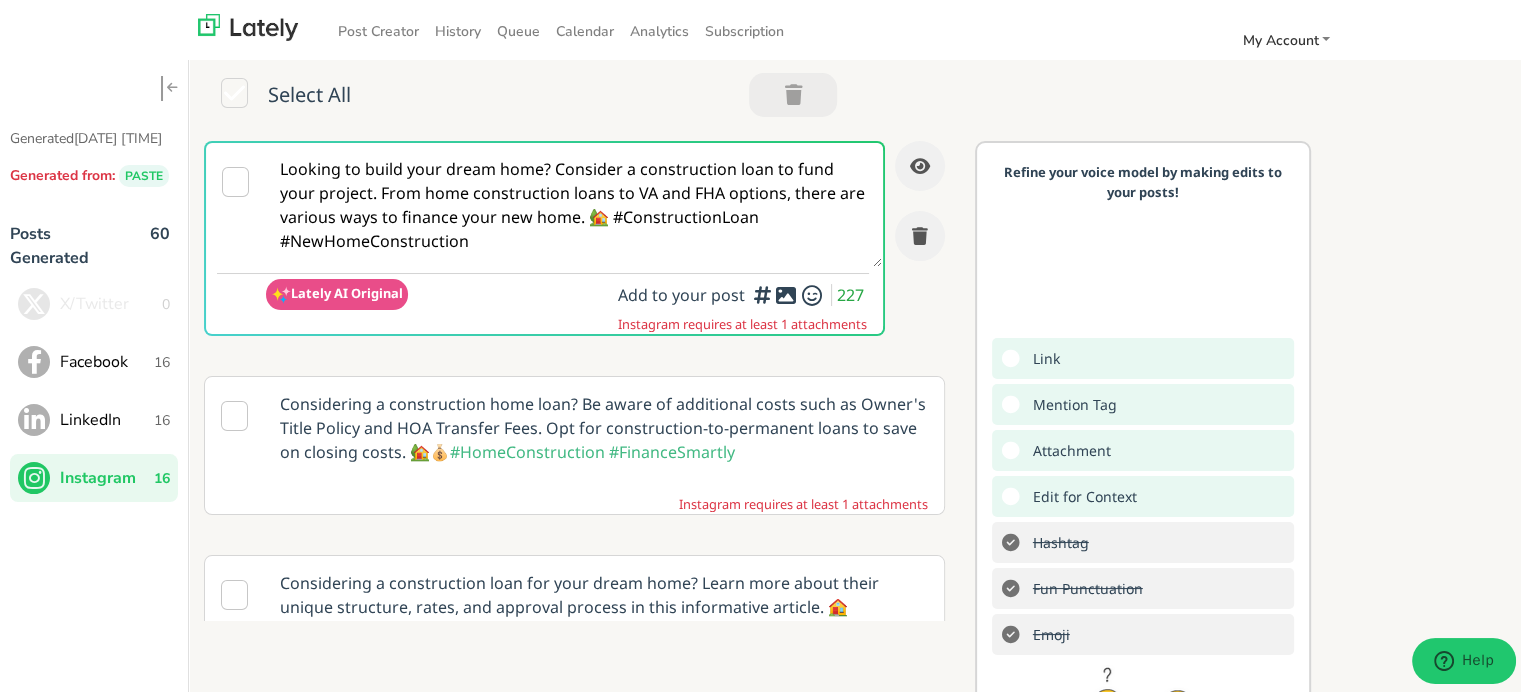 click on "Looking to build your dream home? Consider a construction loan to fund your project. From home construction loans to VA and FHA options, there are various ways to finance your new home. 🏡 #ConstructionLoan #NewHomeConstruction" at bounding box center (574, 202) 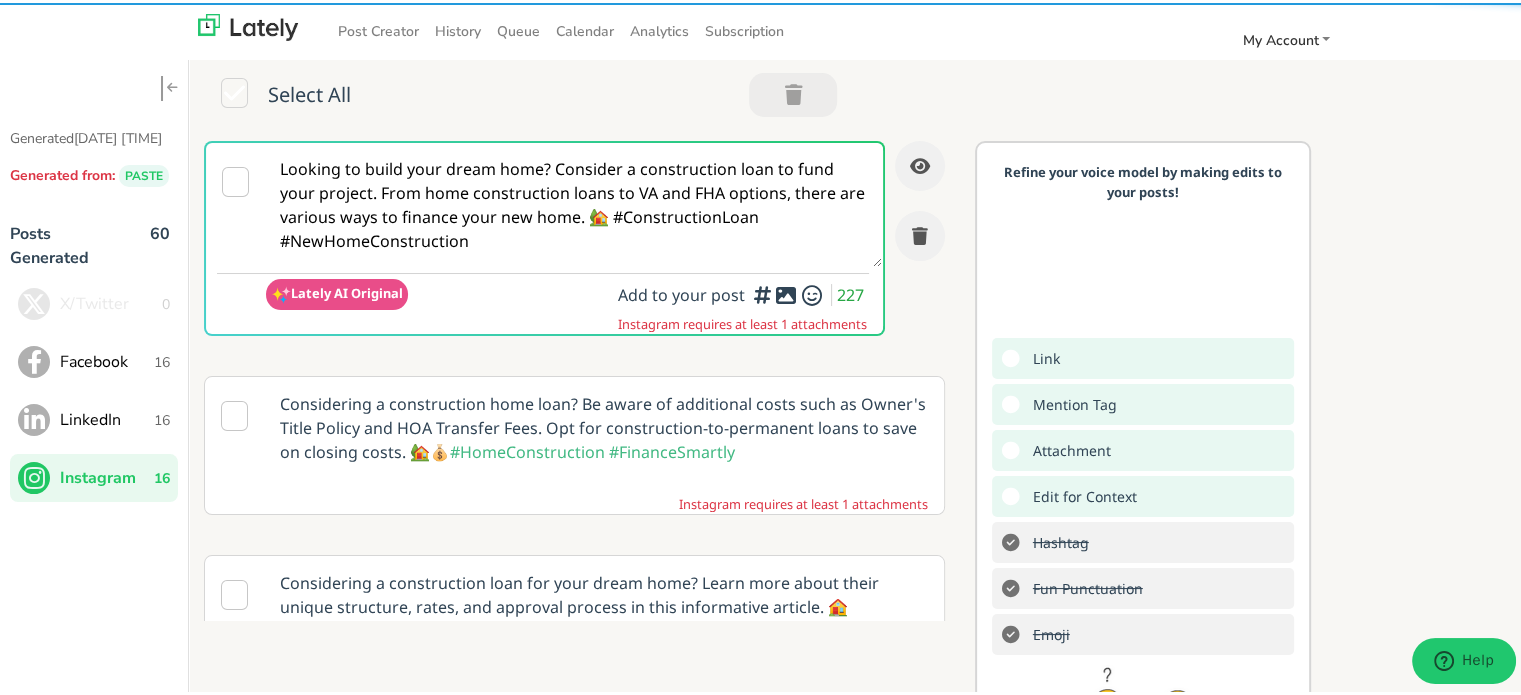 click on "16" at bounding box center [162, 359] 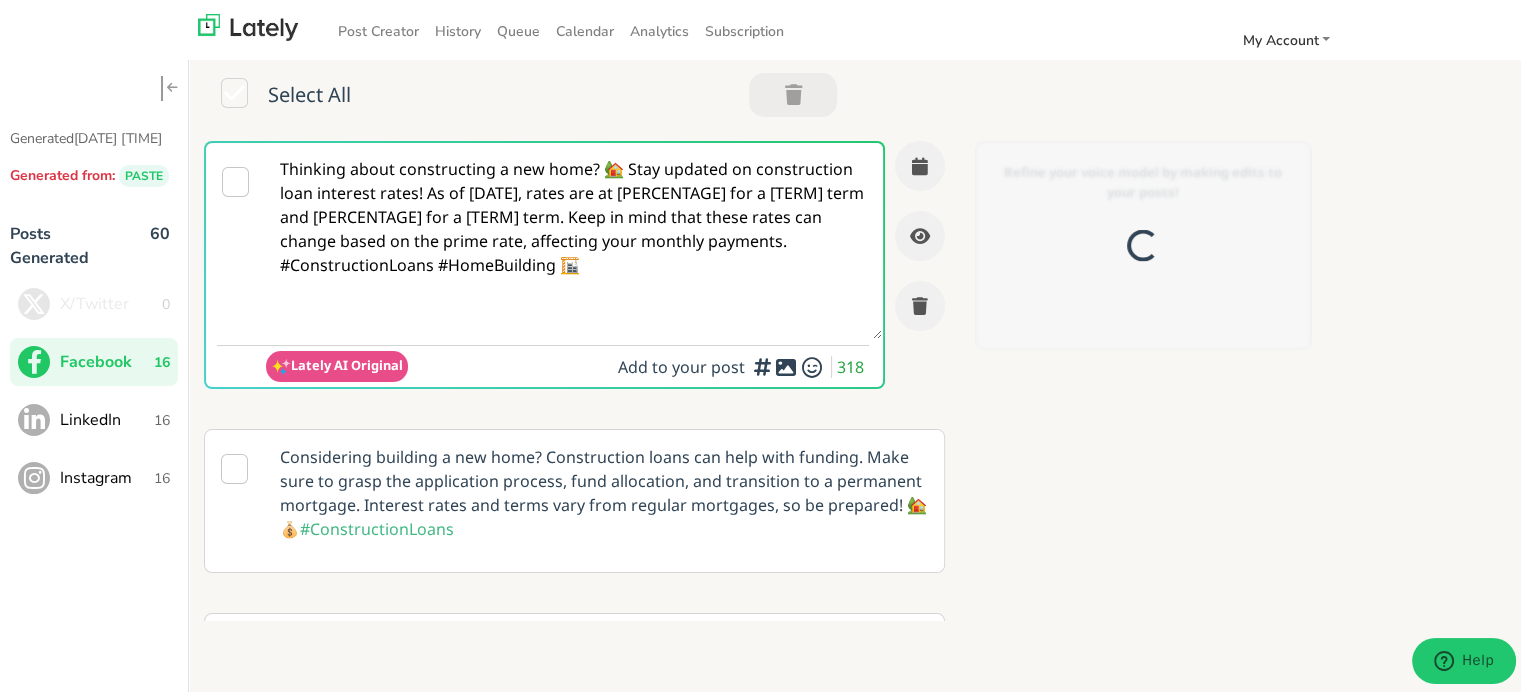 scroll, scrollTop: 0, scrollLeft: 0, axis: both 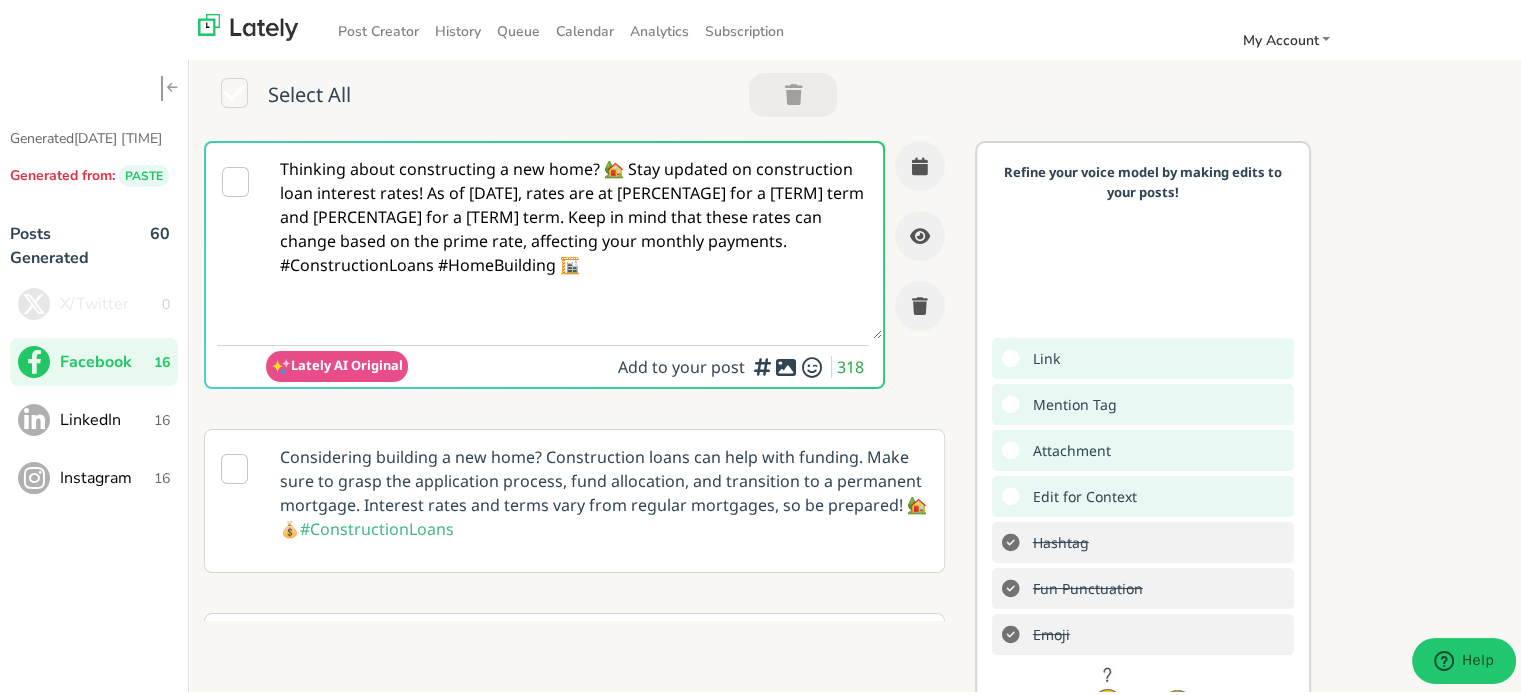 paste on "A Construction Home Loan helps fund your build in stages, so you don’t have to cover the full cost upfront. Curious how the process works? Tap the button below and explore the clear steps!
🛠️ Simple Next Steps:
🧱 Decide your build plan & budget
📋 Learn how a Construction Home Loan works
✅ Know the stages and draw process
🚀 Prequalify now at [WEBSITE]
Hashtags (for all posts):
#ConstructionLoan #HomeBuildMadeSimple #MortgageTips" 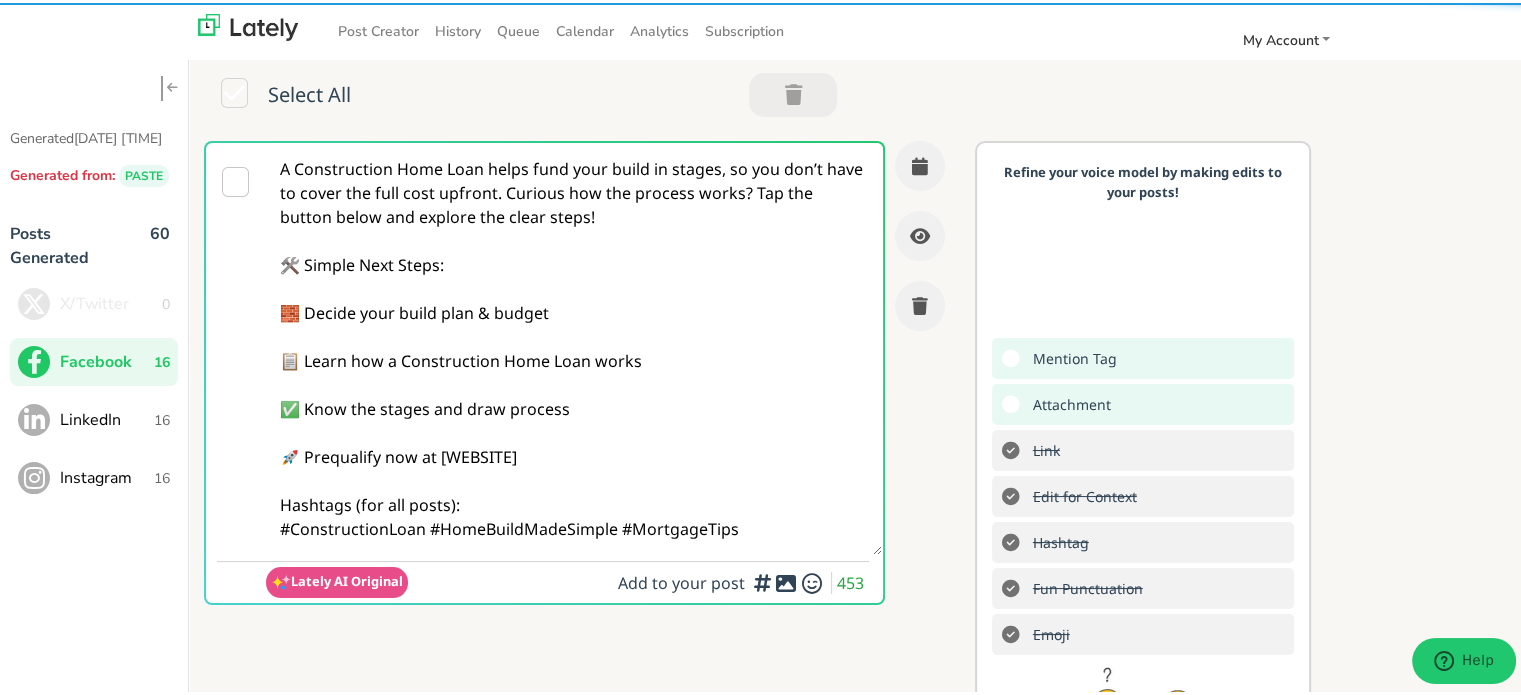 click on "A Construction Home Loan helps fund your build in stages, so you don’t have to cover the full cost upfront. Curious how the process works? Tap the button below and explore the clear steps!
🛠️ Simple Next Steps:
🧱 Decide your build plan & budget
📋 Learn how a Construction Home Loan works
✅ Know the stages and draw process
🚀 Prequalify now at [WEBSITE]
Hashtags (for all posts):
#ConstructionLoan #HomeBuildMadeSimple #MortgageTips" at bounding box center [574, 346] 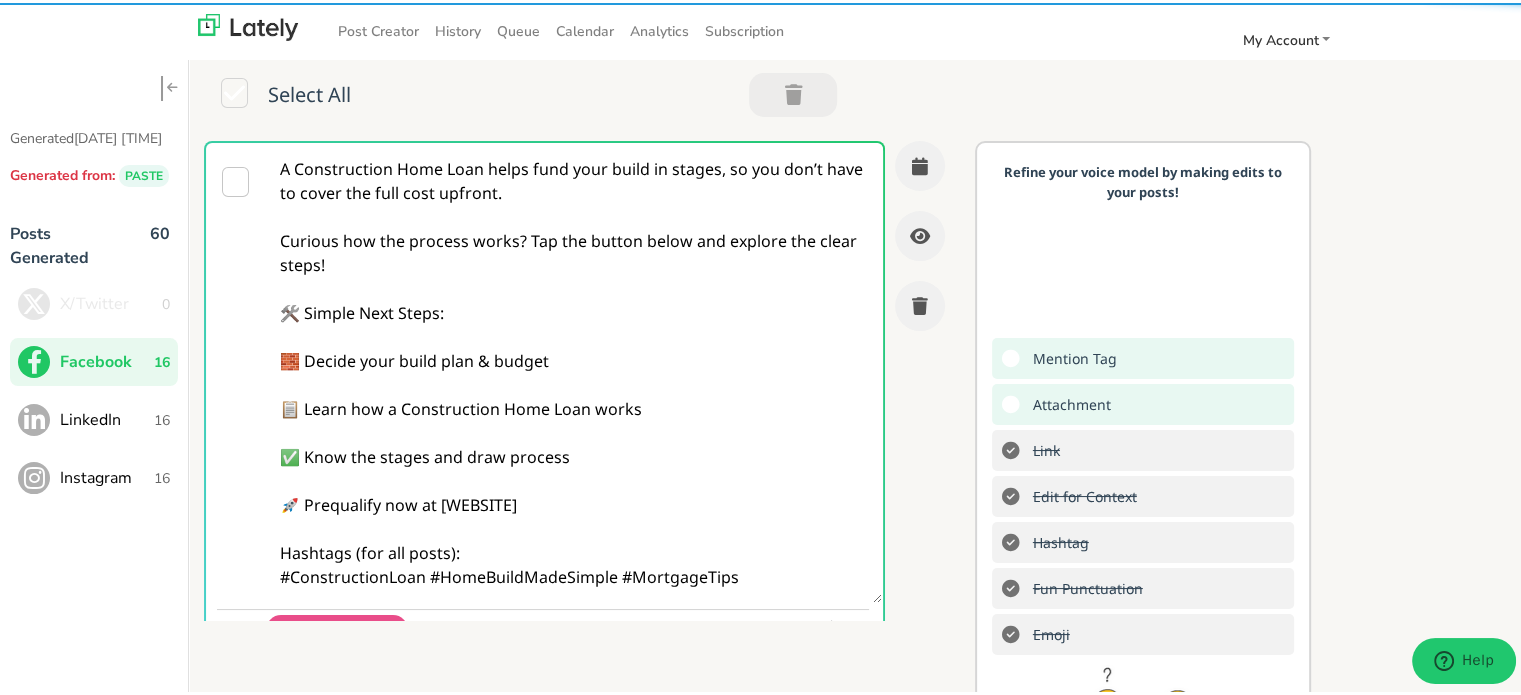 click on "A Construction Home Loan helps fund your build in stages, so you don’t have to cover the full cost upfront.
Curious how the process works? Tap the button below and explore the clear steps!
🛠️ Simple Next Steps:
🧱 Decide your build plan & budget
📋 Learn how a Construction Home Loan works
✅ Know the stages and draw process
🚀 Prequalify now at [WEBSITE]
Hashtags (for all posts):
#ConstructionLoan #HomeBuildMadeSimple #MortgageTips" at bounding box center (574, 370) 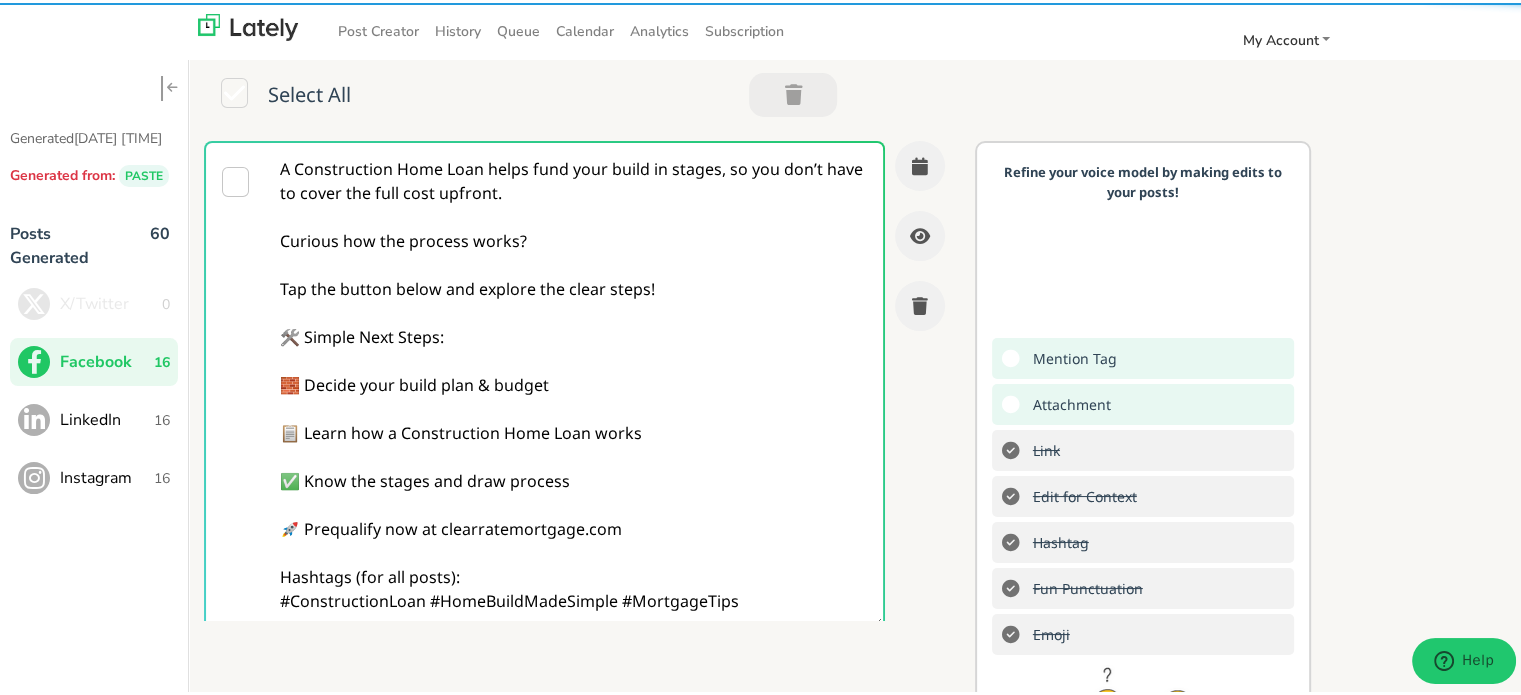 click on "A Construction Home Loan helps fund your build in stages, so you don’t have to cover the full cost upfront.
Curious how the process works?
Tap the button below and explore the clear steps!
🛠️ Simple Next Steps:
🧱 Decide your build plan & budget
📋 Learn how a Construction Home Loan works
✅ Know the stages and draw process
🚀 Prequalify now at clearratemortgage.com
Hashtags (for all posts):
#ConstructionLoan #HomeBuildMadeSimple #MortgageTips" at bounding box center [574, 382] 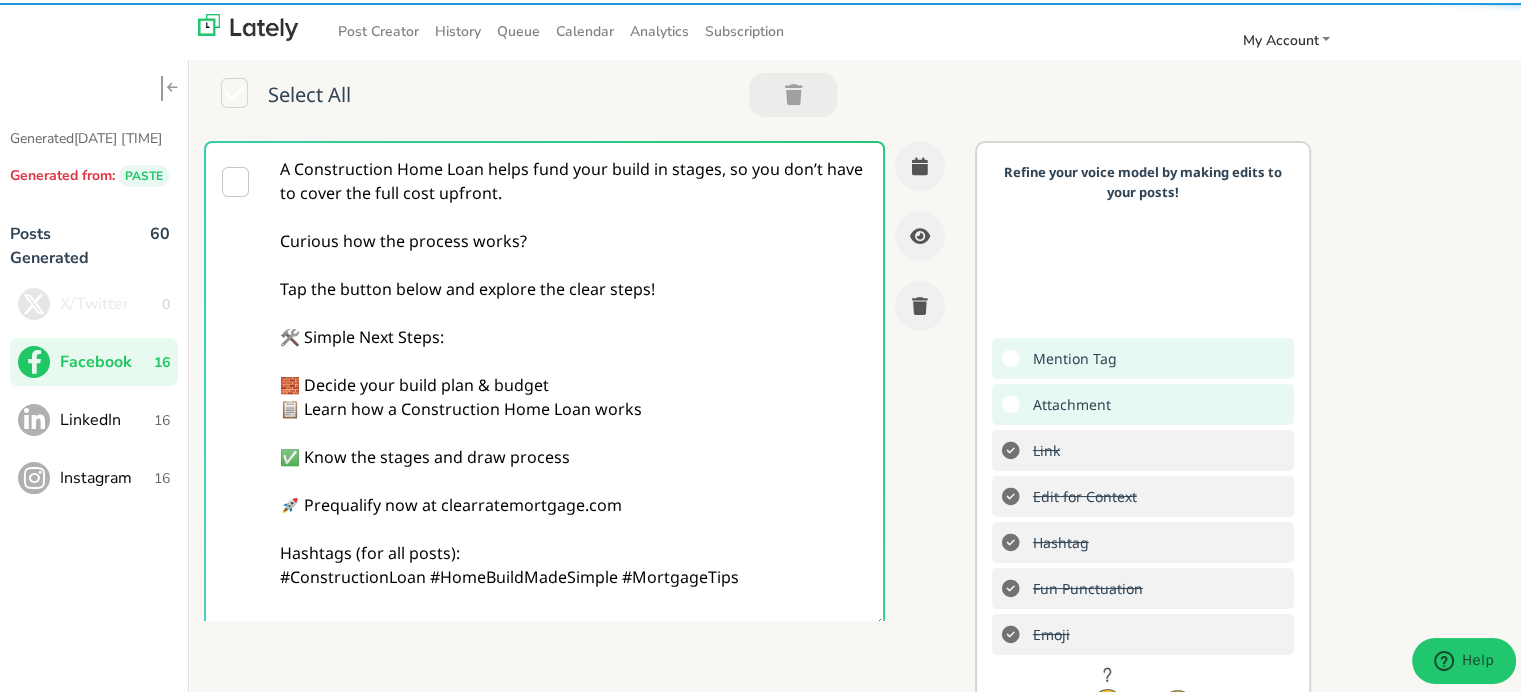 click on "A Construction Home Loan helps fund your build in stages, so you don’t have to cover the full cost upfront.
Curious how the process works?
Tap the button below and explore the clear steps!
🛠️ Simple Next Steps:
🧱 Decide your build plan & budget
📋 Learn how a Construction Home Loan works
✅ Know the stages and draw process
🚀 Prequalify now at clearratemortgage.com
Hashtags (for all posts):
#ConstructionLoan #HomeBuildMadeSimple #MortgageTips" at bounding box center (574, 382) 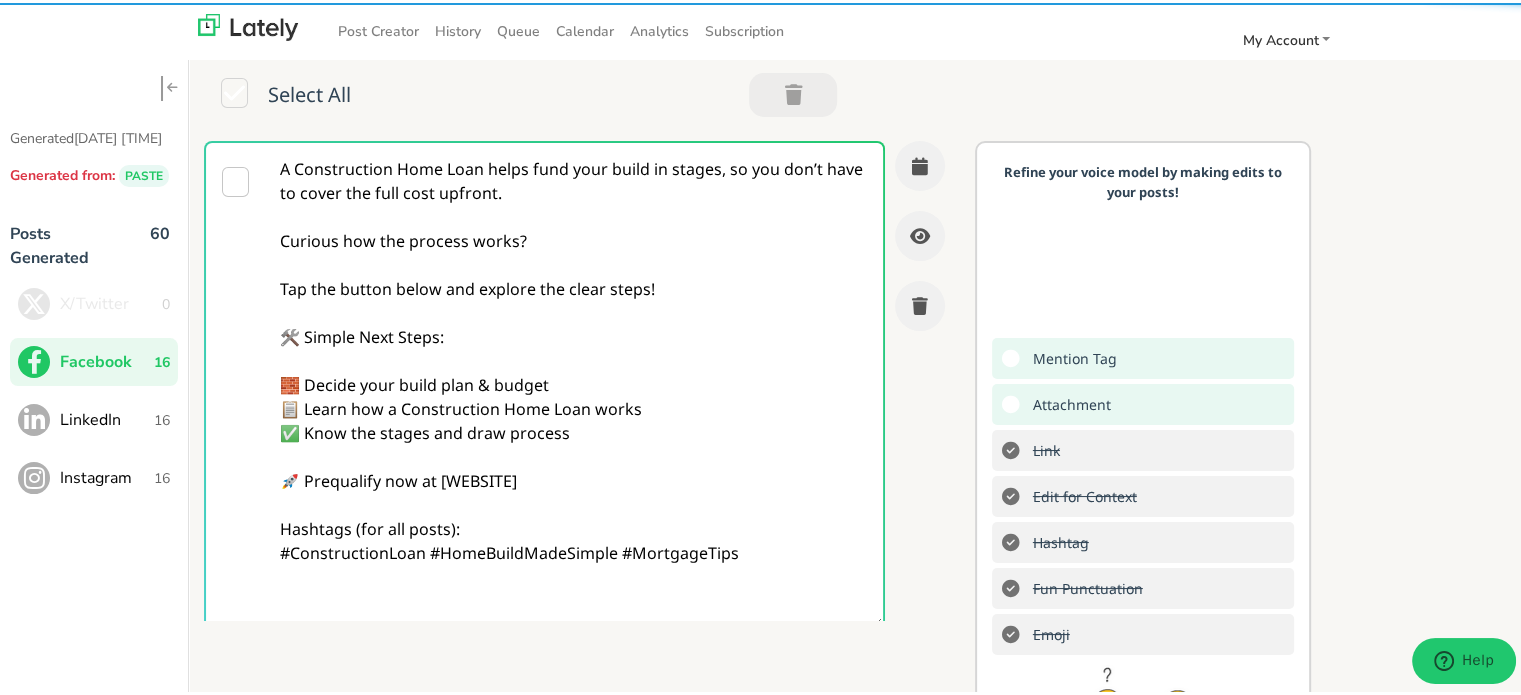 click on "A Construction Home Loan helps fund your build in stages, so you don’t have to cover the full cost upfront.
Curious how the process works?
Tap the button below and explore the clear steps!
🛠️ Simple Next Steps:
🧱 Decide your build plan & budget
📋 Learn how a Construction Home Loan works
✅ Know the stages and draw process
🚀 Prequalify now at [WEBSITE]
Hashtags (for all posts):
#ConstructionLoan #HomeBuildMadeSimple #MortgageTips" at bounding box center (574, 382) 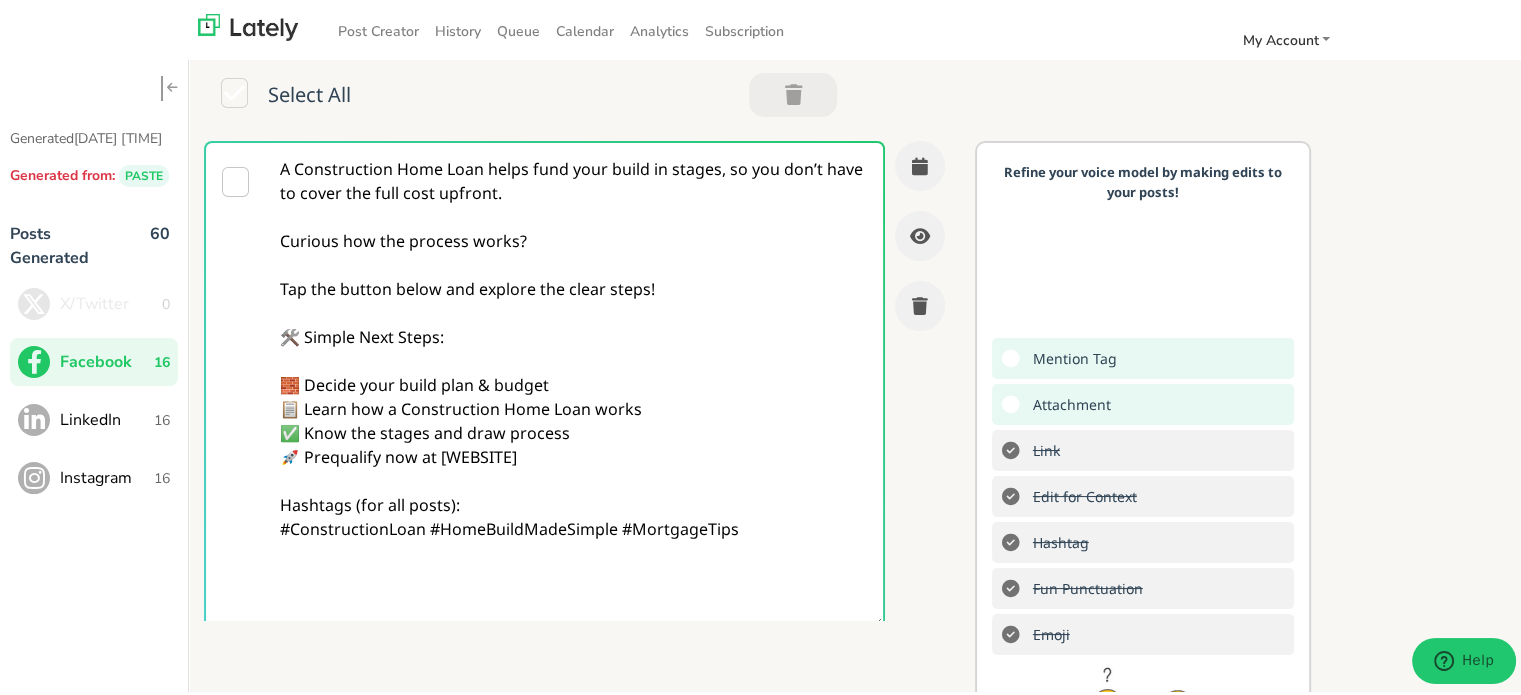 click on "A Construction Home Loan helps fund your build in stages, so you don’t have to cover the full cost upfront.
Curious how the process works?
Tap the button below and explore the clear steps!
🛠️ Simple Next Steps:
🧱 Decide your build plan & budget
📋 Learn how a Construction Home Loan works
✅ Know the stages and draw process
🚀 Prequalify now at [WEBSITE]
Hashtags (for all posts):
#ConstructionLoan #HomeBuildMadeSimple #MortgageTips" at bounding box center [574, 382] 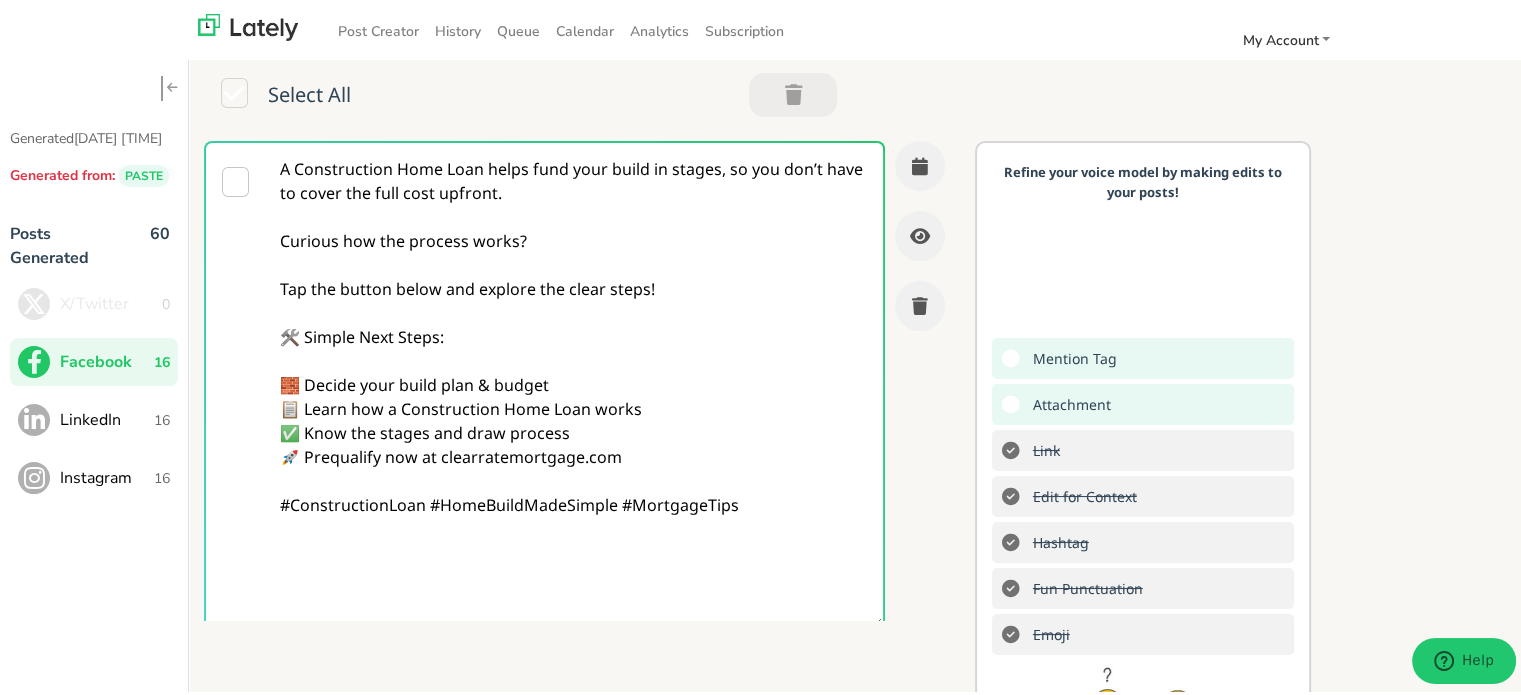 click on "A Construction Home Loan helps fund your build in stages, so you don’t have to cover the full cost upfront.
Curious how the process works?
Tap the button below and explore the clear steps!
🛠️ Simple Next Steps:
🧱 Decide your build plan & budget
📋 Learn how a Construction Home Loan works
✅ Know the stages and draw process
🚀 Prequalify now at clearratemortgage.com
#ConstructionLoan #HomeBuildMadeSimple #MortgageTips" at bounding box center (574, 382) 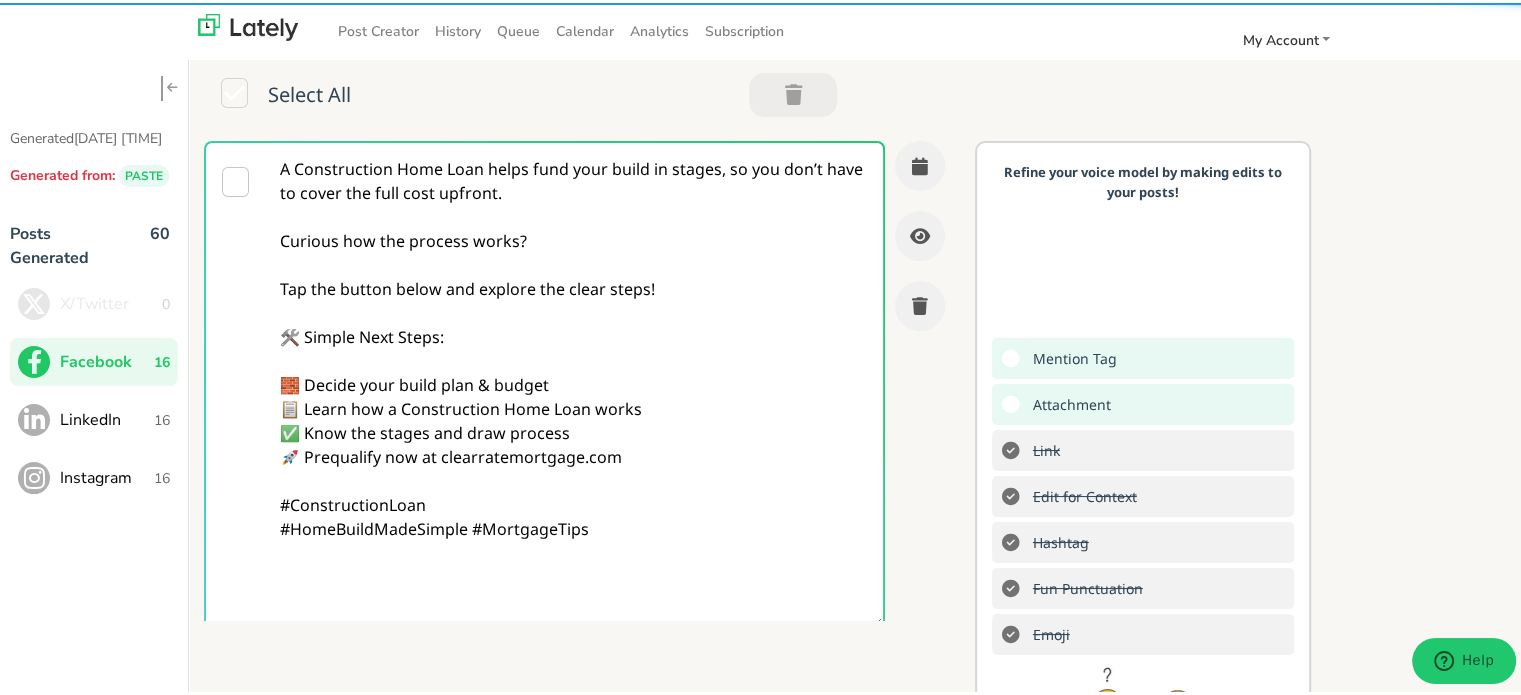 click on "A Construction Home Loan helps fund your build in stages, so you don’t have to cover the full cost upfront.
Curious how the process works?
Tap the button below and explore the clear steps!
🛠️ Simple Next Steps:
🧱 Decide your build plan & budget
📋 Learn how a Construction Home Loan works
✅ Know the stages and draw process
🚀 Prequalify now at clearratemortgage.com
#ConstructionLoan
#HomeBuildMadeSimple #MortgageTips" at bounding box center [574, 382] 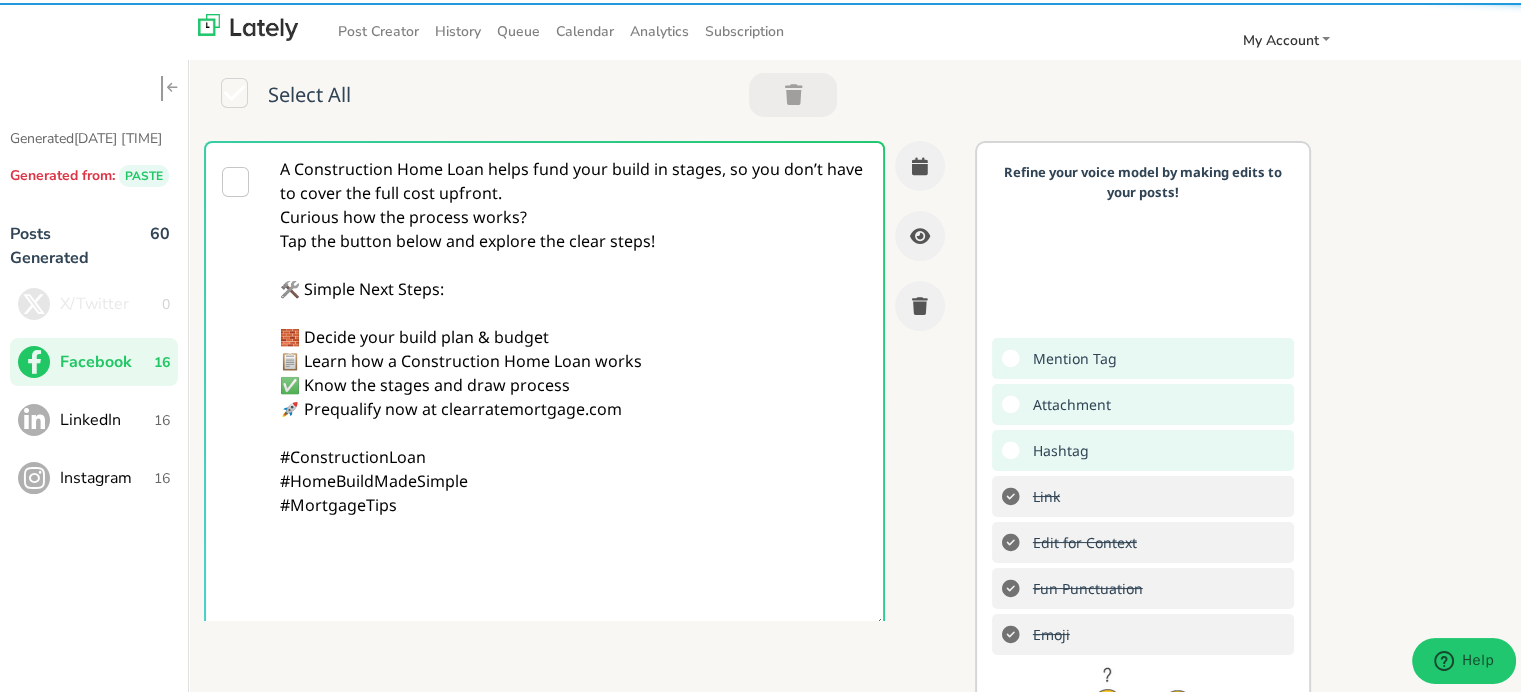 click on "A Construction Home Loan helps fund your build in stages, so you don’t have to cover the full cost upfront.
Curious how the process works?
Tap the button below and explore the clear steps!
🛠️ Simple Next Steps:
🧱 Decide your build plan & budget
📋 Learn how a Construction Home Loan works
✅ Know the stages and draw process
🚀 Prequalify now at clearratemortgage.com
#ConstructionLoan
#HomeBuildMadeSimple
#MortgageTips" at bounding box center (574, 382) 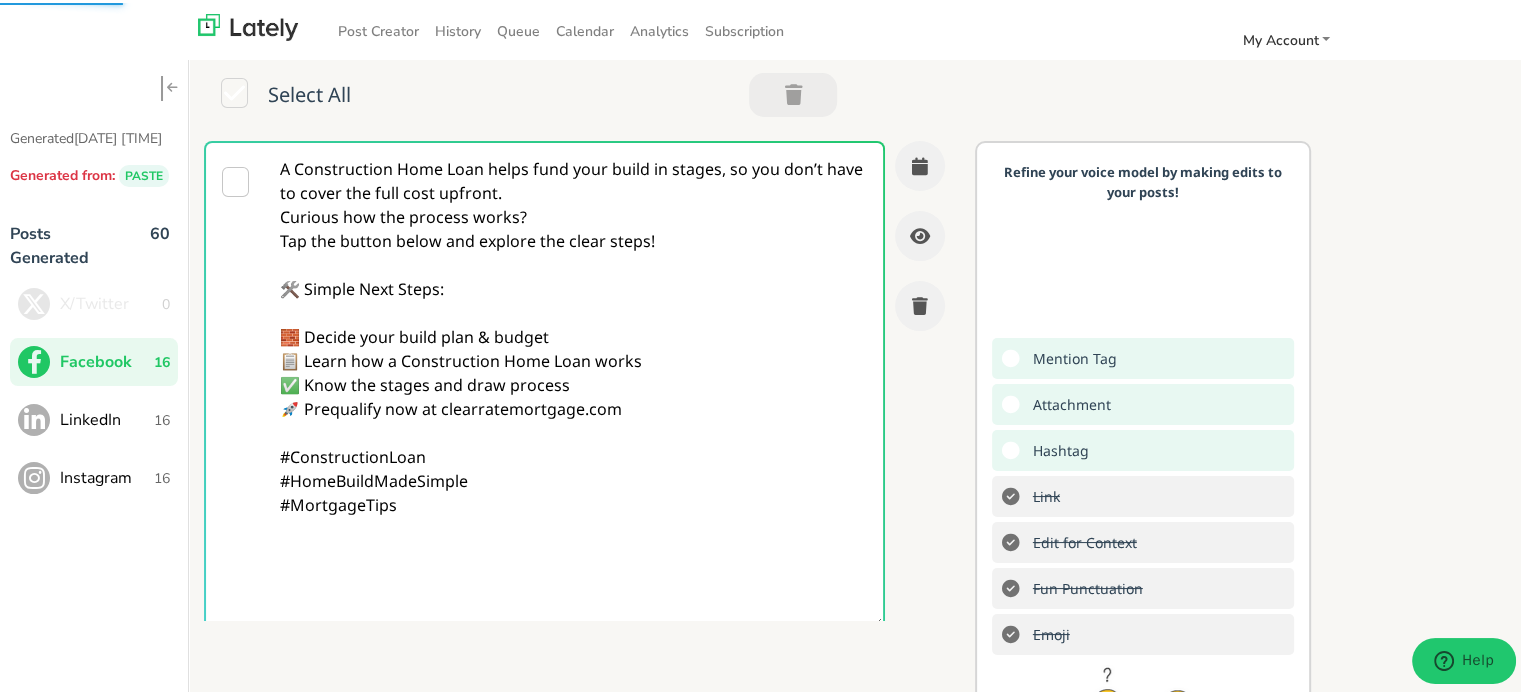 paste on "Follow Us On Our Social Media Platforms!
Facebook: https://www.facebook.com/clearratemortgage
LinkedIn: https://www.linkedin.com/company/clear-rate-mortgage/posts/?feedView=all
Instagram: https://www.instagram.com/clear.rate.mortgage/" 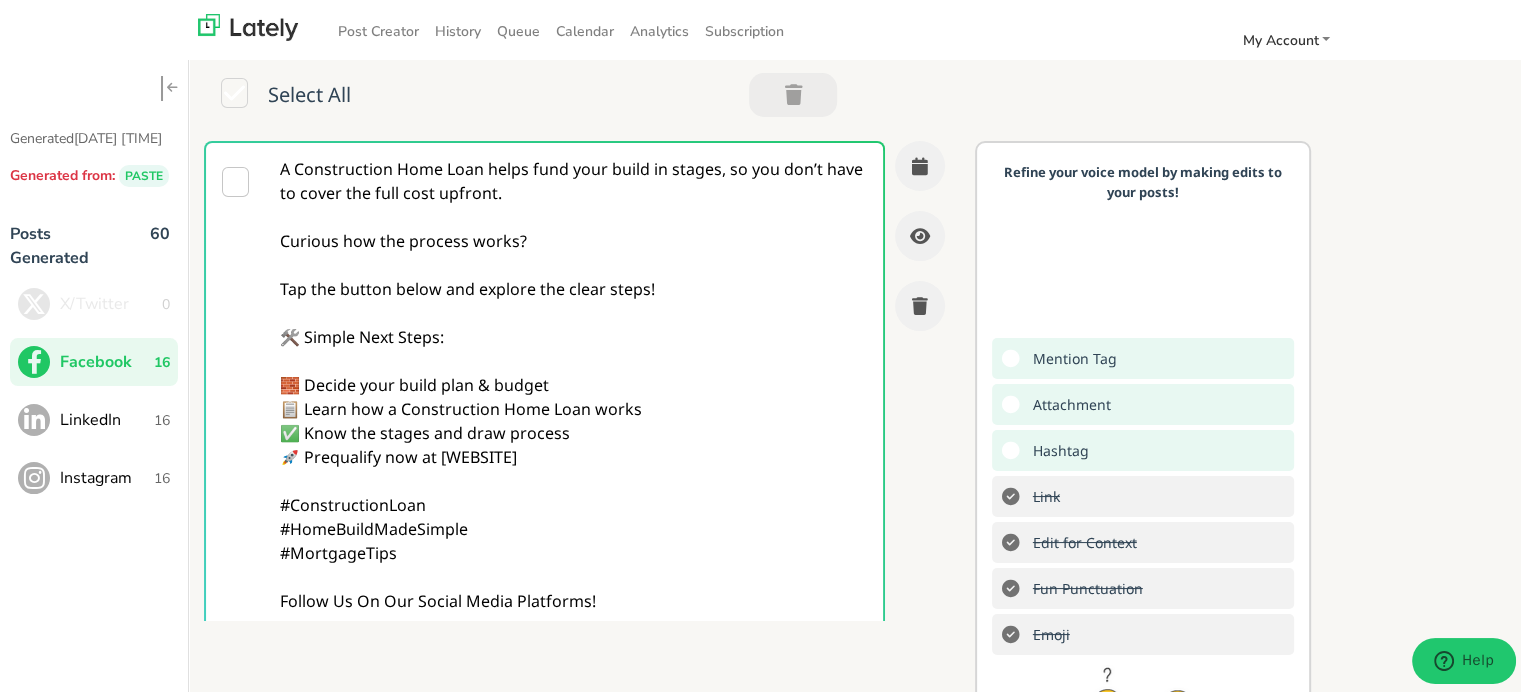 type on "A Construction Home Loan helps fund your build in stages, so you don’t have to cover the full cost upfront.
Curious how the process works?
Tap the button below and explore the clear steps!
🛠️ Simple Next Steps:
🧱 Decide your build plan & budget
📋 Learn how a Construction Home Loan works
✅ Know the stages and draw process
🚀 Prequalify now at [WEBSITE]
#ConstructionLoan
#HomeBuildMadeSimple
#MortgageTips
Follow Us On Our Social Media Platforms!
Facebook: [URL]
LinkedIn: [URL]
Instagram: [URL]" 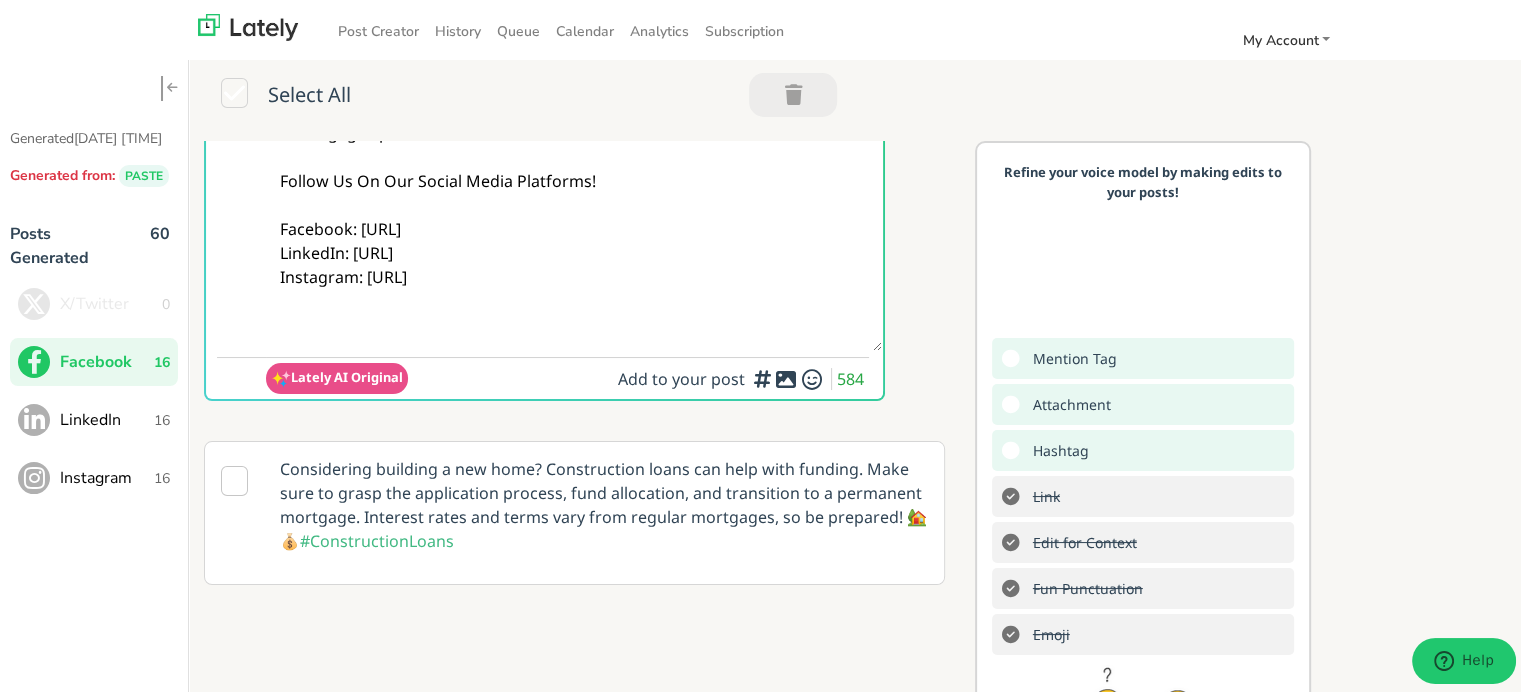 scroll, scrollTop: 840, scrollLeft: 0, axis: vertical 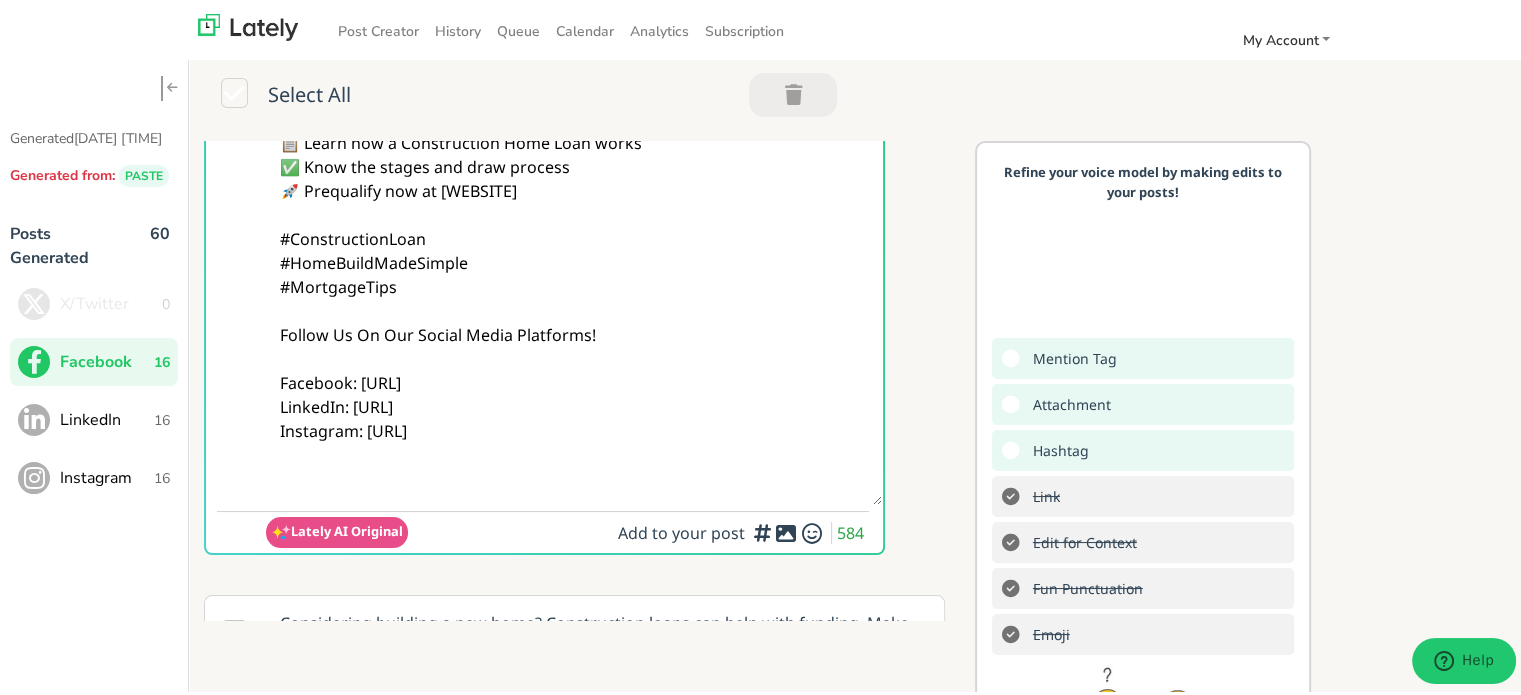 click at bounding box center [786, 530] 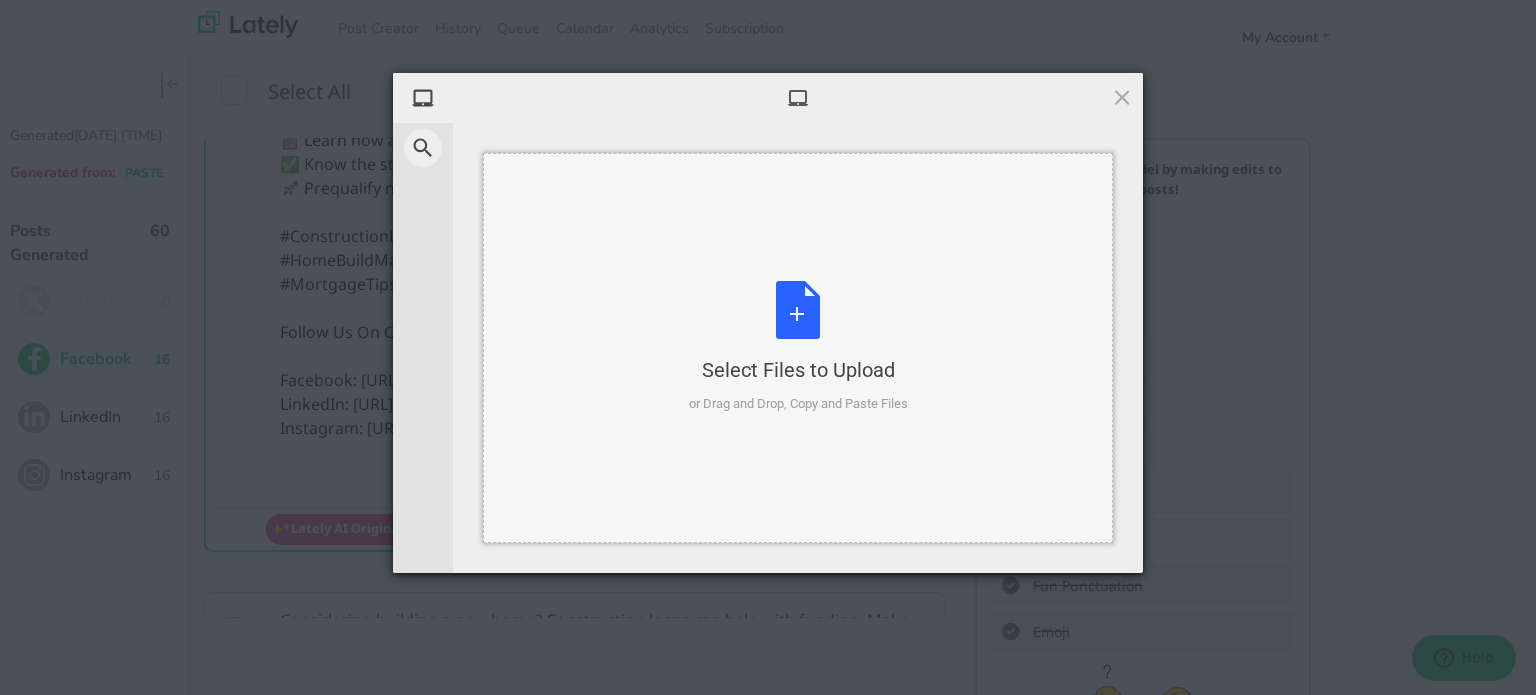 click on "Select Files to Upload
or Drag and Drop, Copy and Paste Files" at bounding box center [798, 348] 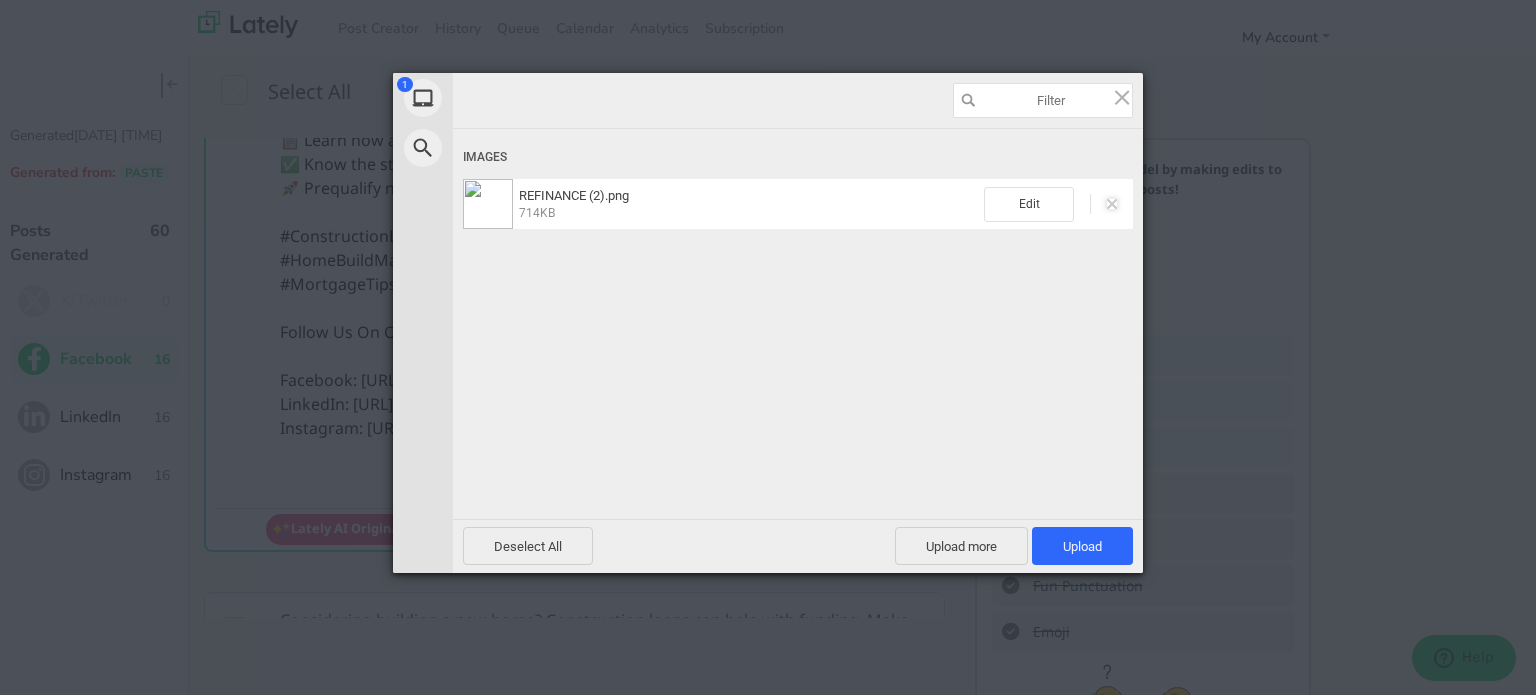 click at bounding box center (1112, 204) 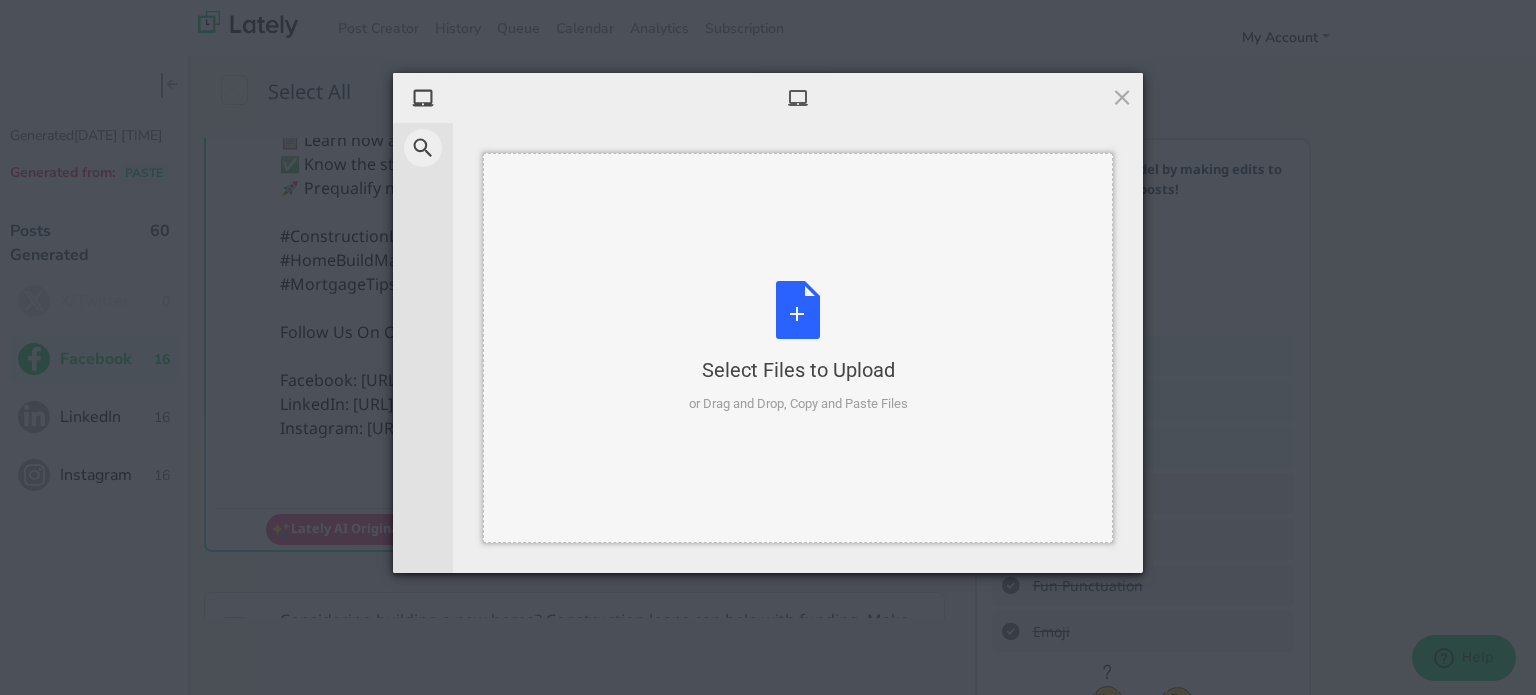 click on "Select Files to Upload
or Drag and Drop, Copy and Paste Files" at bounding box center [798, 347] 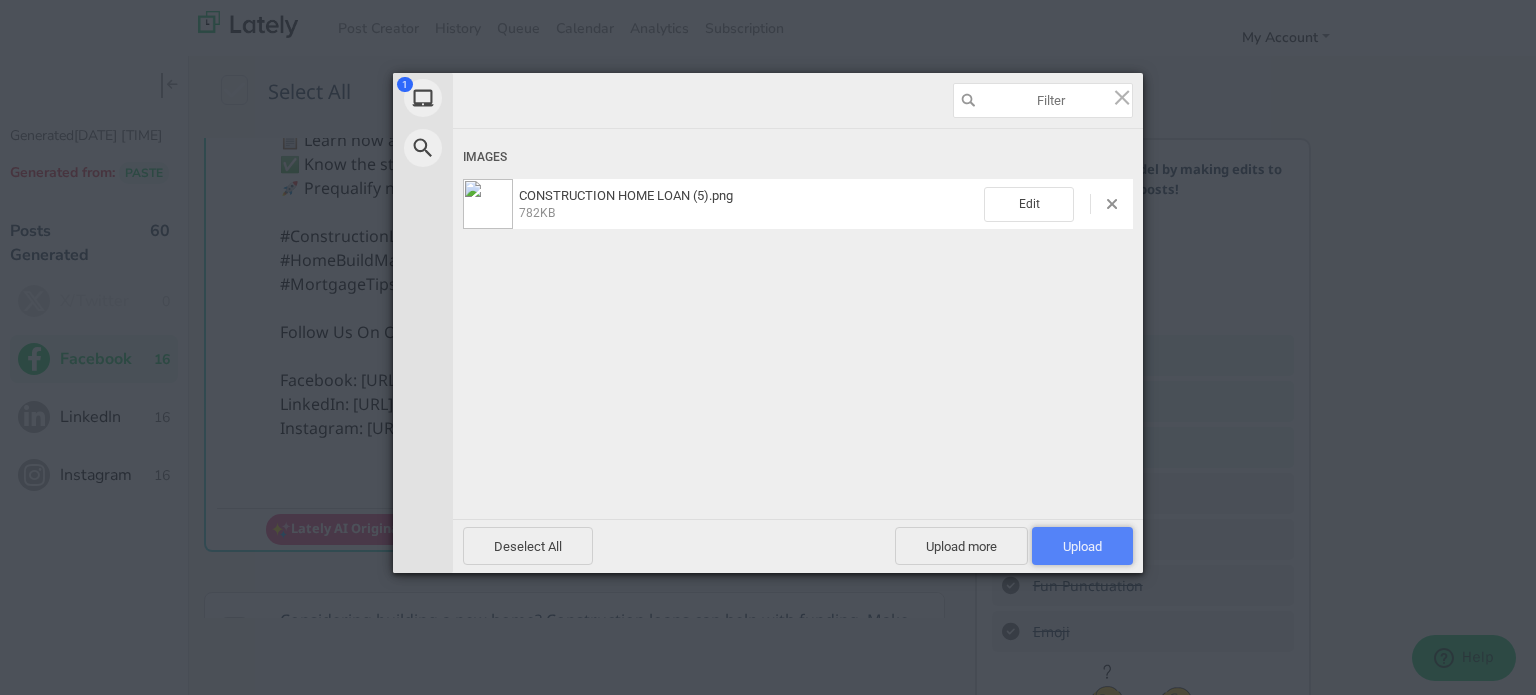click on "Upload
1" at bounding box center [1082, 546] 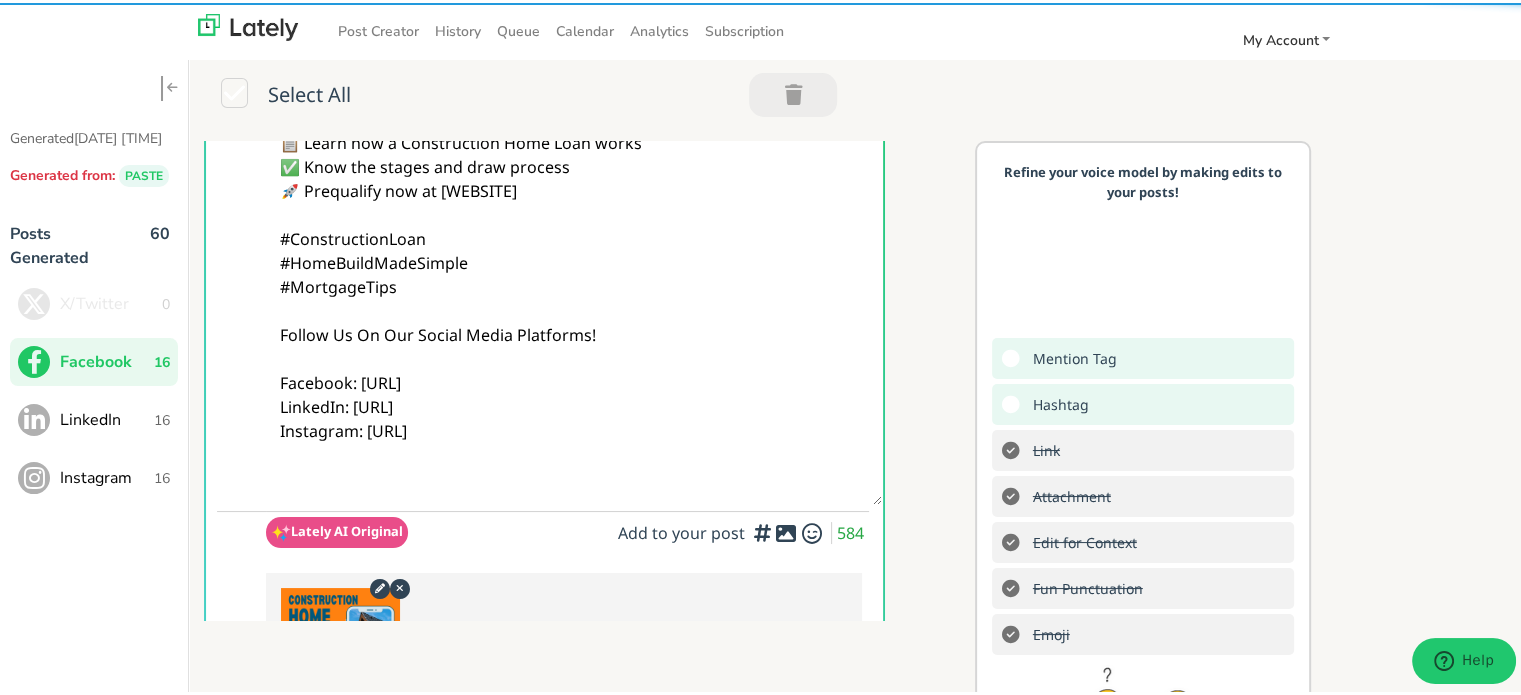 scroll, scrollTop: 13, scrollLeft: 0, axis: vertical 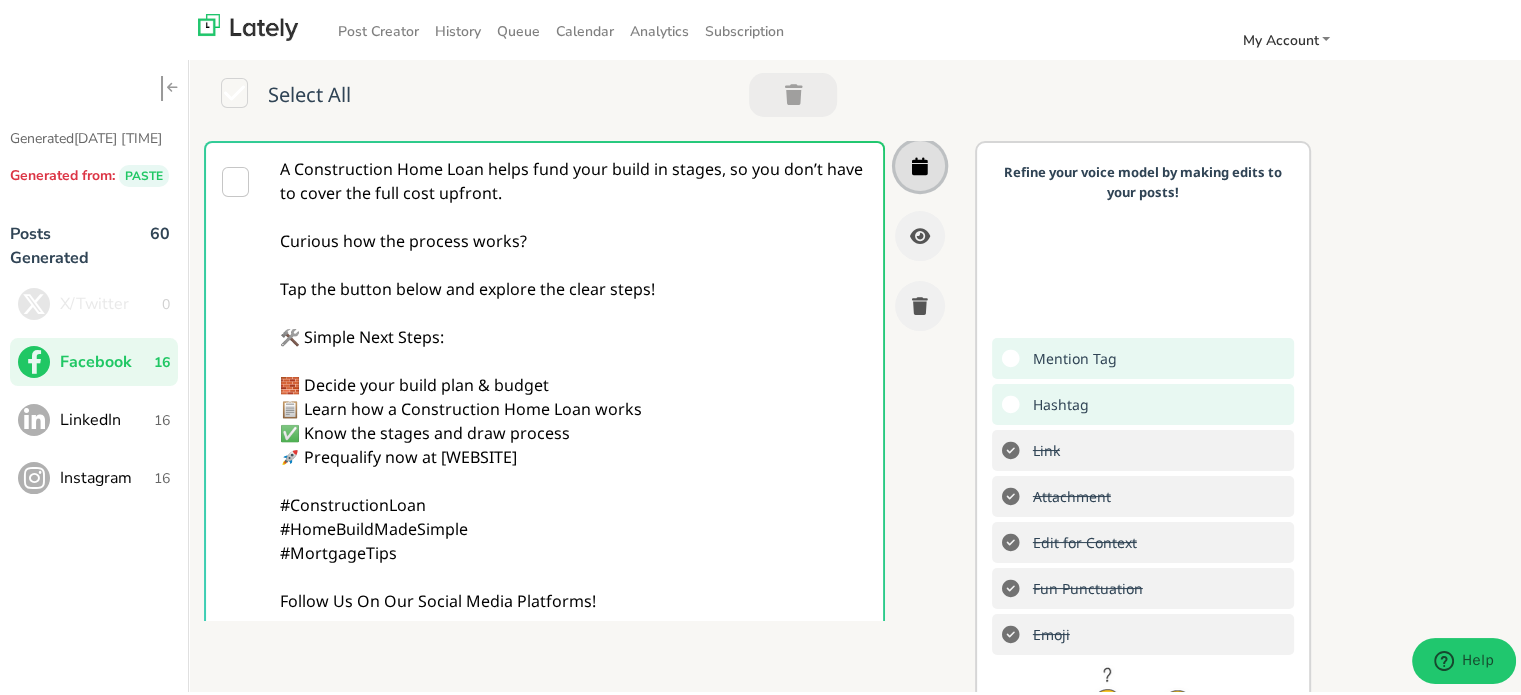 click at bounding box center [920, 163] 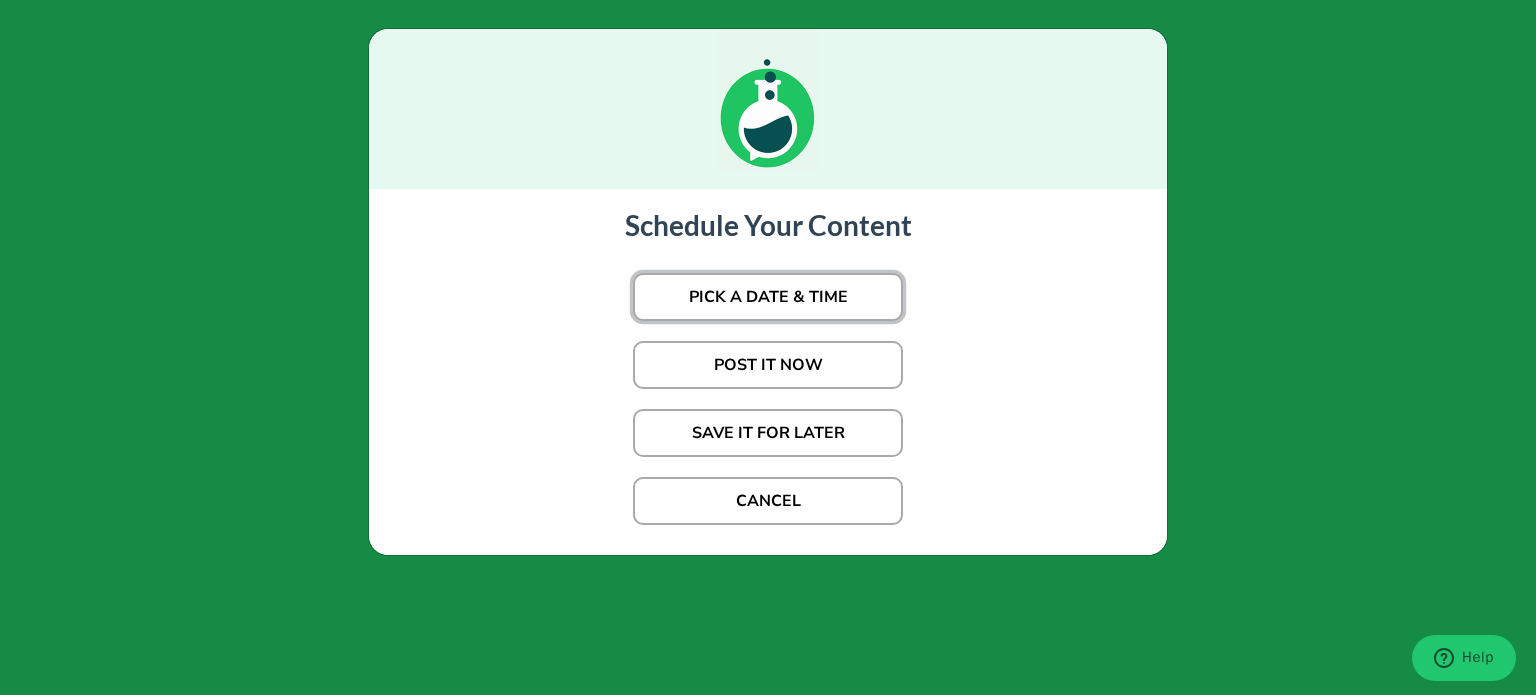 click on "PICK A DATE & TIME" at bounding box center [768, 297] 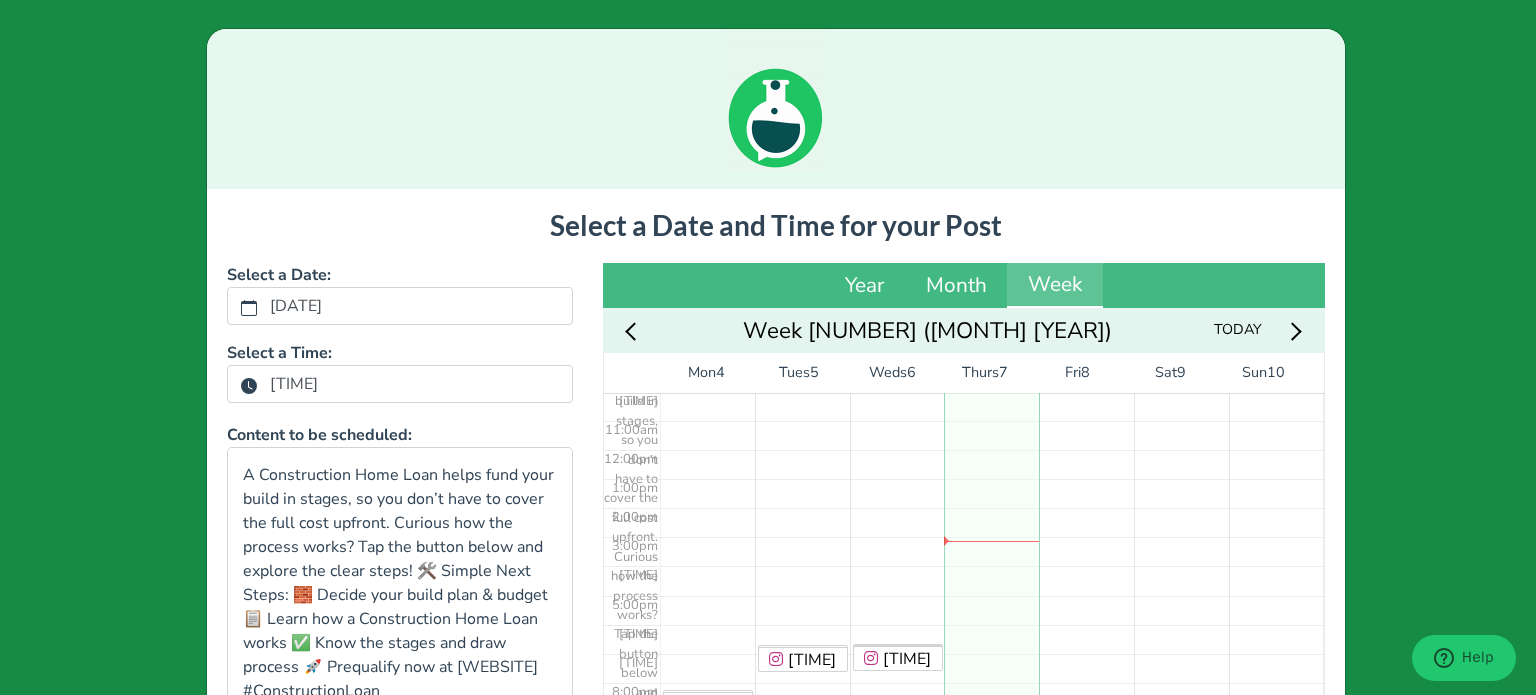 scroll, scrollTop: 303, scrollLeft: 0, axis: vertical 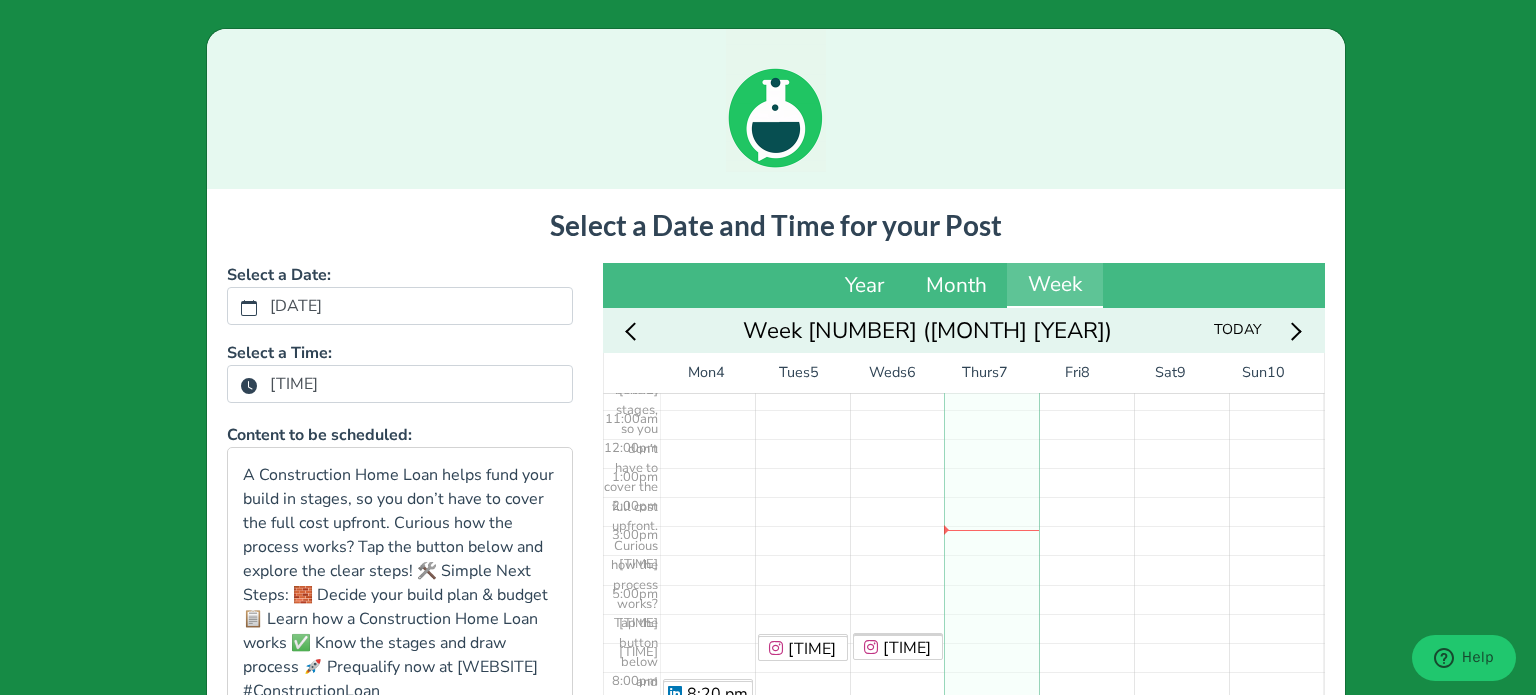 click on "[TIME]" at bounding box center (294, 384) 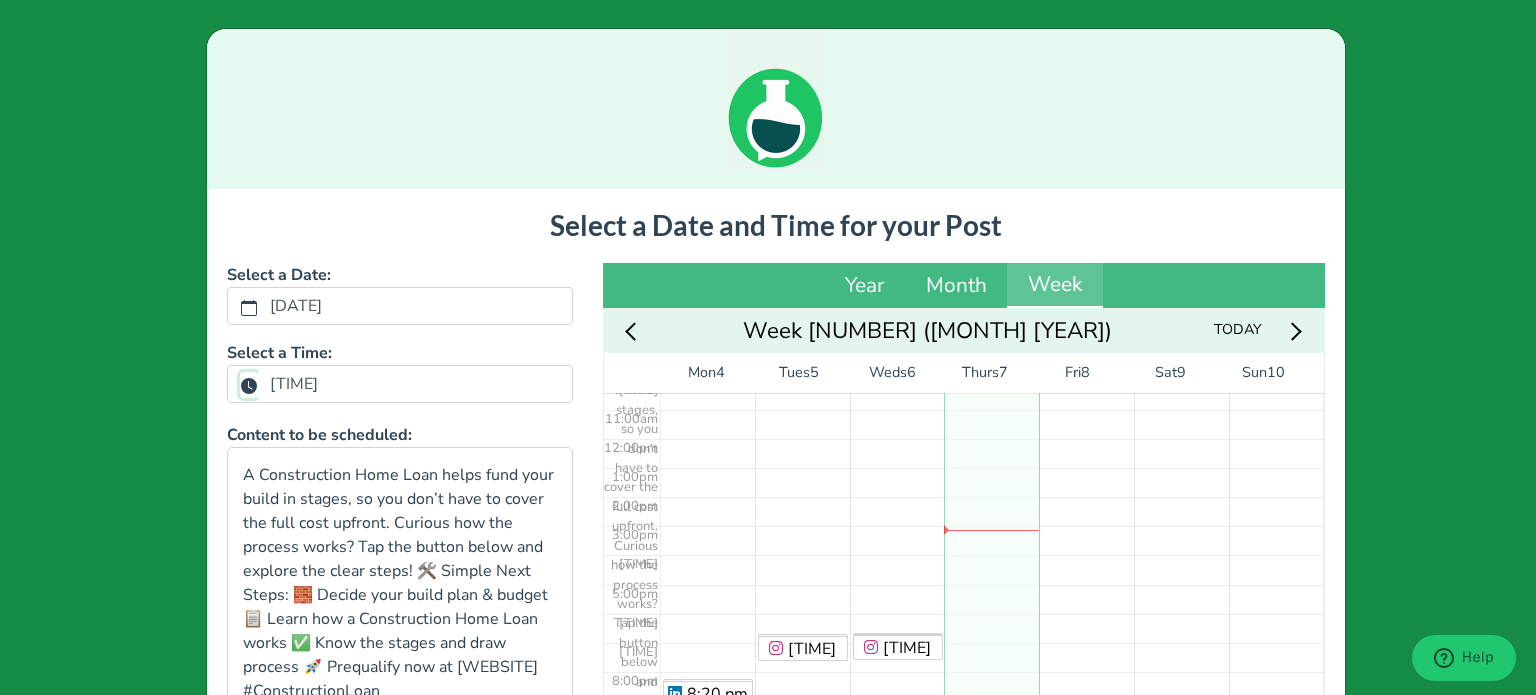 click on "[TIME]" at bounding box center [249, 385] 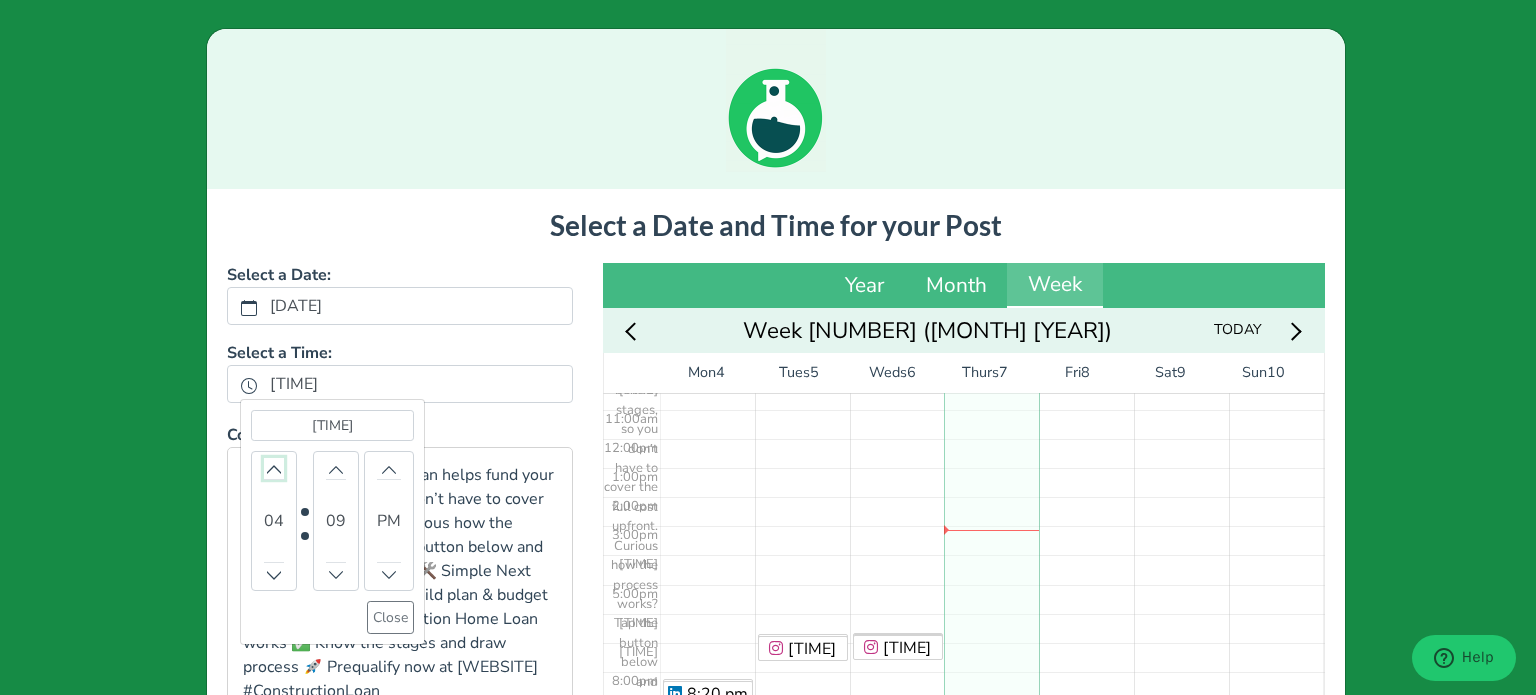click 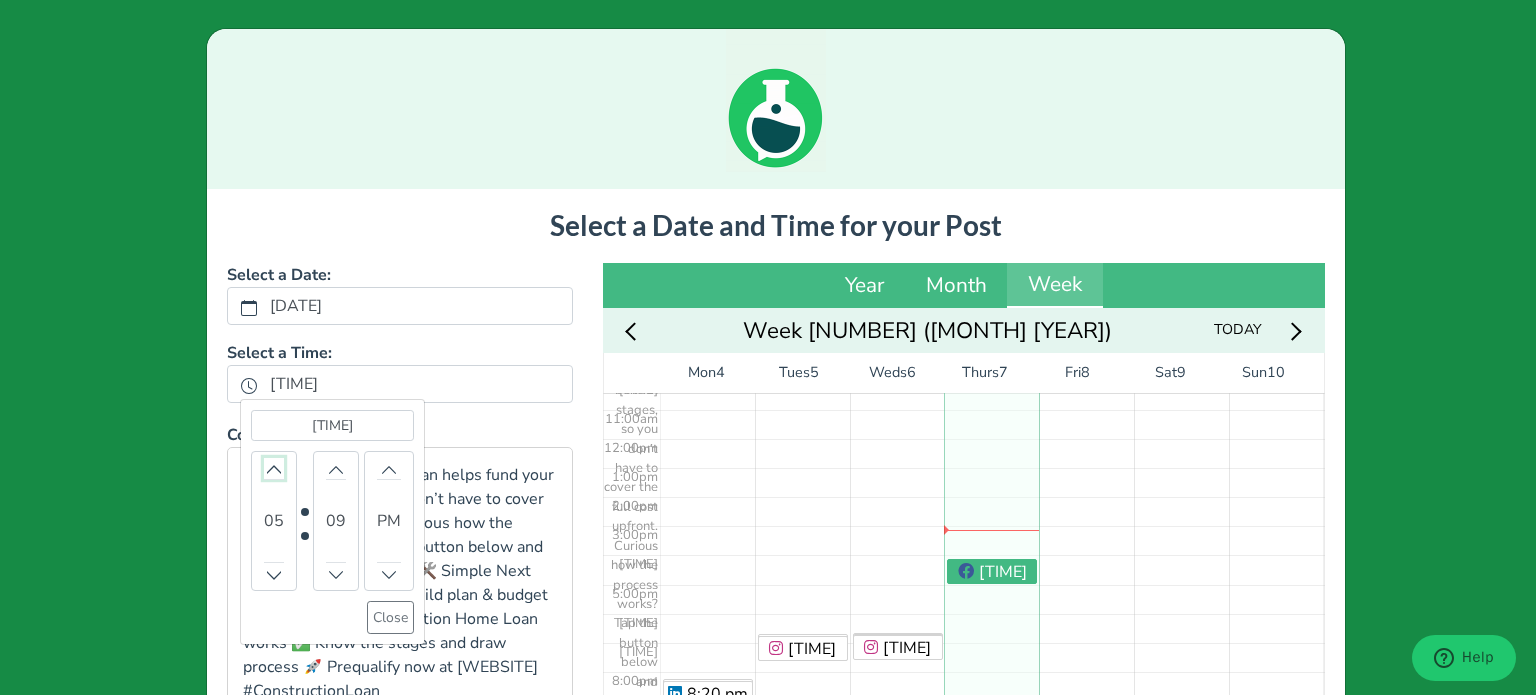 click 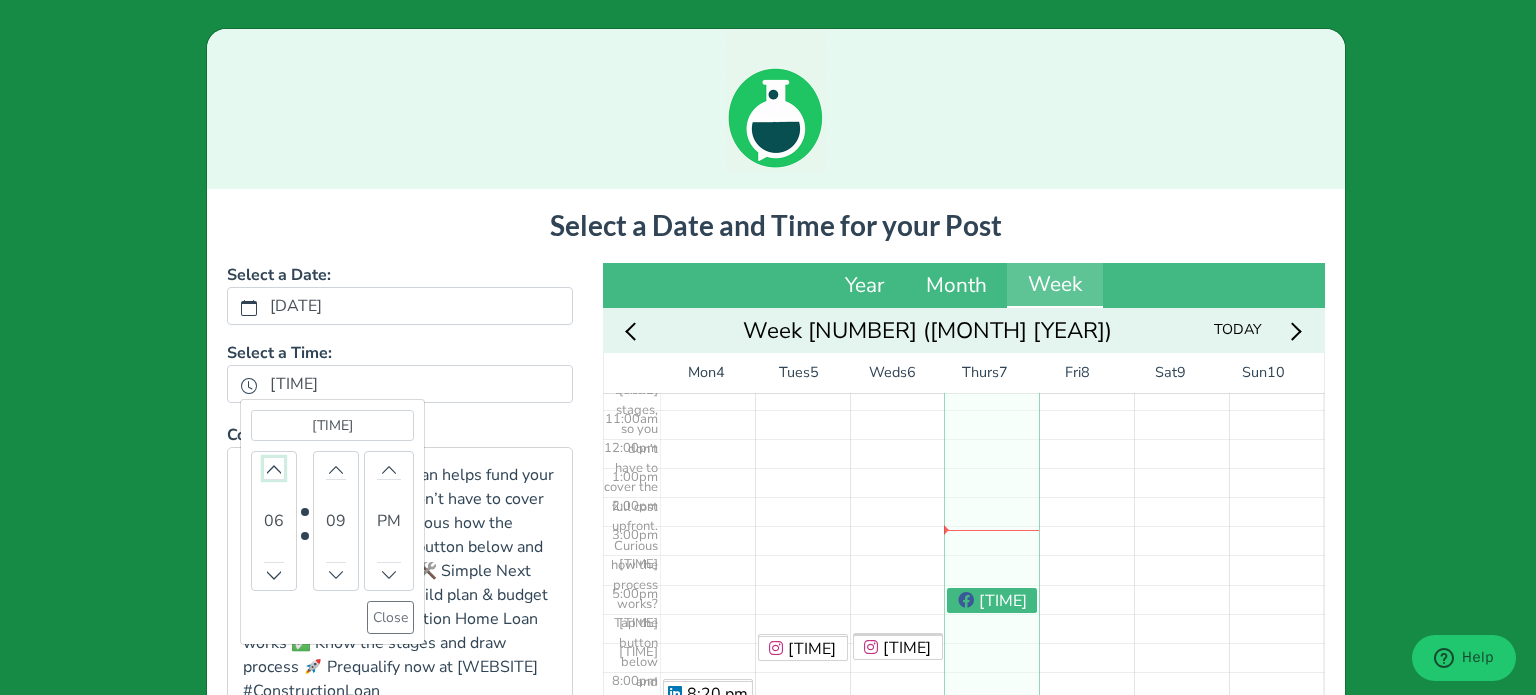 click 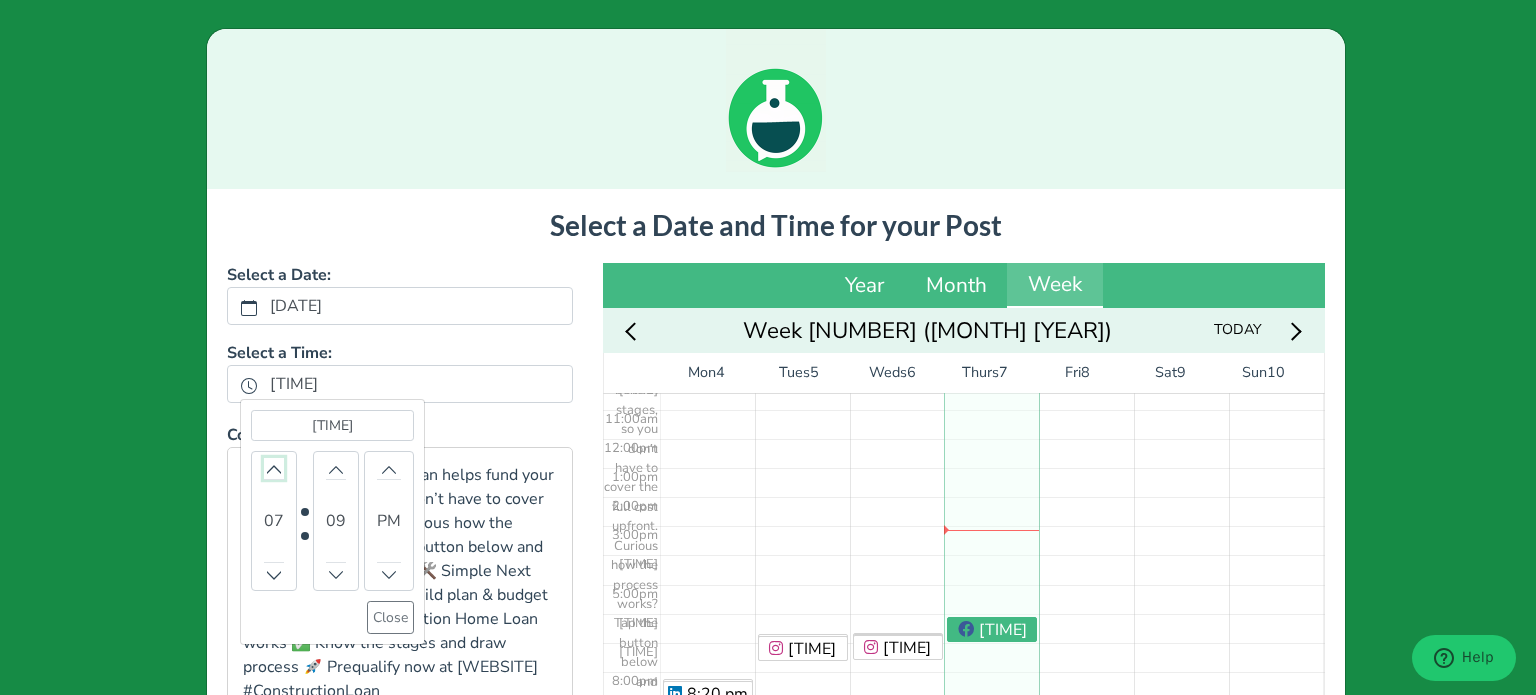 click 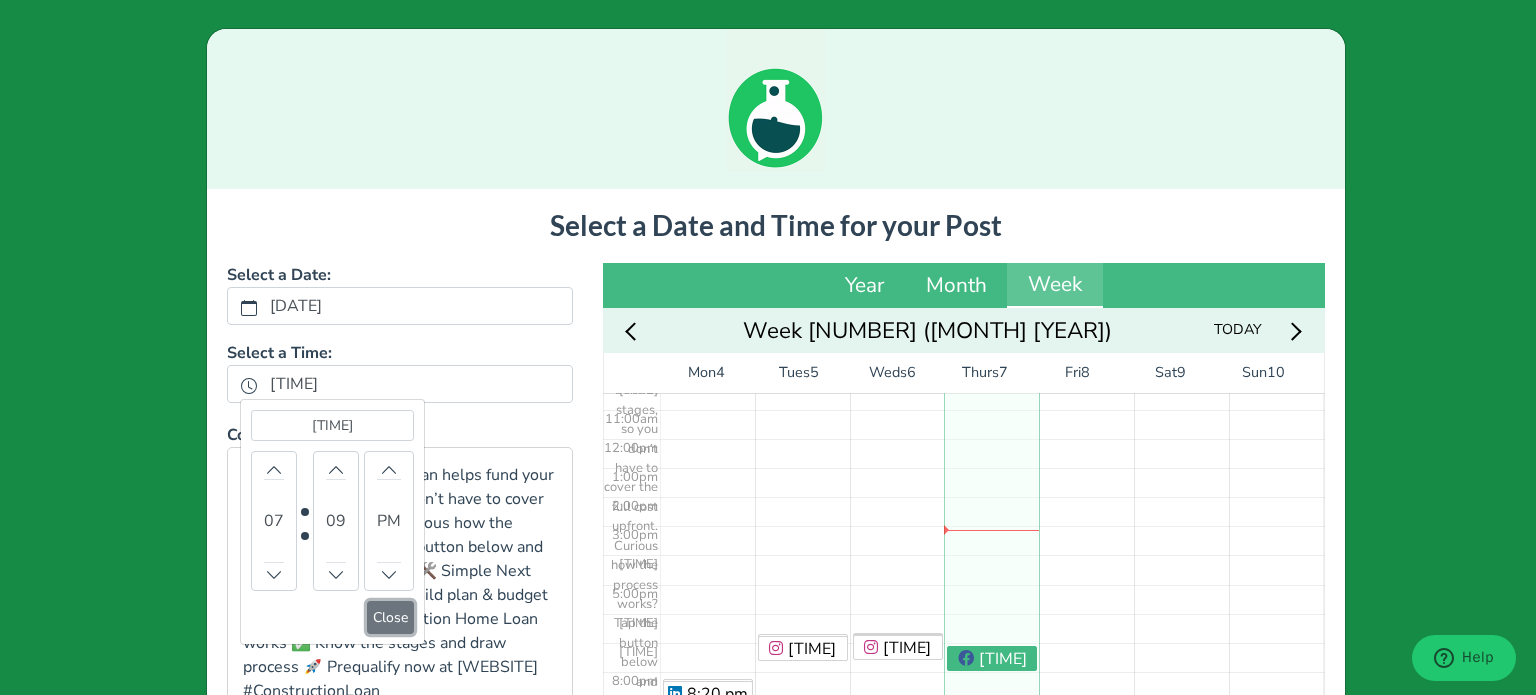 click on "Close" at bounding box center (390, 617) 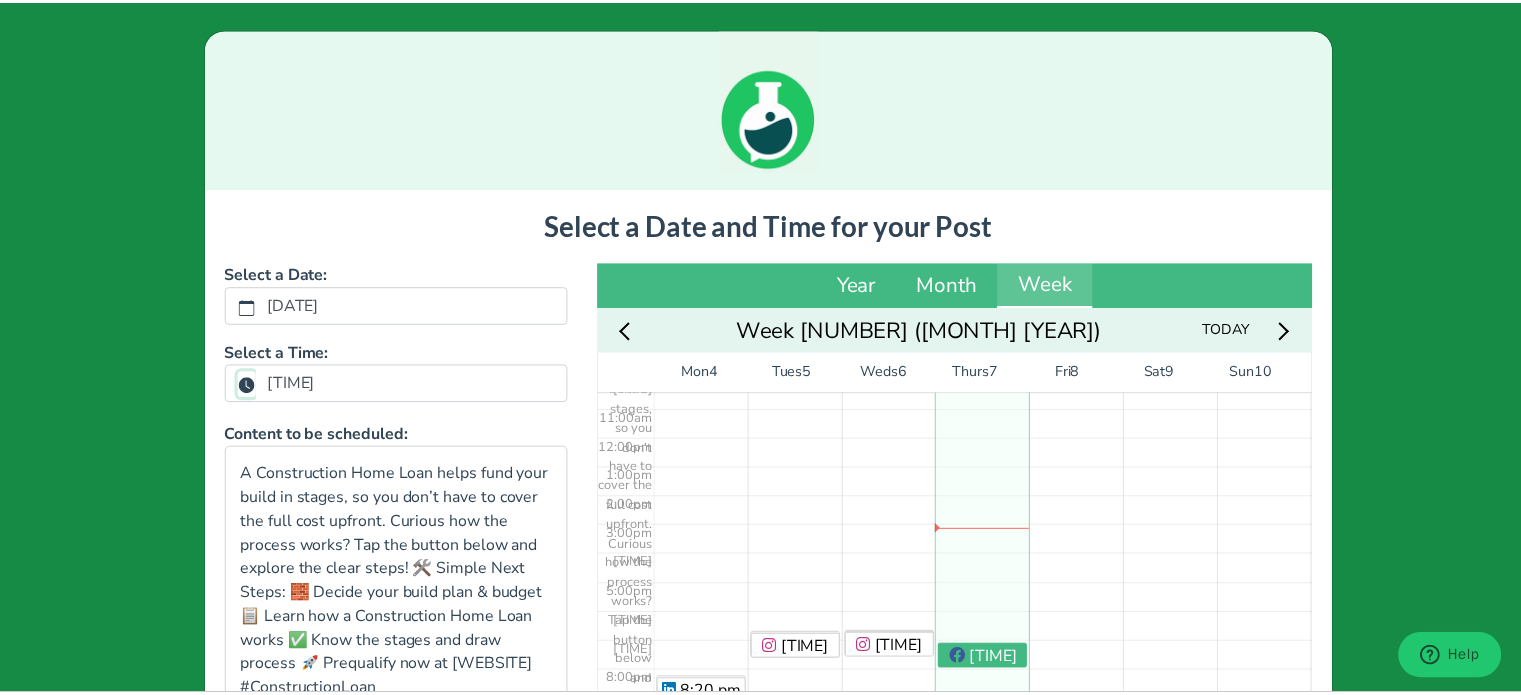 scroll, scrollTop: 465, scrollLeft: 0, axis: vertical 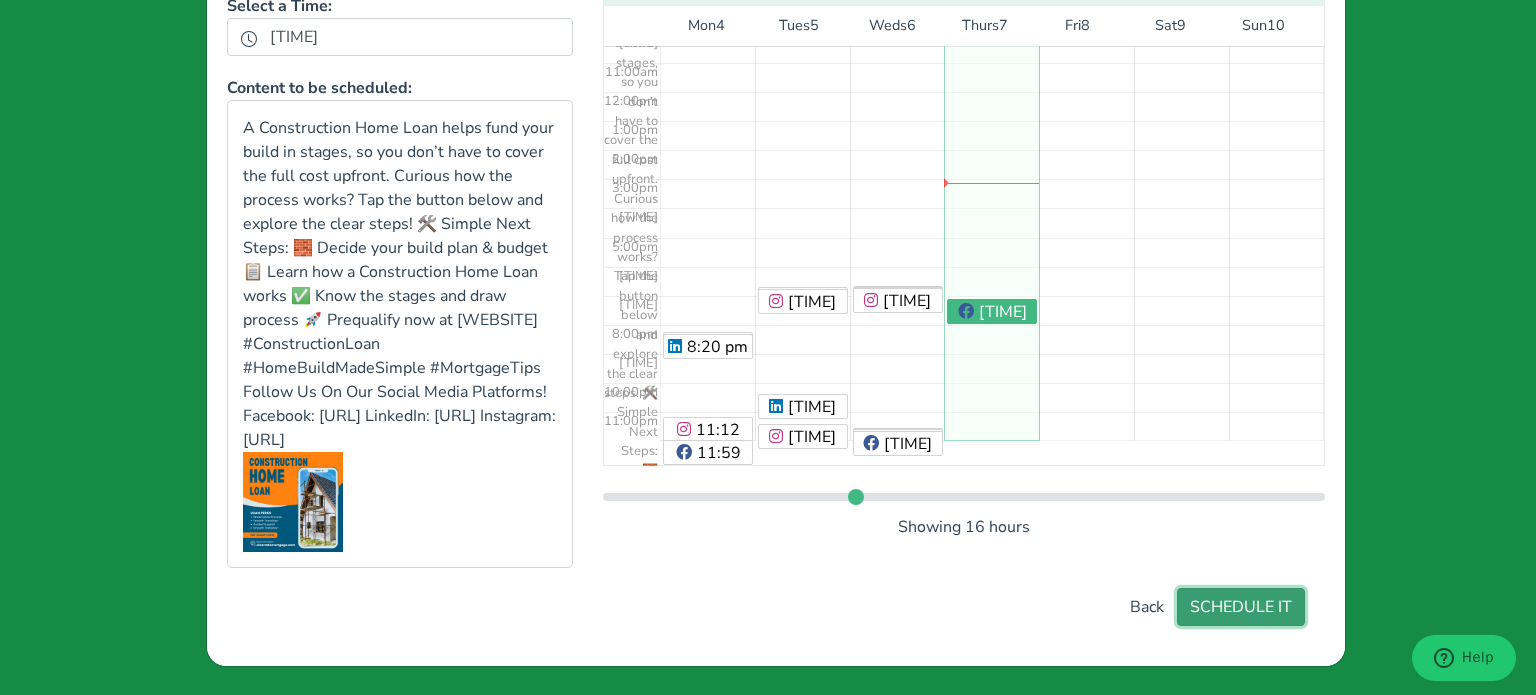 click on "SCHEDULE IT" at bounding box center (1241, 607) 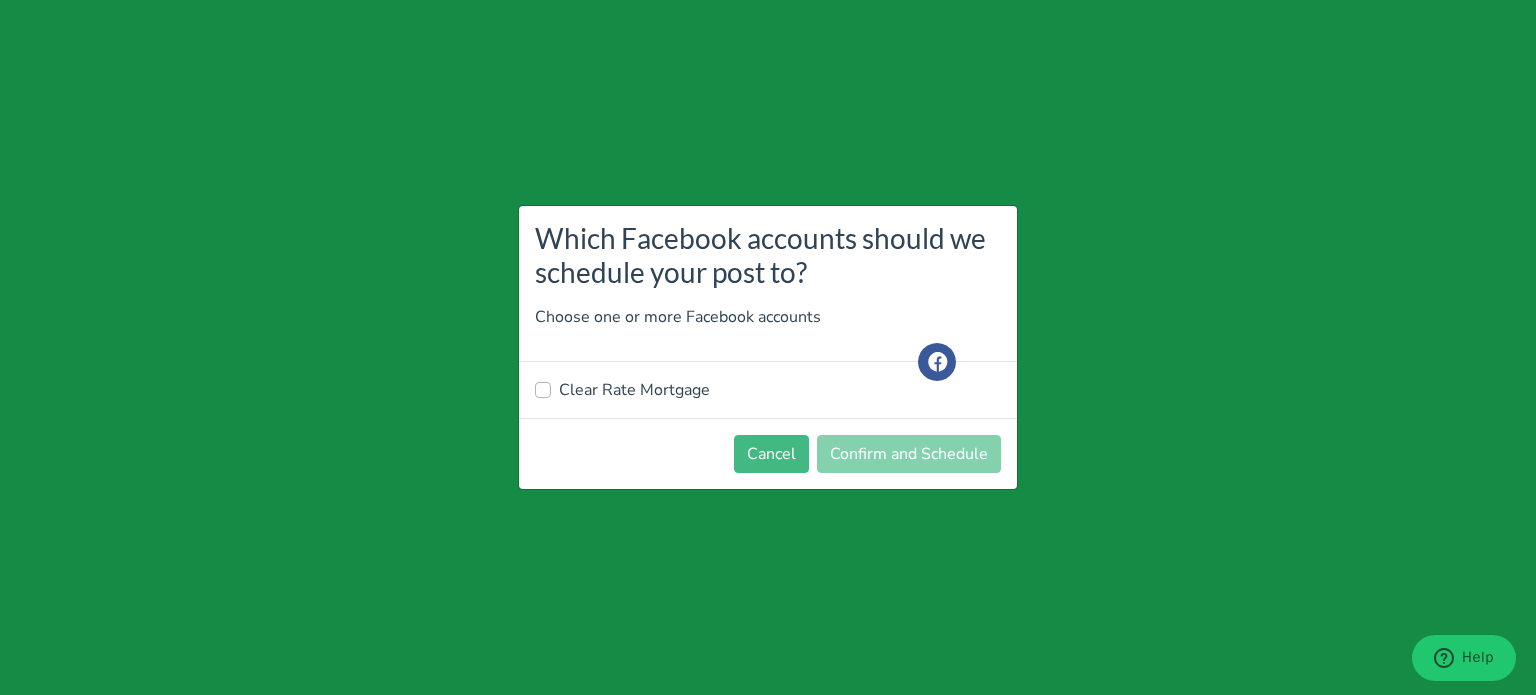 click on "Clear Rate Mortgage" at bounding box center (768, 390) 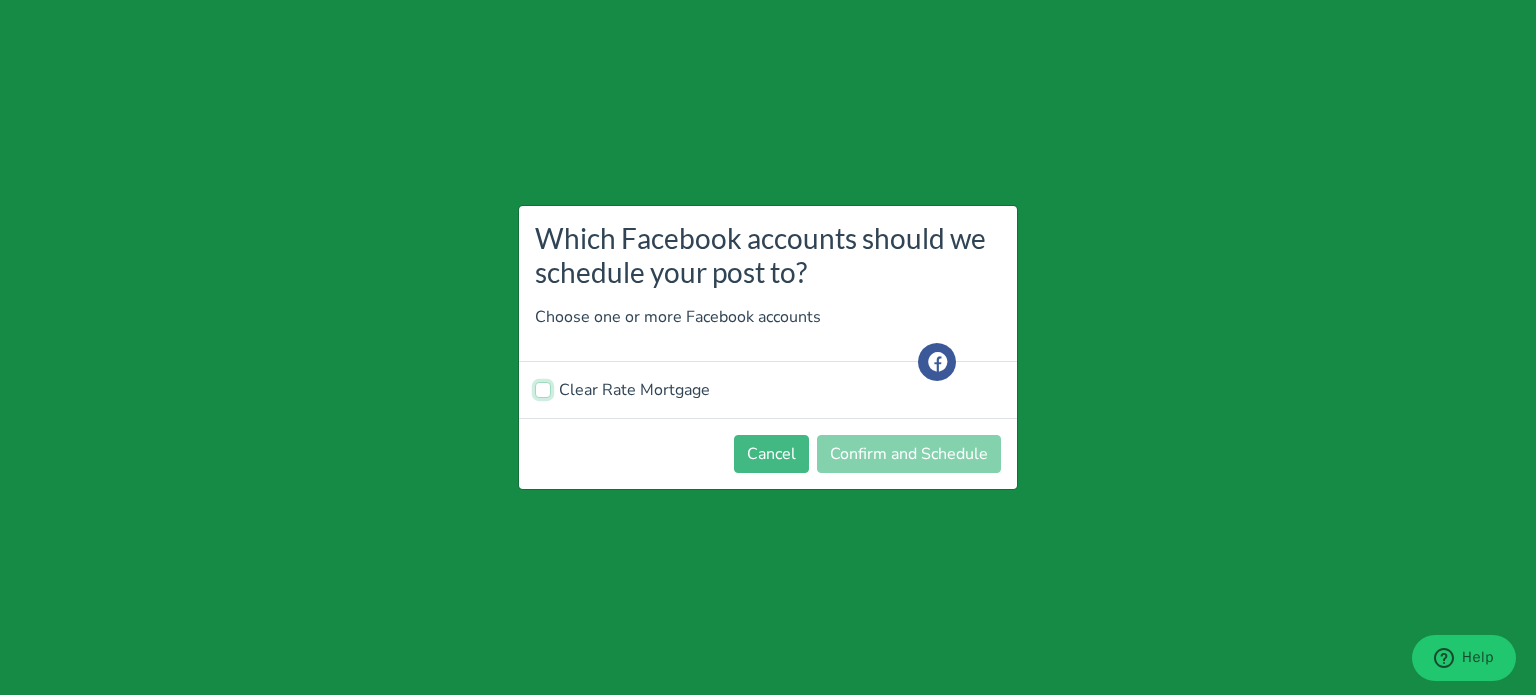 click on "Clear Rate Mortgage" at bounding box center [543, 388] 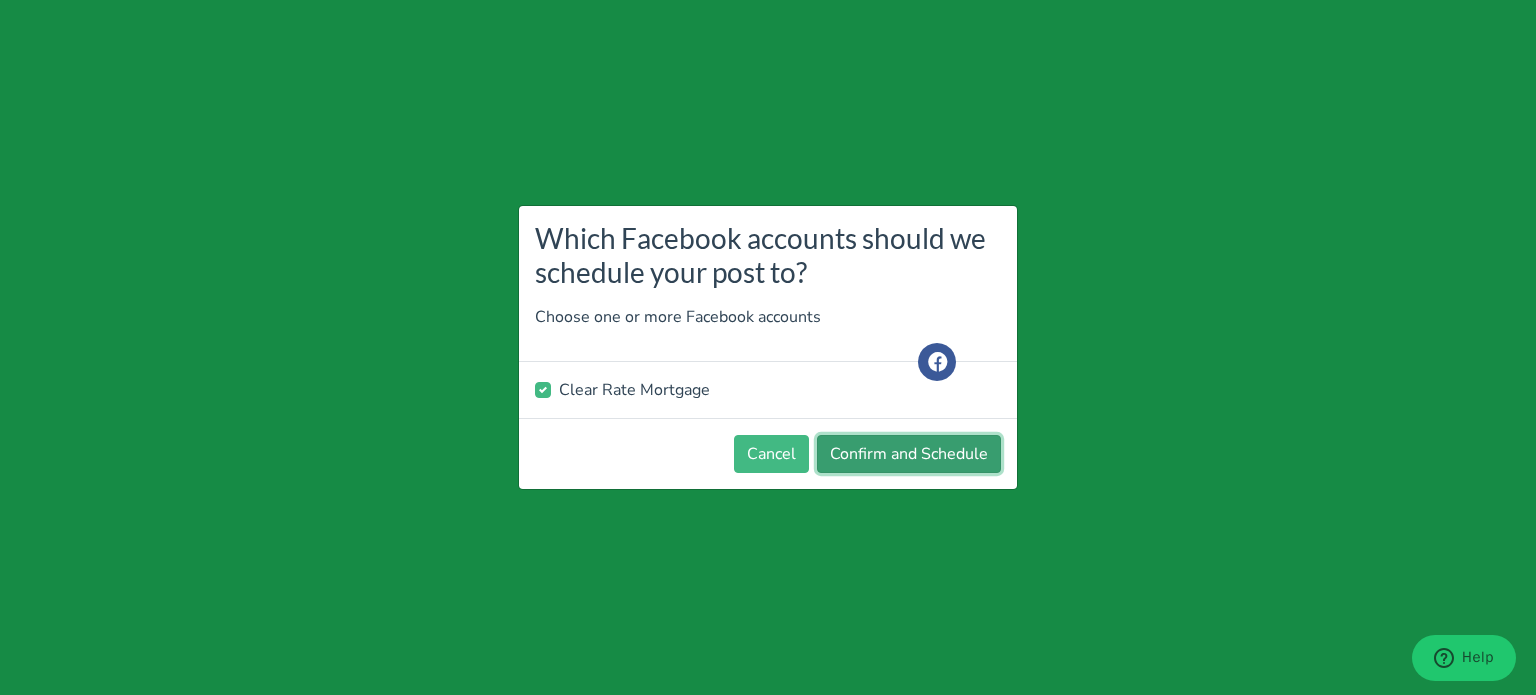 click on "Confirm and Schedule" at bounding box center [909, 454] 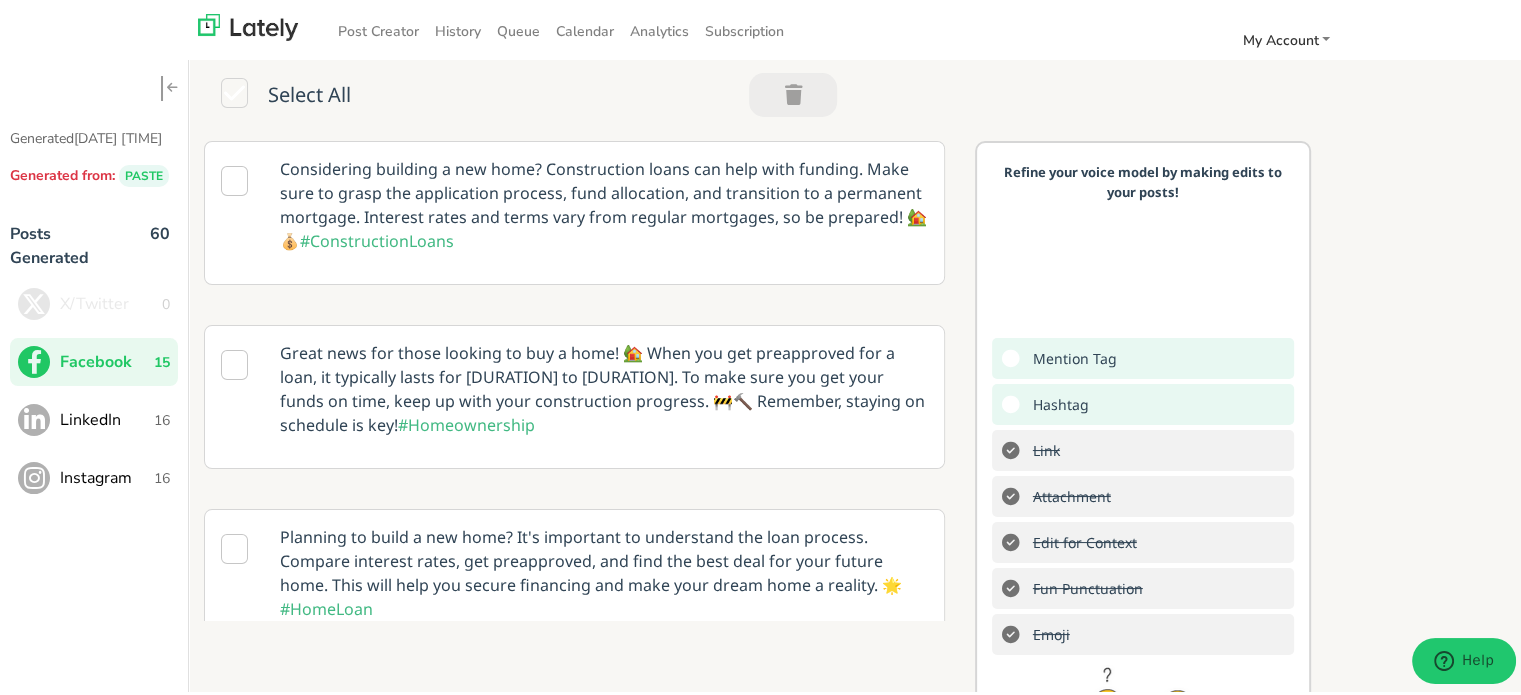 click on "16" at bounding box center [162, 417] 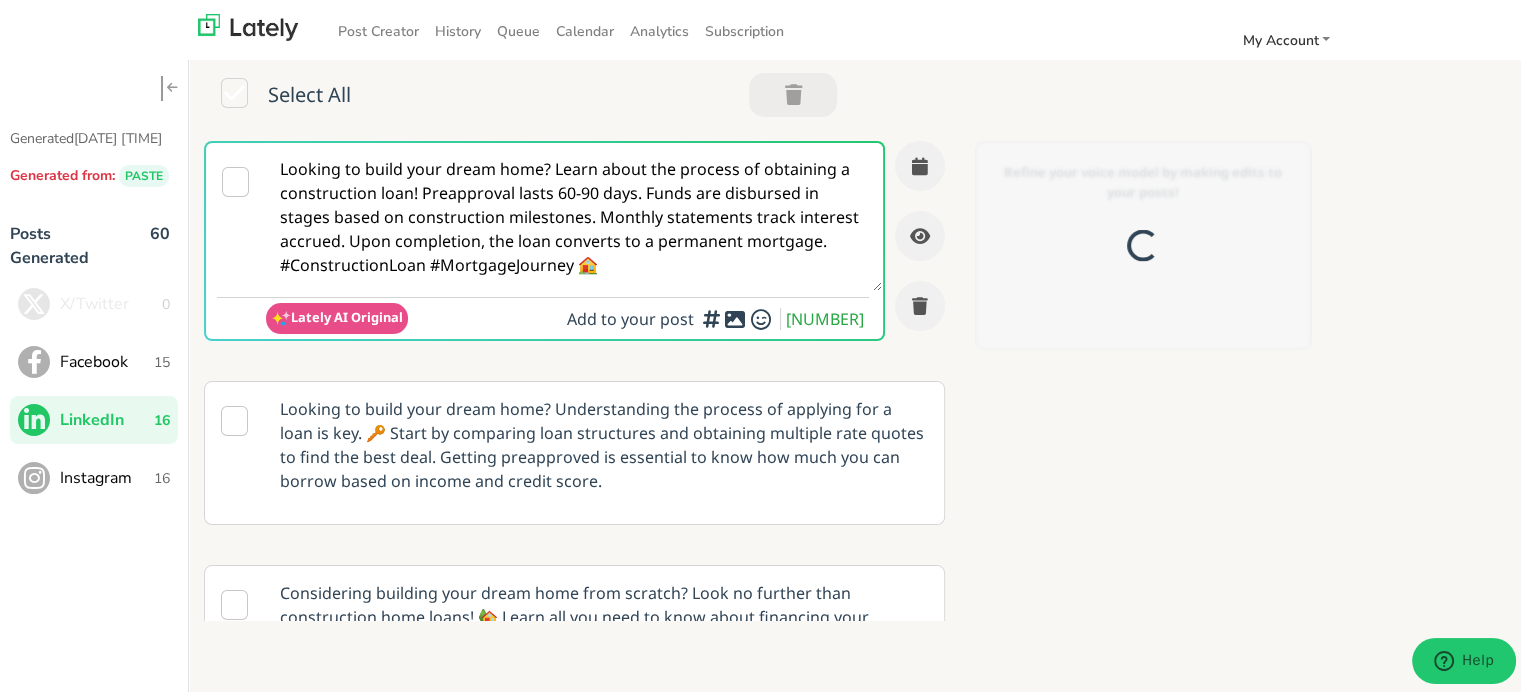 scroll, scrollTop: 0, scrollLeft: 0, axis: both 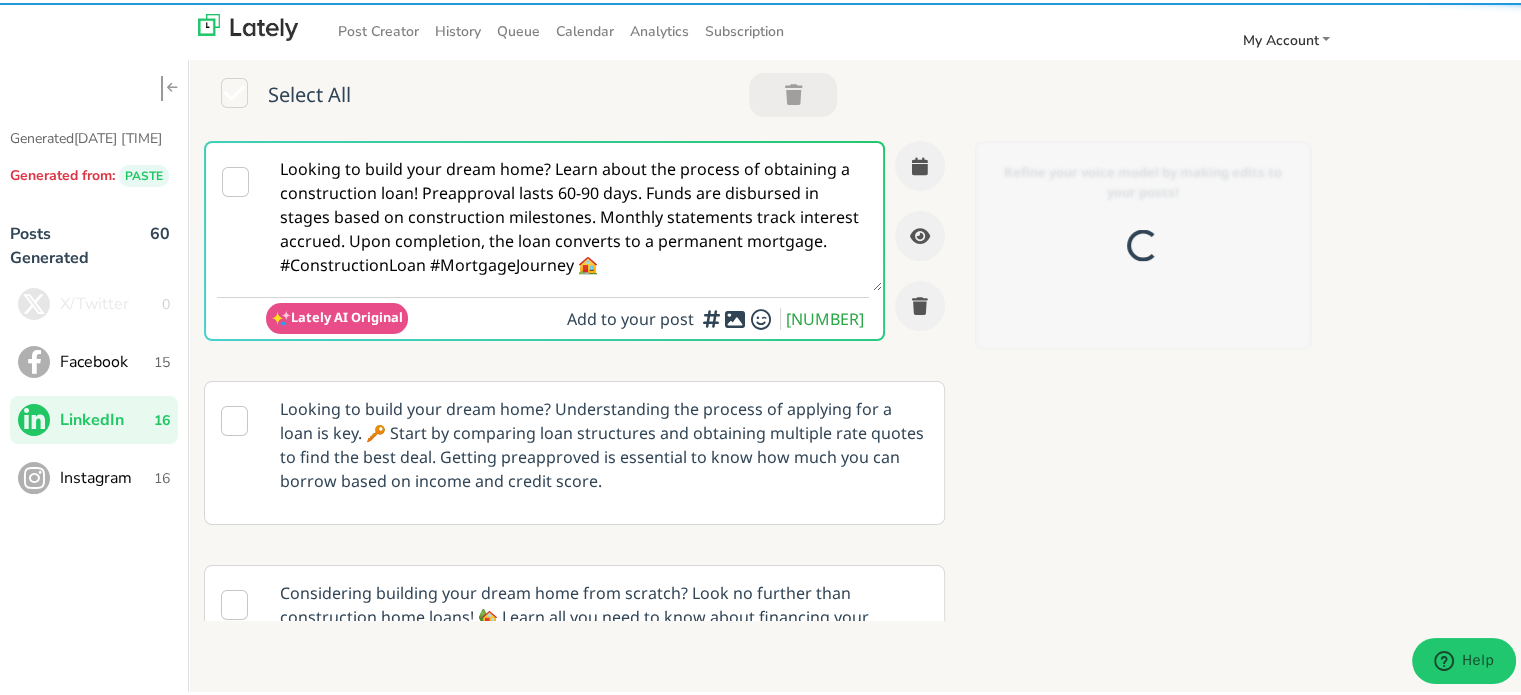 click on "Looking to build your dream home? Learn about the process of obtaining a construction loan! Preapproval lasts 60-90 days. Funds are disbursed in stages based on construction milestones. Monthly statements track interest accrued. Upon completion, the loan converts to a permanent mortgage. #ConstructionLoan #MortgageJourney 🏠" at bounding box center (574, 214) 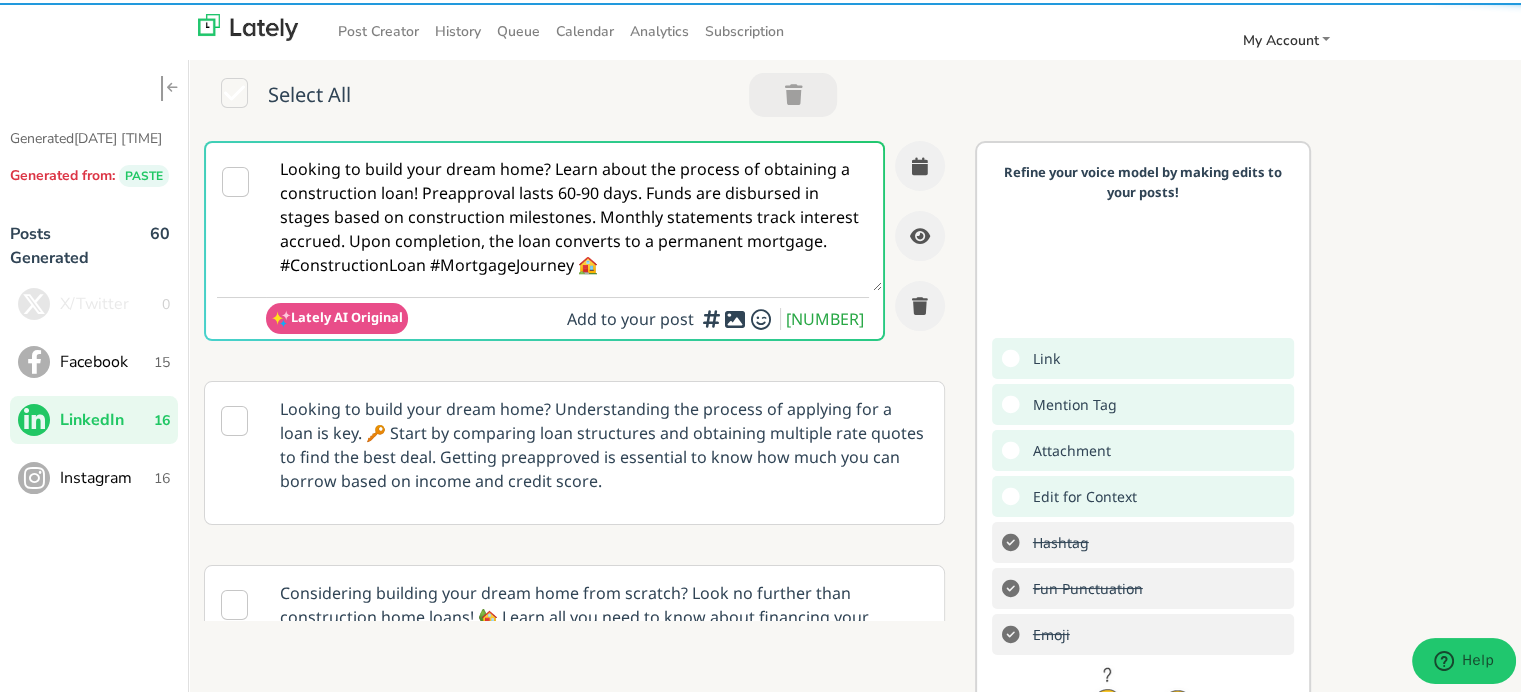 click on "Looking to build your dream home? Learn about the process of obtaining a construction loan! Preapproval lasts 60-90 days. Funds are disbursed in stages based on construction milestones. Monthly statements track interest accrued. Upon completion, the loan converts to a permanent mortgage. #ConstructionLoan #MortgageJourney 🏠" at bounding box center [574, 214] 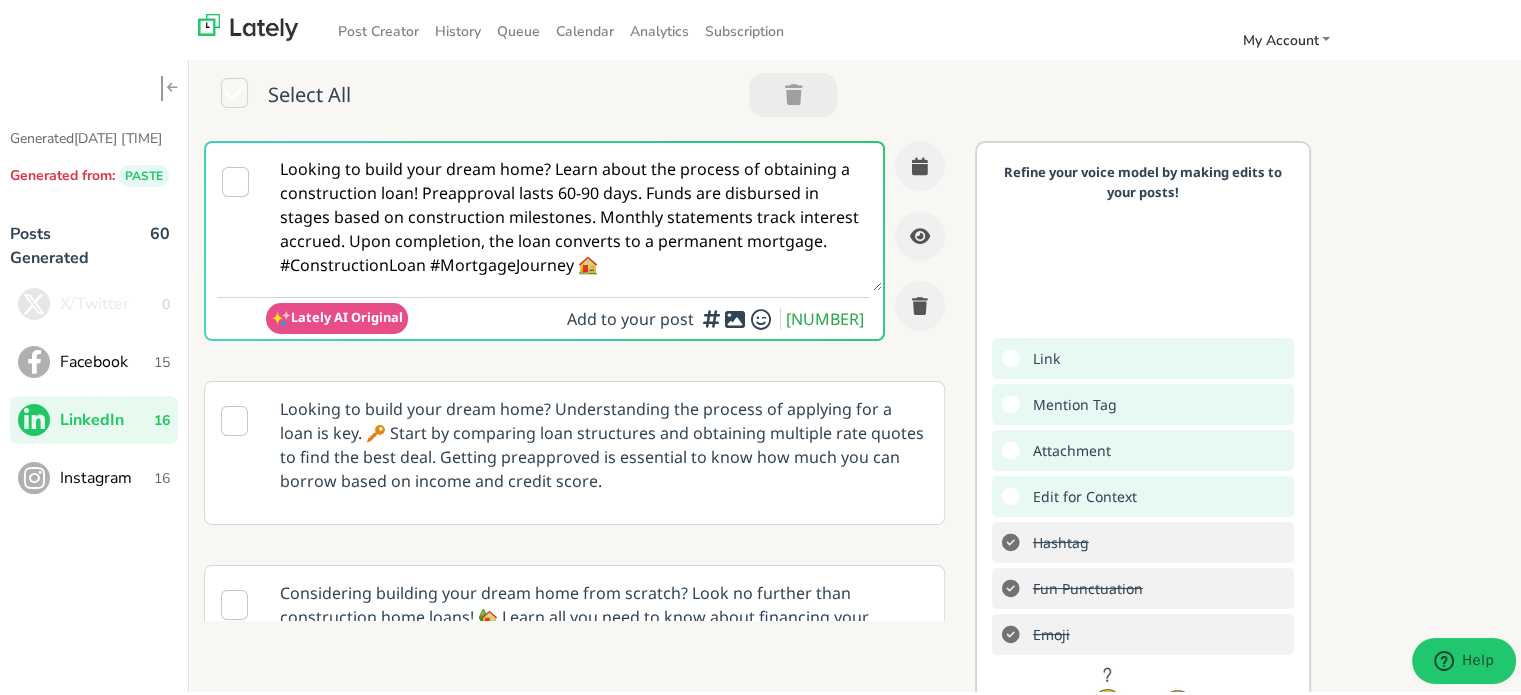 click on "Looking to build your dream home? Learn about the process of obtaining a construction loan! Preapproval lasts 60-90 days. Funds are disbursed in stages based on construction milestones. Monthly statements track interest accrued. Upon completion, the loan converts to a permanent mortgage. #ConstructionLoan #MortgageJourney 🏠" at bounding box center (574, 214) 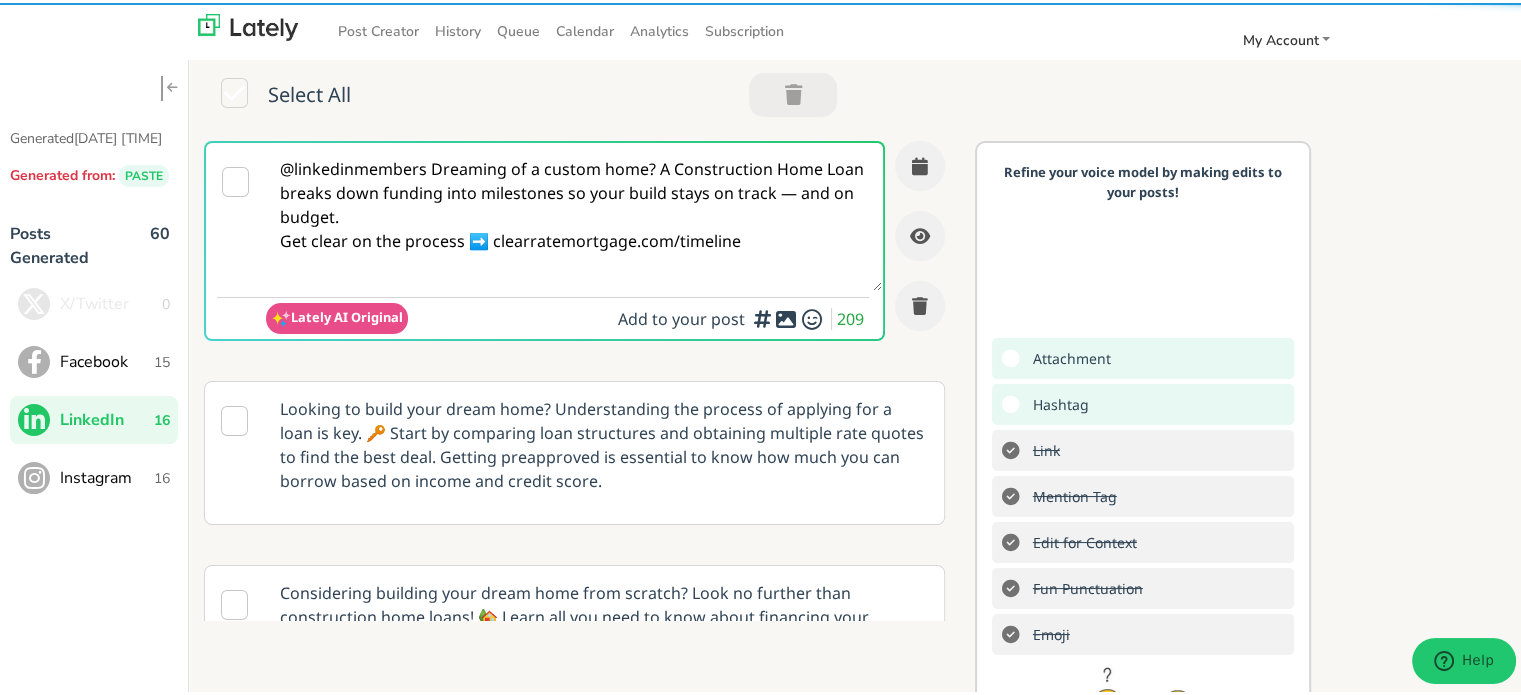 click on "@linkedinmembers Dreaming of a custom home? A Construction Home Loan breaks down funding into milestones so your build stays on track — and on budget.
Get clear on the process ➡️ clearratemortgage.com/timeline" at bounding box center [574, 214] 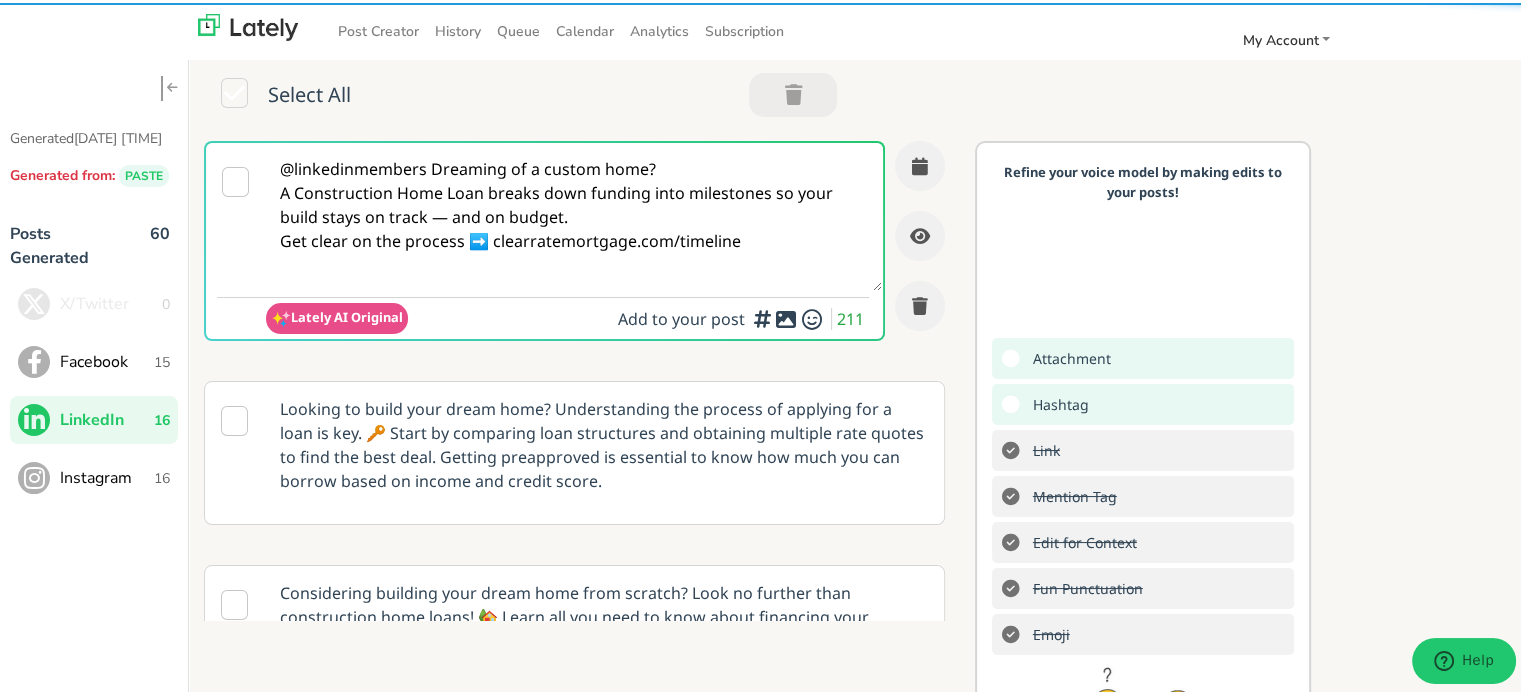 click on "@linkedinmembers Dreaming of a custom home?
A Construction Home Loan breaks down funding into milestones so your build stays on track — and on budget.
Get clear on the process ➡️ clearratemortgage.com/timeline" at bounding box center (574, 214) 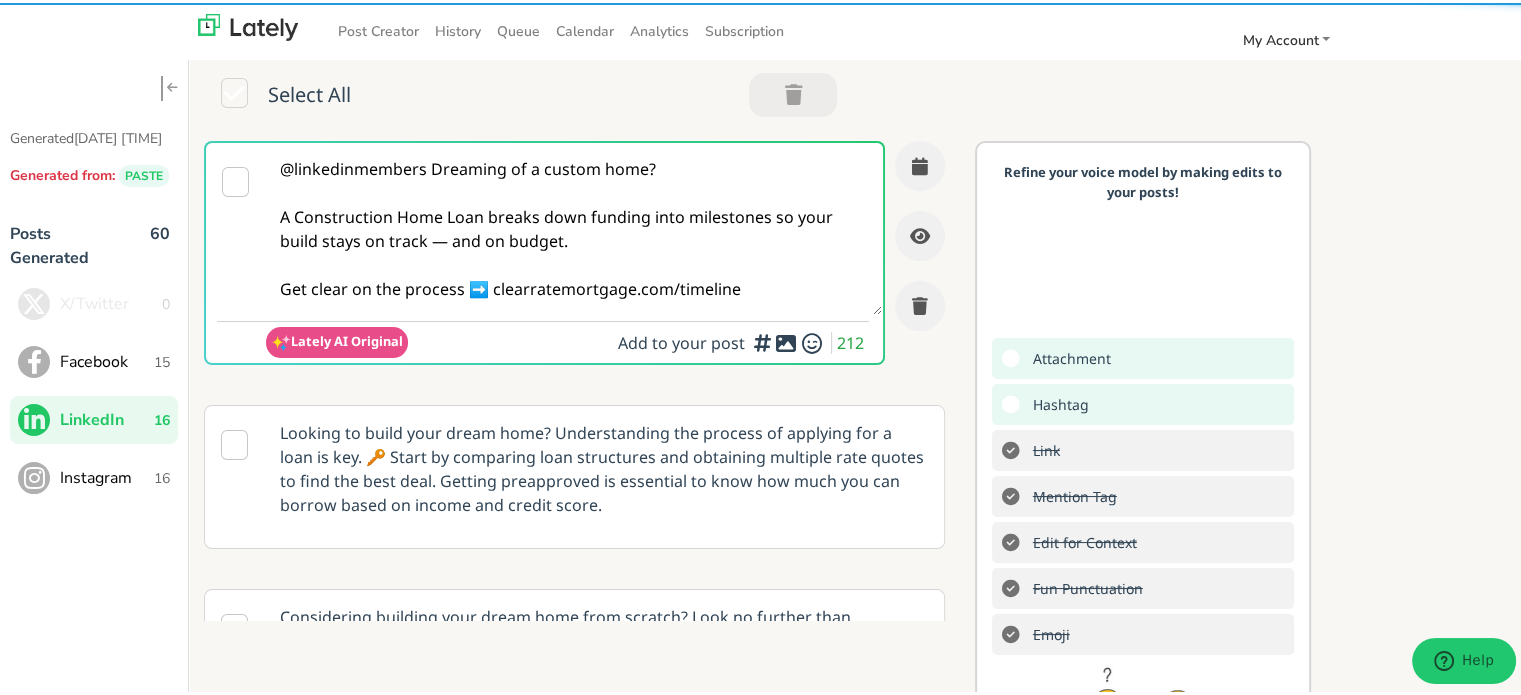 click on "@linkedinmembers Dreaming of a custom home?
A Construction Home Loan breaks down funding into milestones so your build stays on track — and on budget.
Get clear on the process ➡️ clearratemortgage.com/timeline" at bounding box center [574, 226] 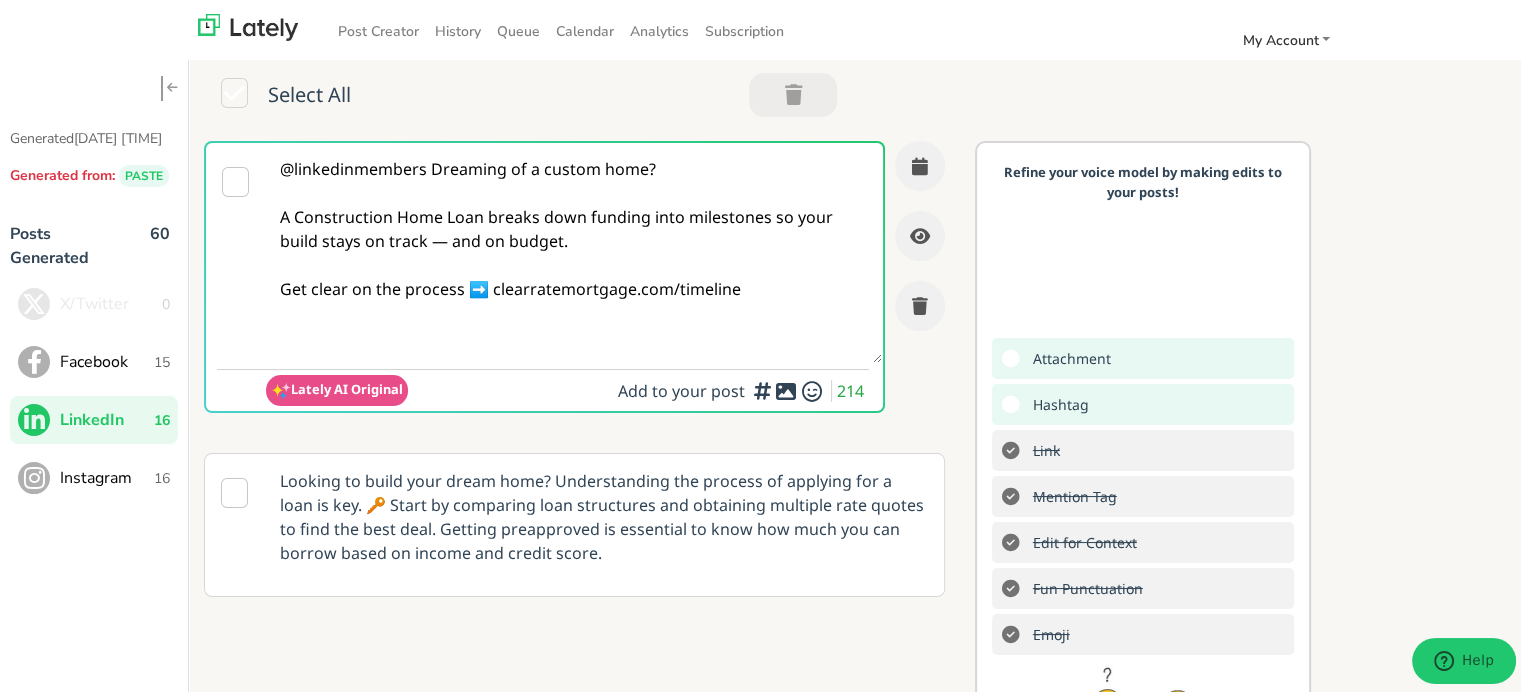 paste on "🛠️ Simple Next Steps:
🧱 Decide your build plan & budget
📋 Learn how a Construction Home Loan works
✅ Know the stages and draw process
🚀 Prequalify now at clearratemortgage.com
Hashtags (for all posts):
#ConstructionLoan #HomeBuildMadeSimple #MortgageTips" 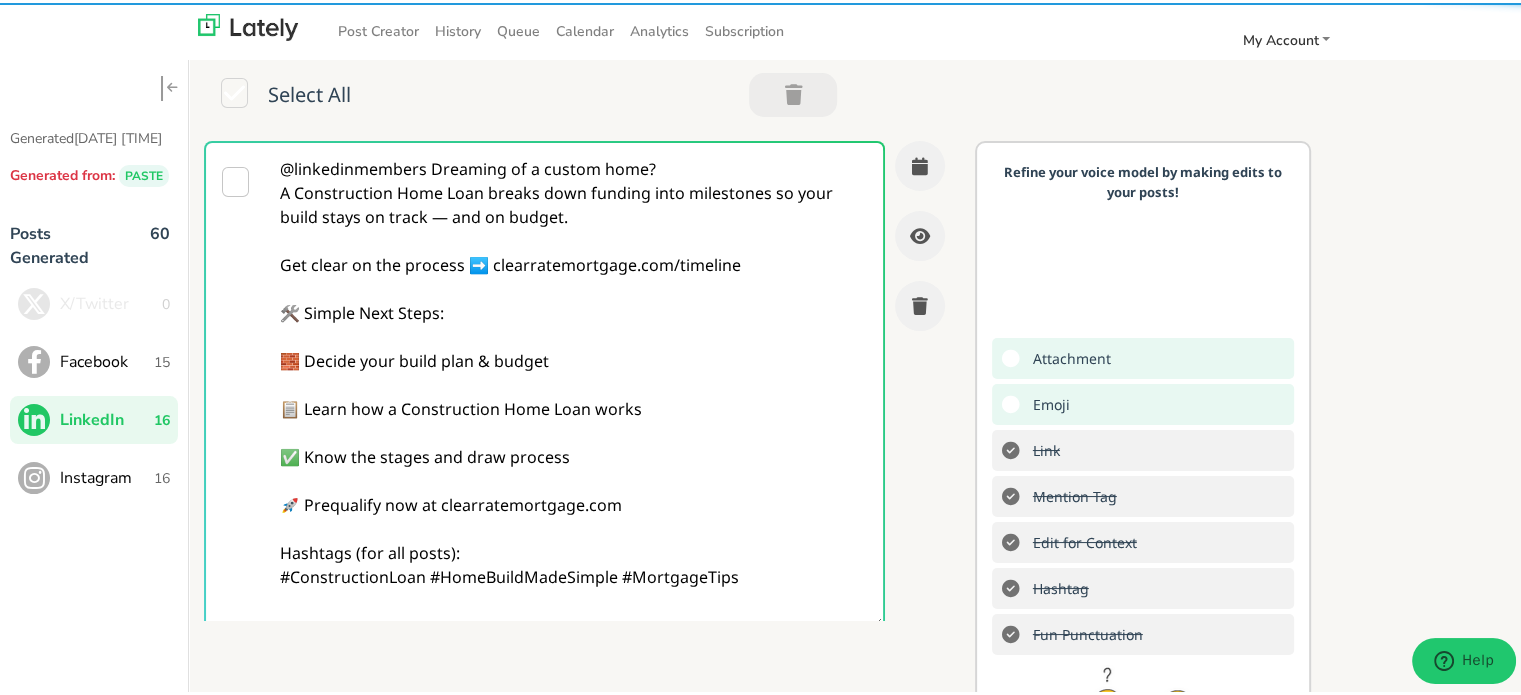 click on "@linkedinmembers Dreaming of a custom home?
A Construction Home Loan breaks down funding into milestones so your build stays on track — and on budget.
Get clear on the process ➡️ clearratemortgage.com/timeline
🛠️ Simple Next Steps:
🧱 Decide your build plan & budget
📋 Learn how a Construction Home Loan works
✅ Know the stages and draw process
🚀 Prequalify now at clearratemortgage.com
Hashtags (for all posts):
#ConstructionLoan #HomeBuildMadeSimple #MortgageTips" at bounding box center (574, 382) 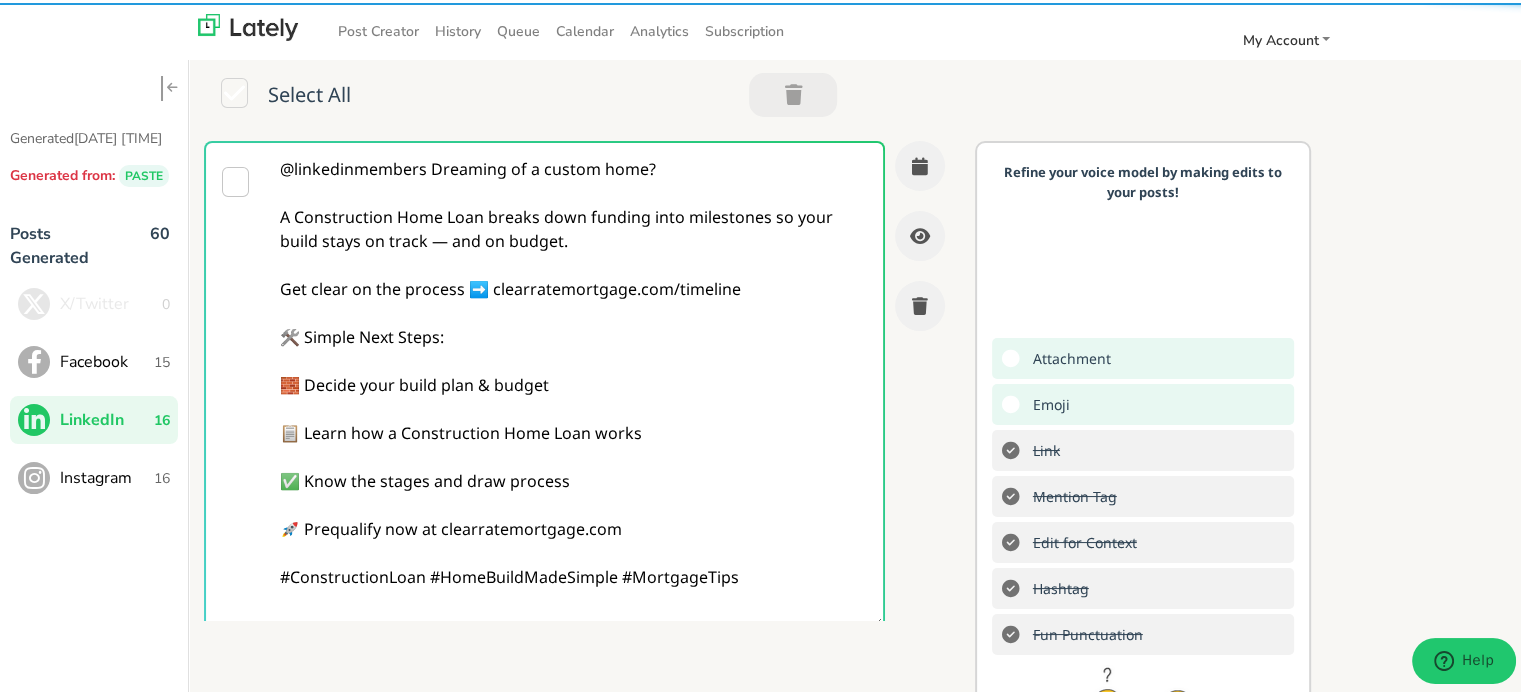 click on "@linkedinmembers Dreaming of a custom home?
A Construction Home Loan breaks down funding into milestones so your build stays on track — and on budget.
Get clear on the process ➡️ clearratemortgage.com/timeline
🛠️ Simple Next Steps:
🧱 Decide your build plan & budget
📋 Learn how a Construction Home Loan works
✅ Know the stages and draw process
🚀 Prequalify now at clearratemortgage.com
#ConstructionLoan #HomeBuildMadeSimple #MortgageTips" at bounding box center (574, 382) 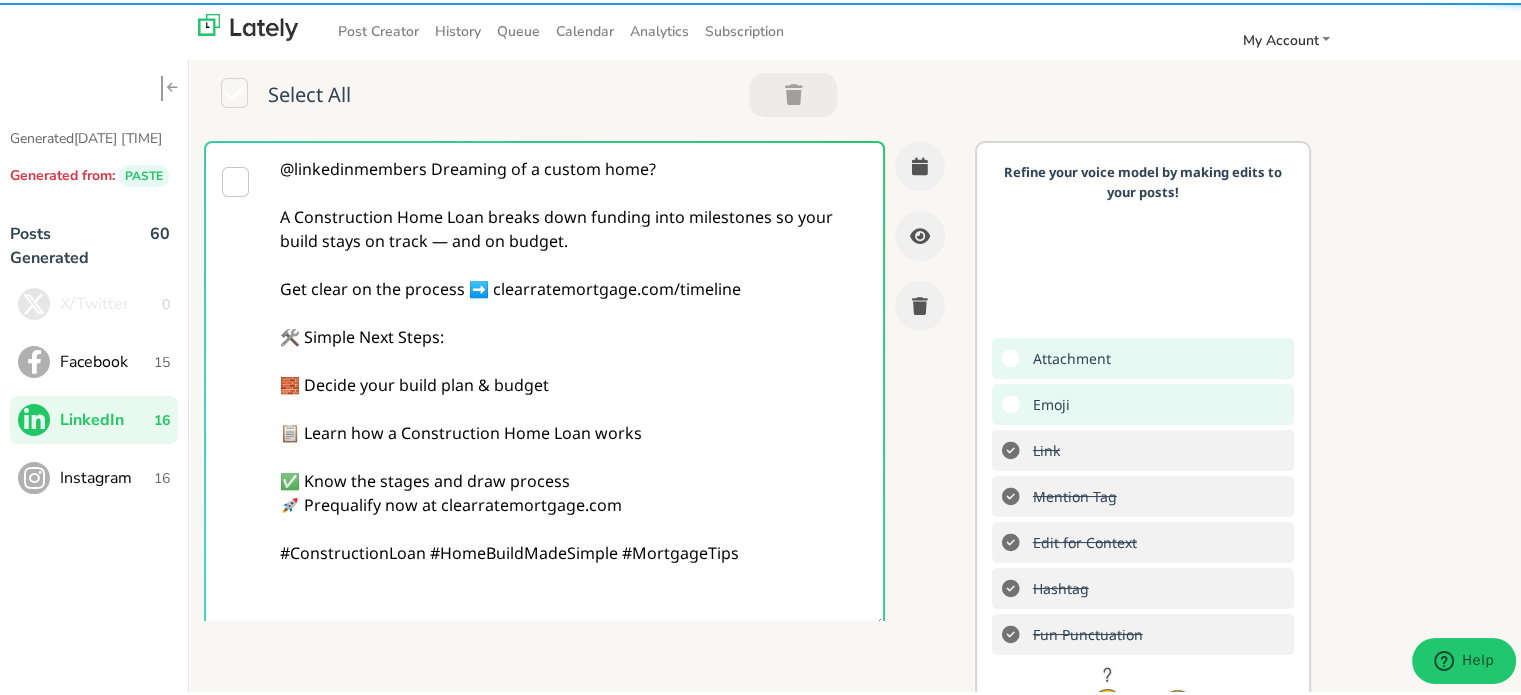 click on "@linkedinmembers Dreaming of a custom home?
A Construction Home Loan breaks down funding into milestones so your build stays on track — and on budget.
Get clear on the process ➡️ clearratemortgage.com/timeline
🛠️ Simple Next Steps:
🧱 Decide your build plan & budget
📋 Learn how a Construction Home Loan works
✅ Know the stages and draw process
🚀 Prequalify now at clearratemortgage.com
#ConstructionLoan #HomeBuildMadeSimple #MortgageTips" at bounding box center [574, 382] 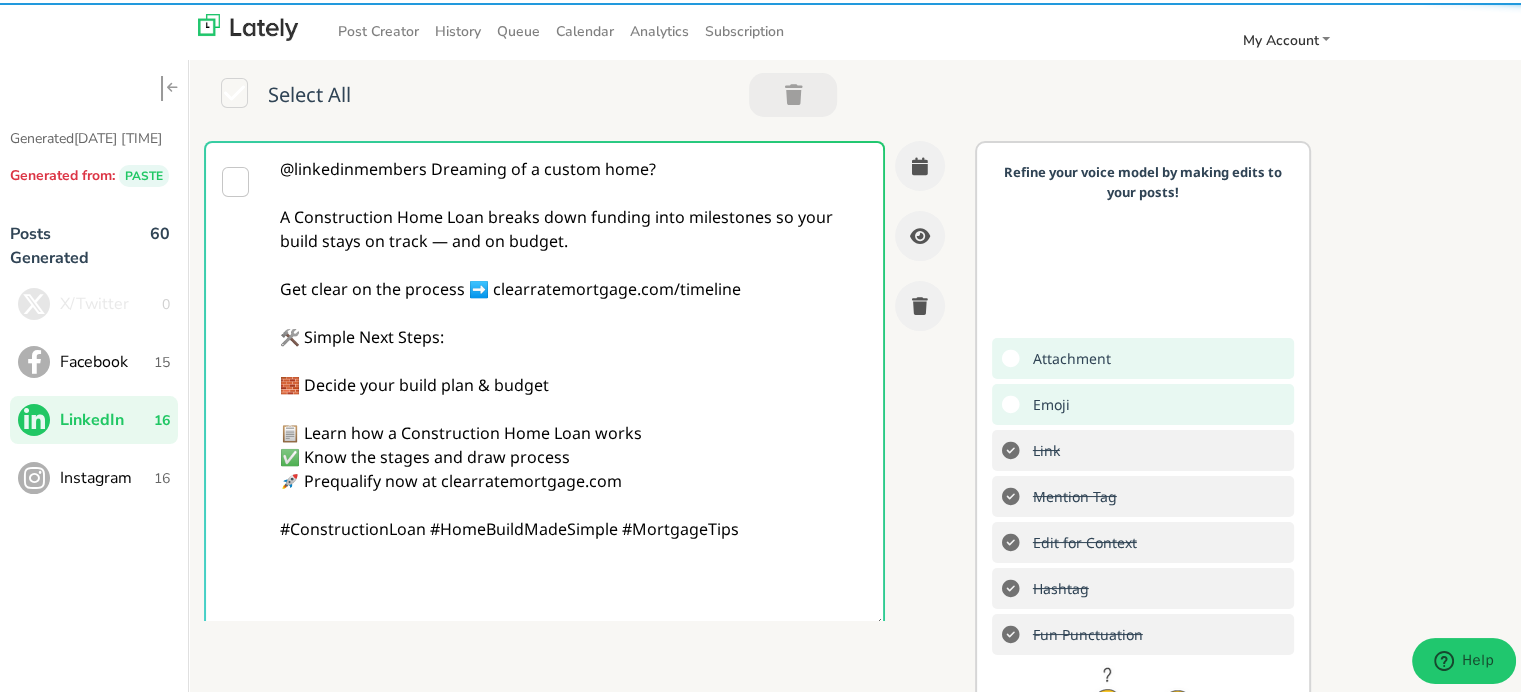 click on "@linkedinmembers Dreaming of a custom home?
A Construction Home Loan breaks down funding into milestones so your build stays on track — and on budget.
Get clear on the process ➡️ clearratemortgage.com/timeline
🛠️ Simple Next Steps:
🧱 Decide your build plan & budget
📋 Learn how a Construction Home Loan works
✅ Know the stages and draw process
🚀 Prequalify now at clearratemortgage.com
#ConstructionLoan #HomeBuildMadeSimple #MortgageTips" at bounding box center (574, 382) 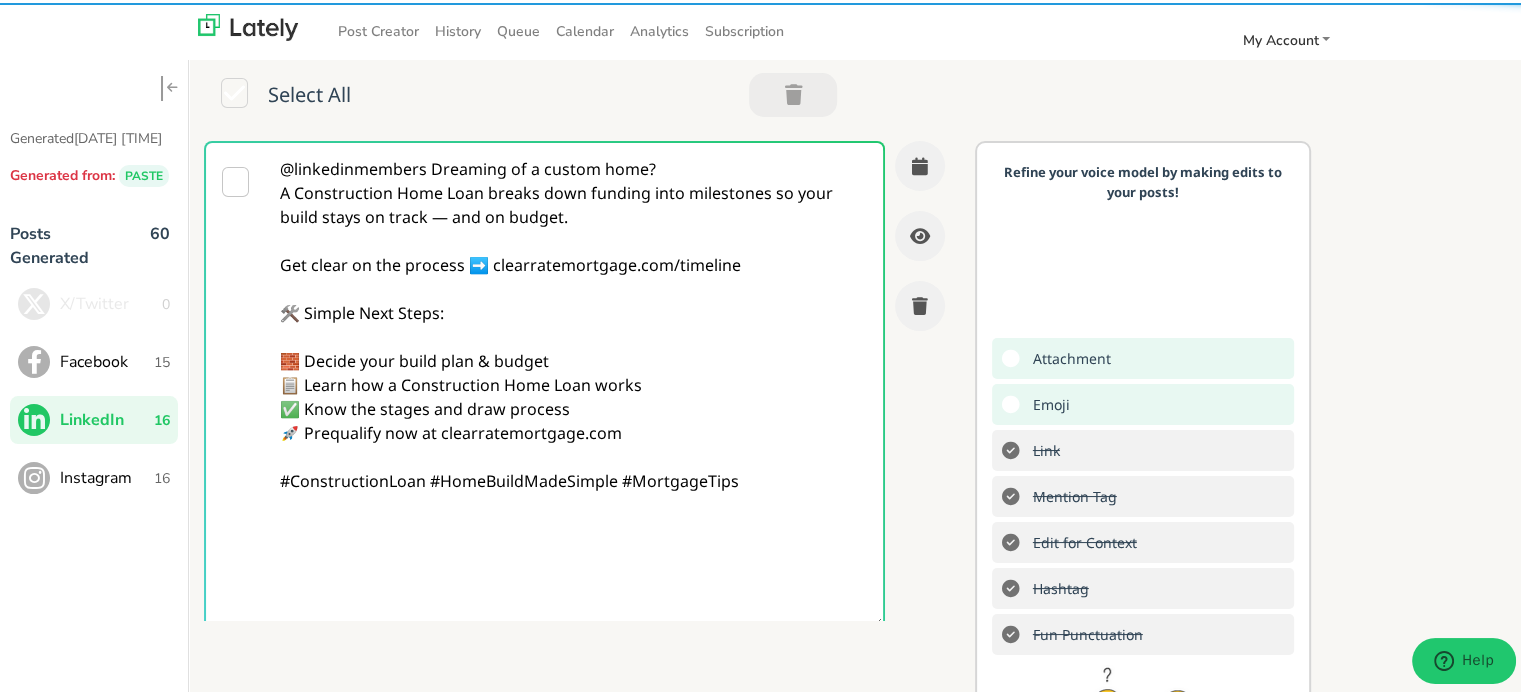 click on "@linkedinmembers Dreaming of a custom home?
A Construction Home Loan breaks down funding into milestones so your build stays on track — and on budget.
Get clear on the process ➡️ clearratemortgage.com/timeline
🛠️ Simple Next Steps:
🧱 Decide your build plan & budget
📋 Learn how a Construction Home Loan works
✅ Know the stages and draw process
🚀 Prequalify now at clearratemortgage.com
#ConstructionLoan #HomeBuildMadeSimple #MortgageTips" at bounding box center [574, 382] 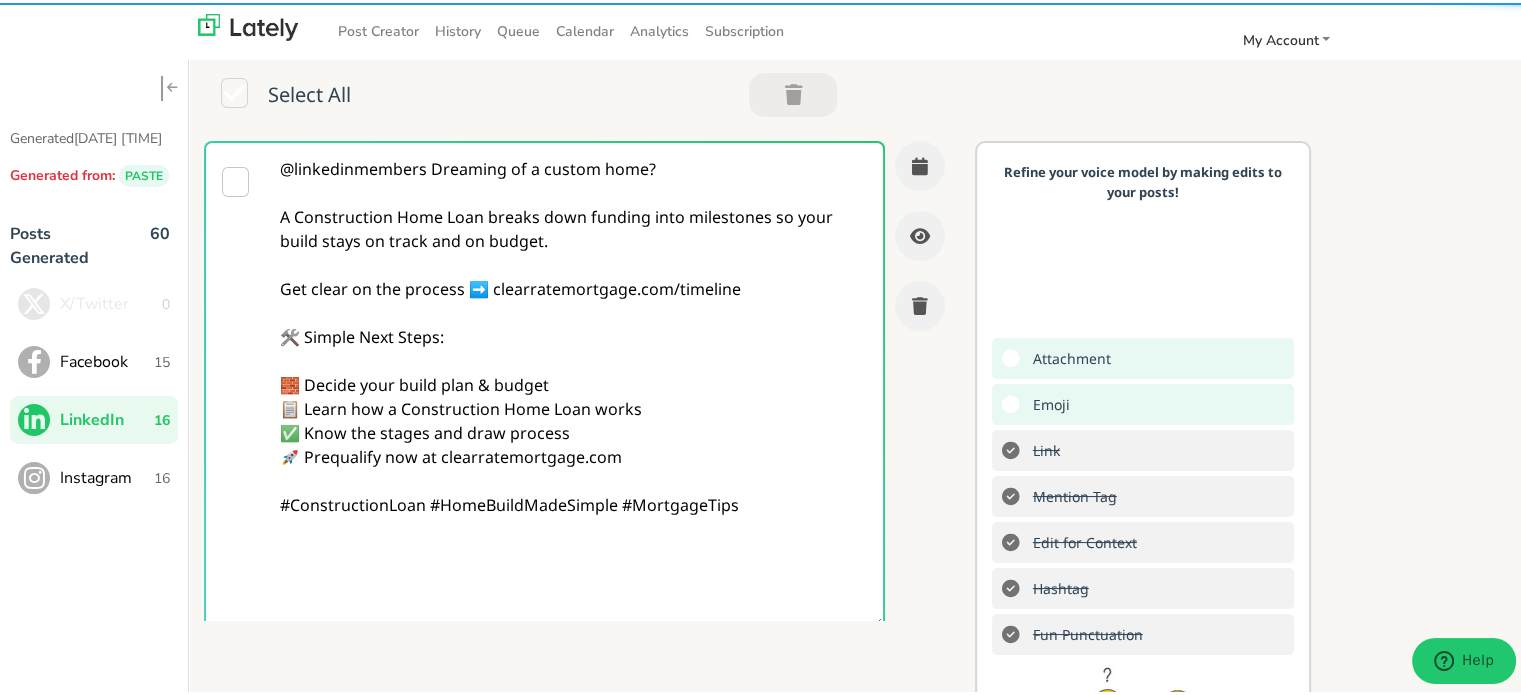 click on "@linkedinmembers Dreaming of a custom home?
A Construction Home Loan breaks down funding into milestones so your build stays on track and on budget.
Get clear on the process ➡️ clearratemortgage.com/timeline
🛠️ Simple Next Steps:
🧱 Decide your build plan & budget
📋 Learn how a Construction Home Loan works
✅ Know the stages and draw process
🚀 Prequalify now at clearratemortgage.com
#ConstructionLoan #HomeBuildMadeSimple #MortgageTips" at bounding box center [574, 382] 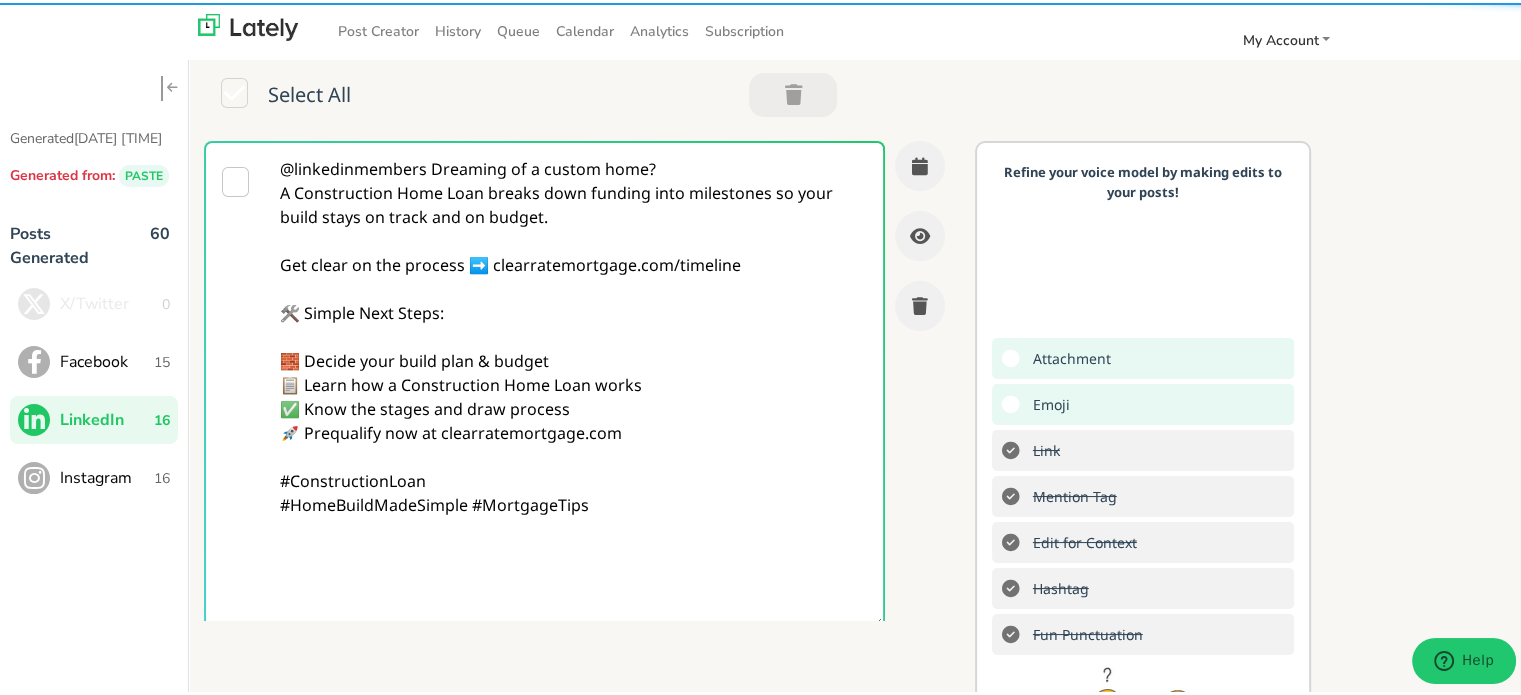 click on "Refine your voice model by making edits to your posts! Attachment Emoji Link Mention Tag Edit for Context Hashtag Fun Punctuation Kately Suggestion  Knock-knock. Onomatopoeia instantly lends personality to your writing. Because people then hear how you talk. Eureka!" at bounding box center (1143, 512) 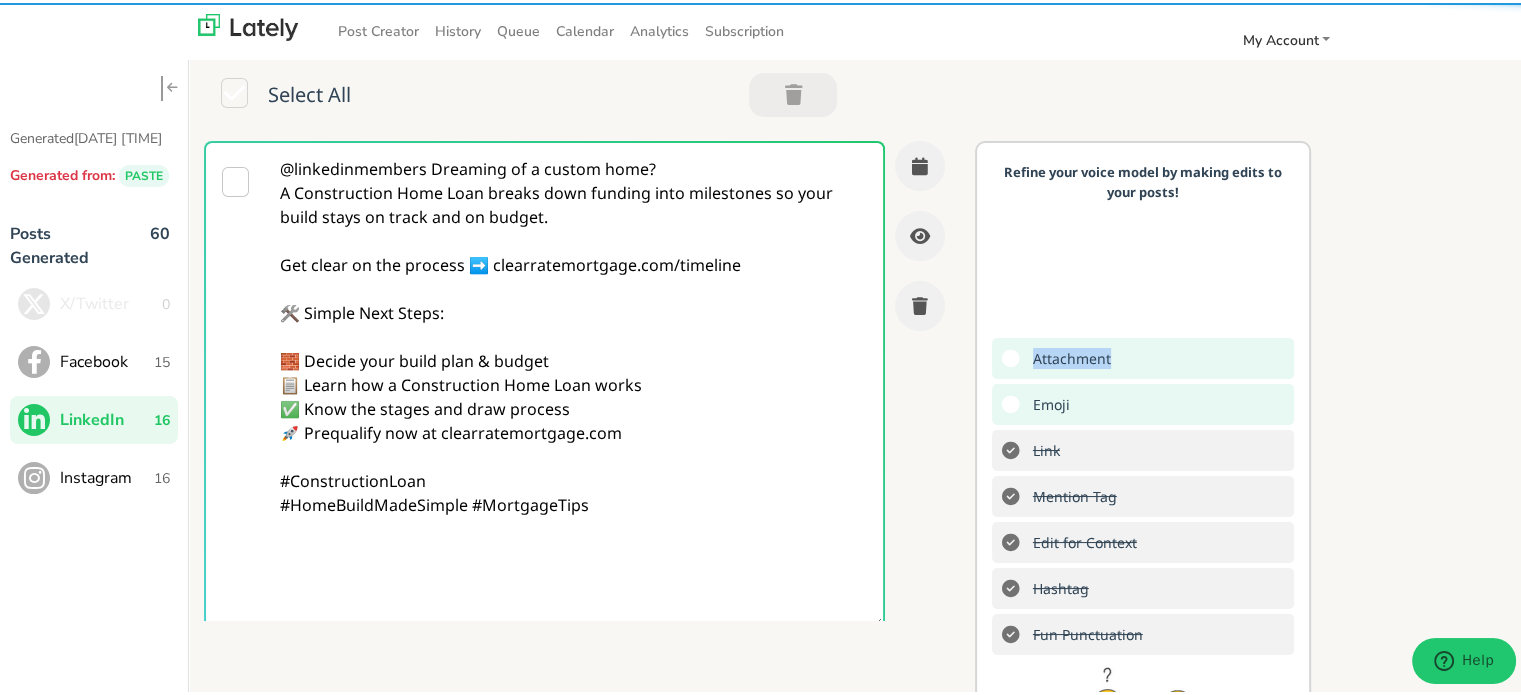 click on "Refine your voice model by making edits to your posts! Attachment Emoji Link Mention Tag Edit for Context Hashtag Fun Punctuation Kately Suggestion  Knock-knock. Onomatopoeia instantly lends personality to your writing. Because people then hear how you talk. Eureka!" at bounding box center [1143, 512] 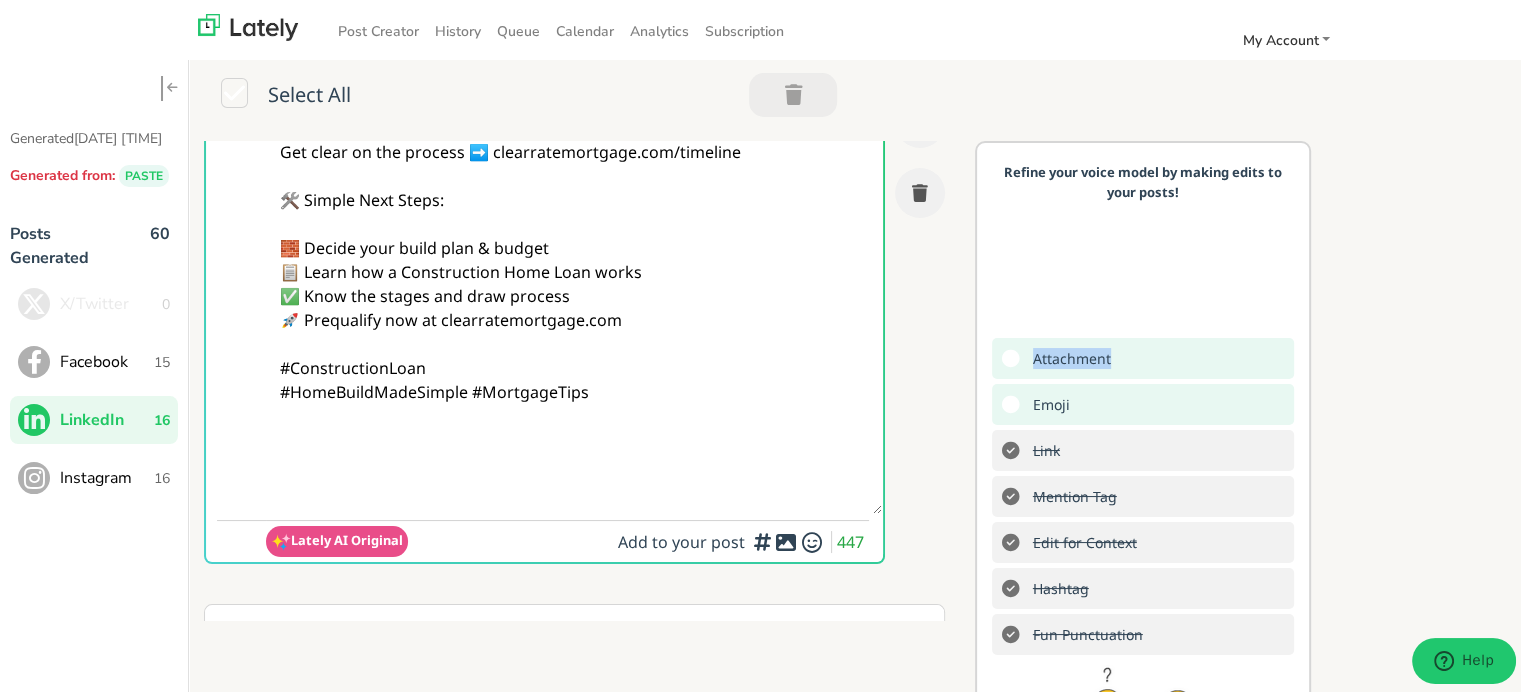 scroll, scrollTop: 0, scrollLeft: 0, axis: both 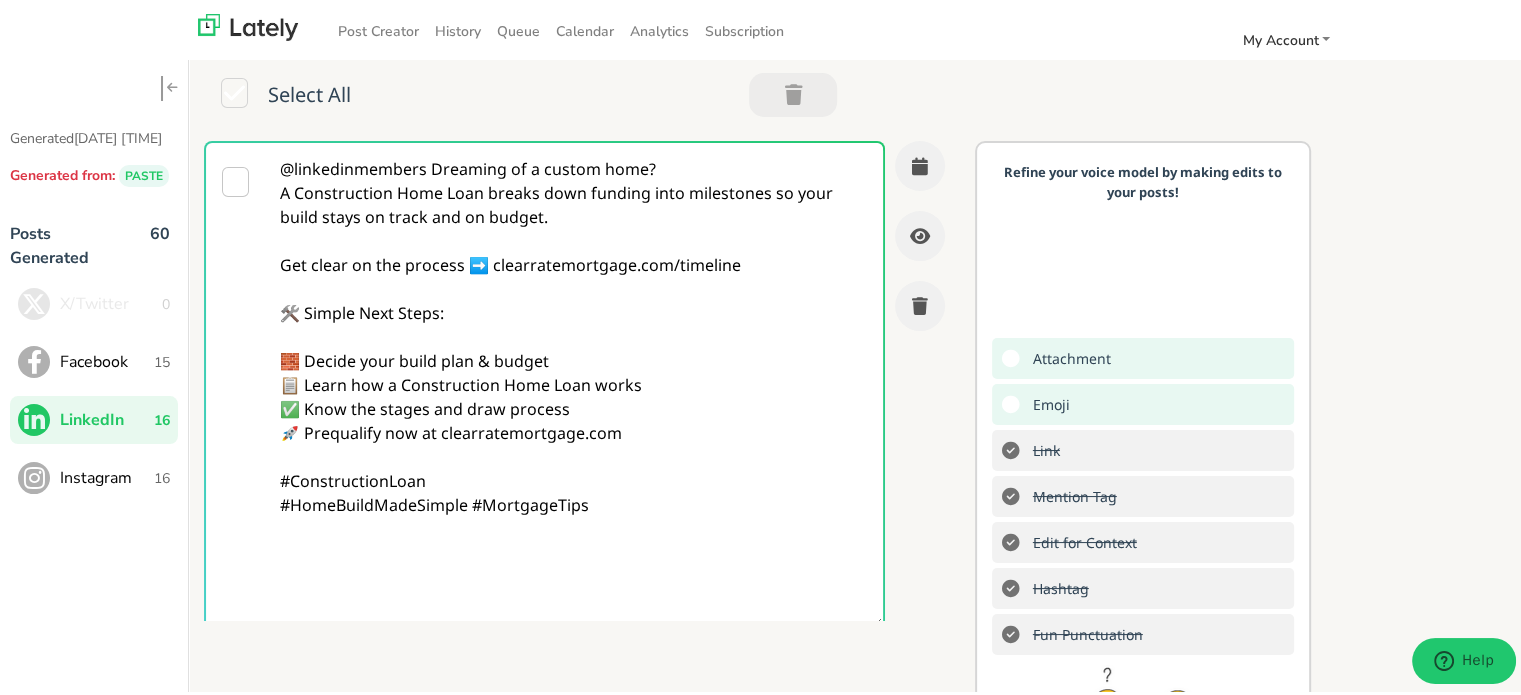 click on "@linkedinmembers Dreaming of a custom home?
A Construction Home Loan breaks down funding into milestones so your build stays on track and on budget.
Get clear on the process ➡️ clearratemortgage.com/timeline
🛠️ Simple Next Steps:
🧱 Decide your build plan & budget
📋 Learn how a Construction Home Loan works
✅ Know the stages and draw process
🚀 Prequalify now at clearratemortgage.com
#ConstructionLoan
#HomeBuildMadeSimple #MortgageTips" at bounding box center [574, 382] 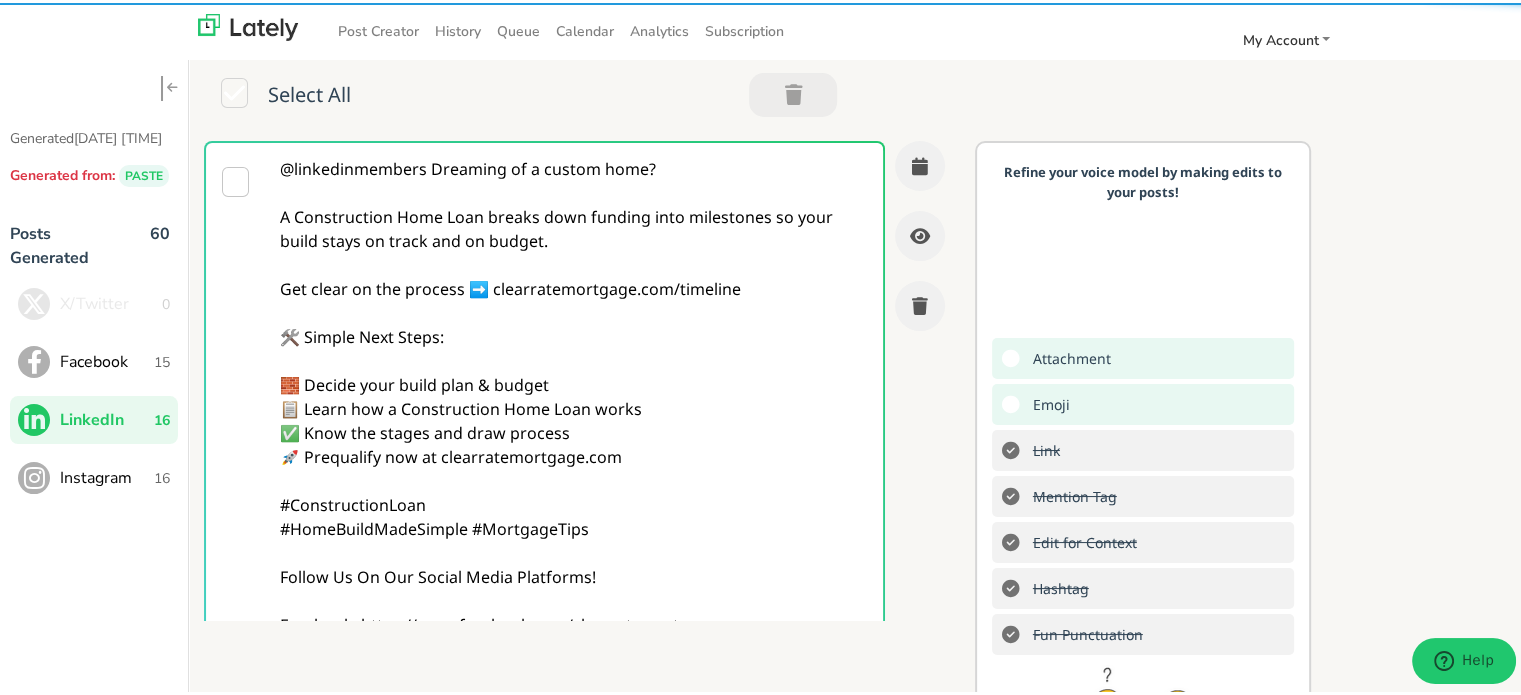 scroll, scrollTop: 420, scrollLeft: 0, axis: vertical 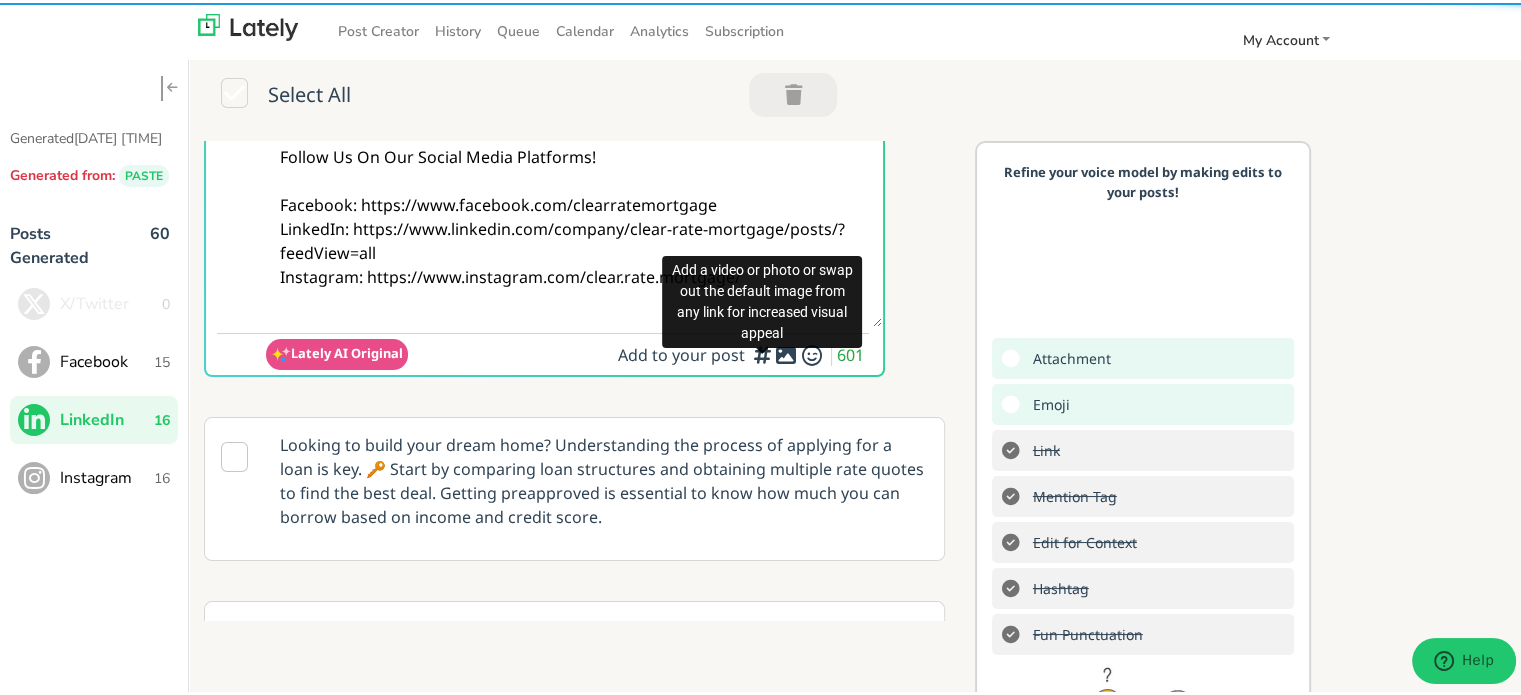 type on "@linkedinmembers Dreaming of a custom home?
A Construction Home Loan breaks down funding into milestones so your build stays on track and on budget.
Get clear on the process ➡️ clearratemortgage.com/timeline
🛠️ Simple Next Steps:
🧱 Decide your build plan & budget
📋 Learn how a Construction Home Loan works
✅ Know the stages and draw process
🚀 Prequalify now at clearratemortgage.com
#ConstructionLoan
#HomeBuildMadeSimple #MortgageTips
Follow Us On Our Social Media Platforms!
Facebook: https://www.facebook.com/clearratemortgage
LinkedIn: https://www.linkedin.com/company/clear-rate-mortgage/posts/?feedView=all
Instagram: https://www.instagram.com/clear.rate.mortgage/" 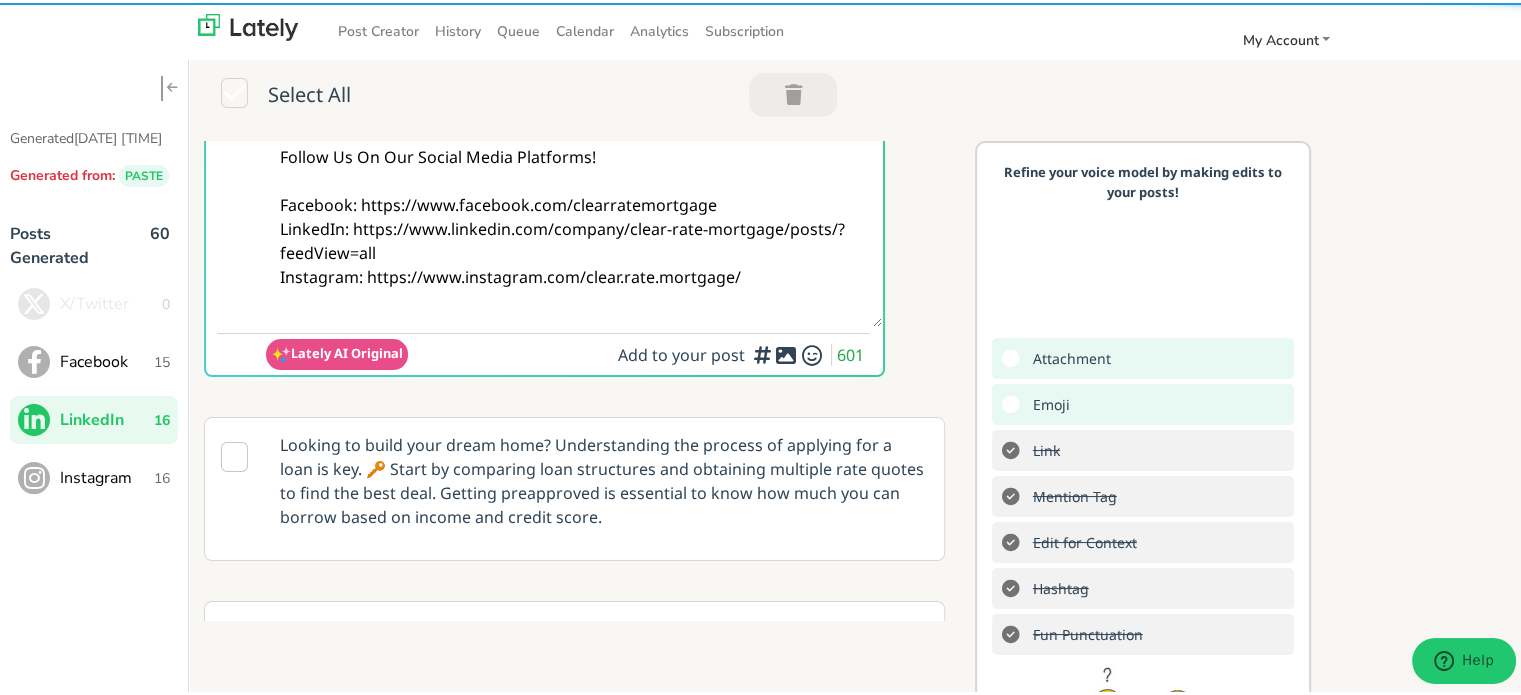 click at bounding box center (786, 352) 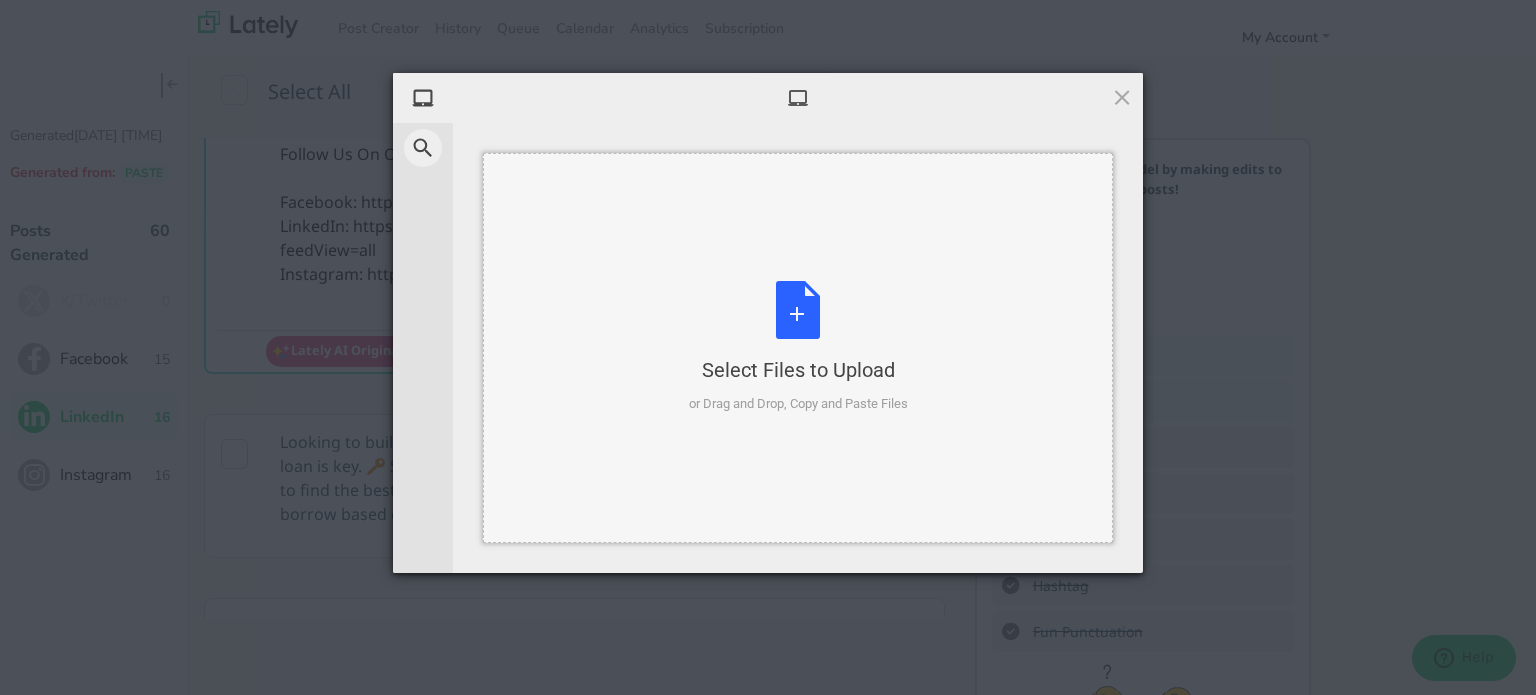 click on "Select Files to Upload" at bounding box center (798, 370) 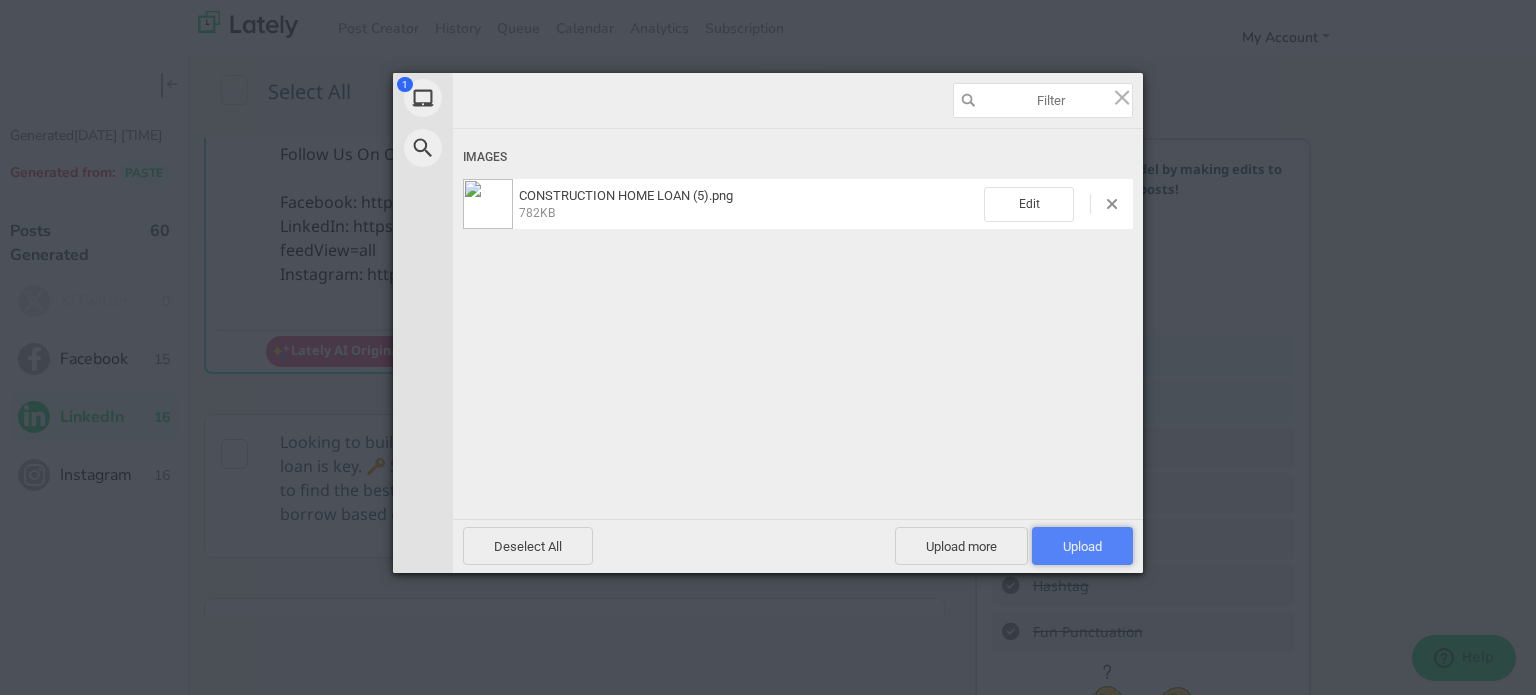 click on "Upload
1" at bounding box center (1082, 546) 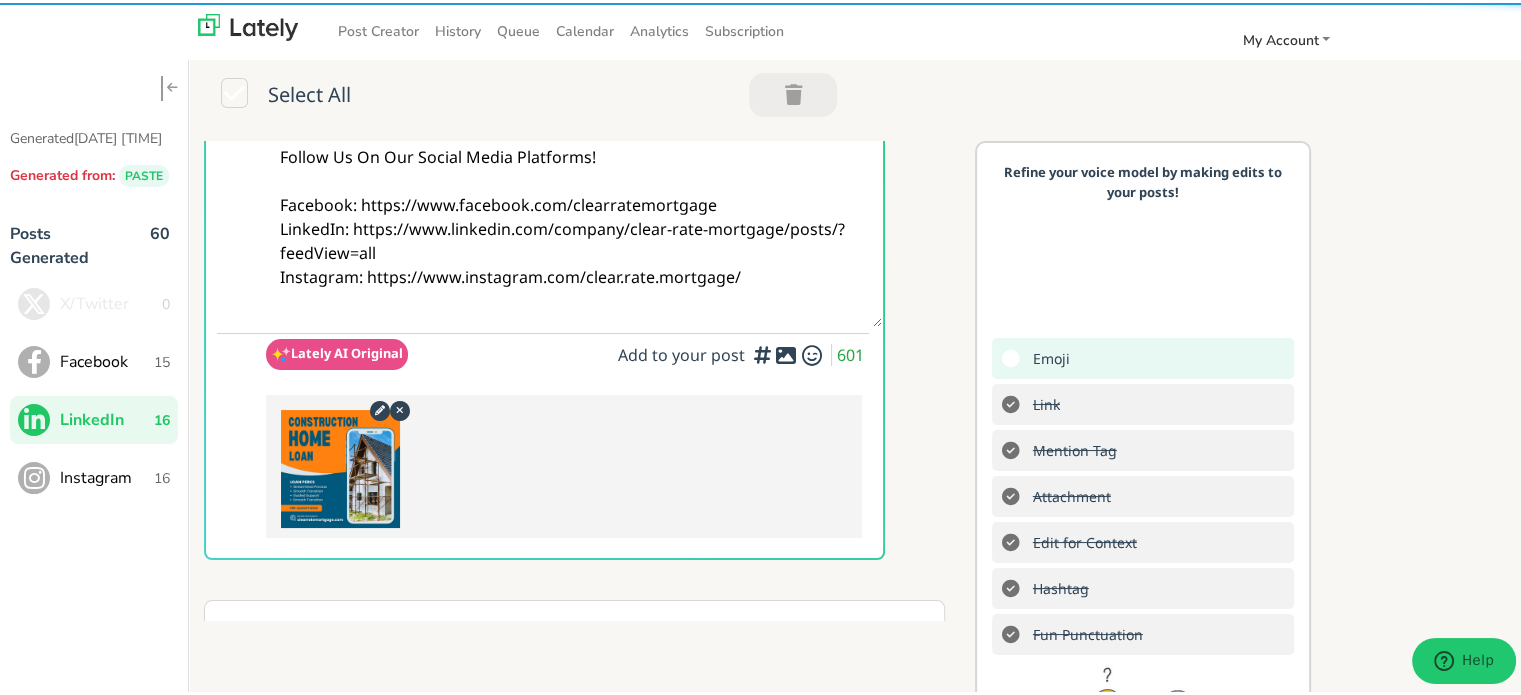 scroll, scrollTop: 0, scrollLeft: 0, axis: both 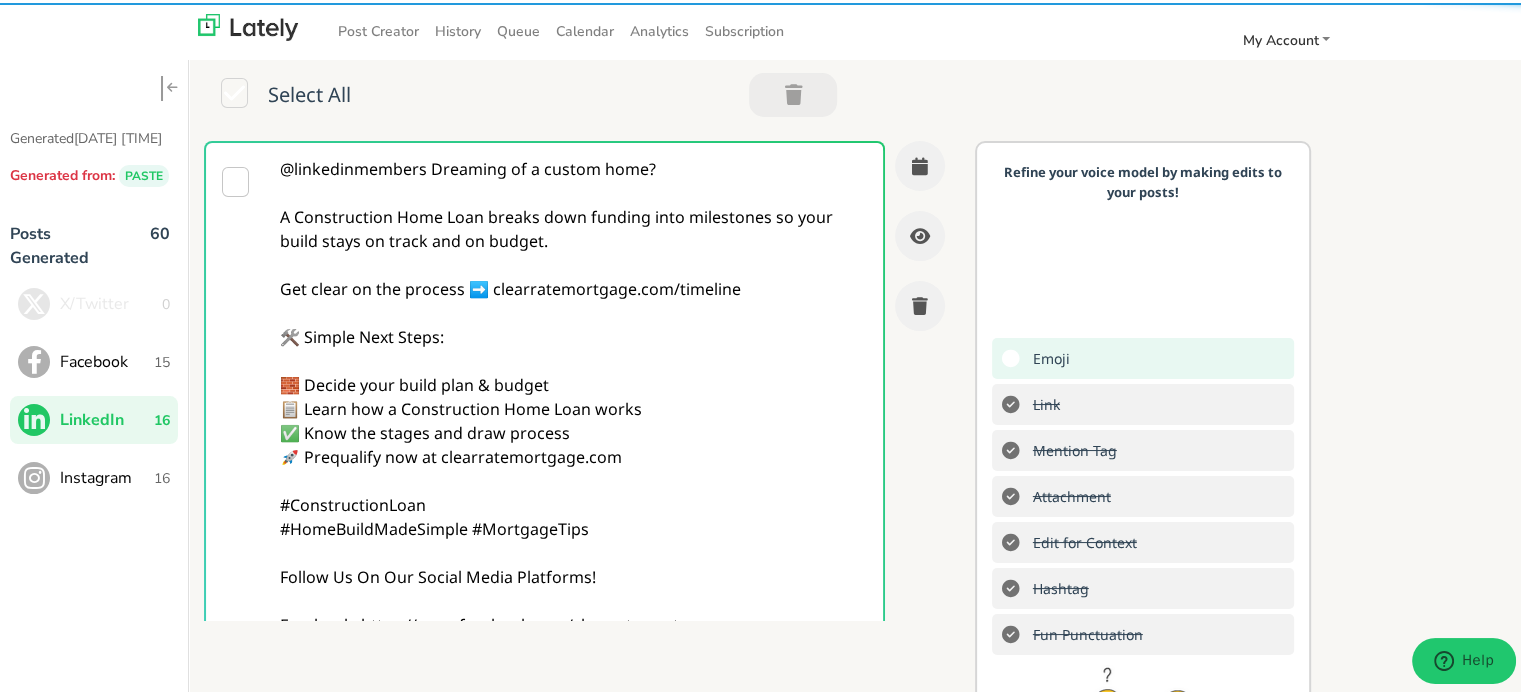click on "@linkedinmembers Dreaming of a custom home?
A Construction Home Loan breaks down funding into milestones so your build stays on track and on budget.
Get clear on the process ➡️ clearratemortgage.com/timeline
🛠️ Simple Next Steps:
🧱 Decide your build plan & budget
📋 Learn how a Construction Home Loan works
✅ Know the stages and draw process
🚀 Prequalify now at clearratemortgage.com
#ConstructionLoan
#HomeBuildMadeSimple #MortgageTips
Follow Us On Our Social Media Platforms!
Facebook: https://www.facebook.com/clearratemortgage
LinkedIn: https://www.linkedin.com/company/clear-rate-mortgage/posts/?feedView=all
Instagram: https://www.instagram.com/clear.rate.mortgage/" at bounding box center (574, 442) 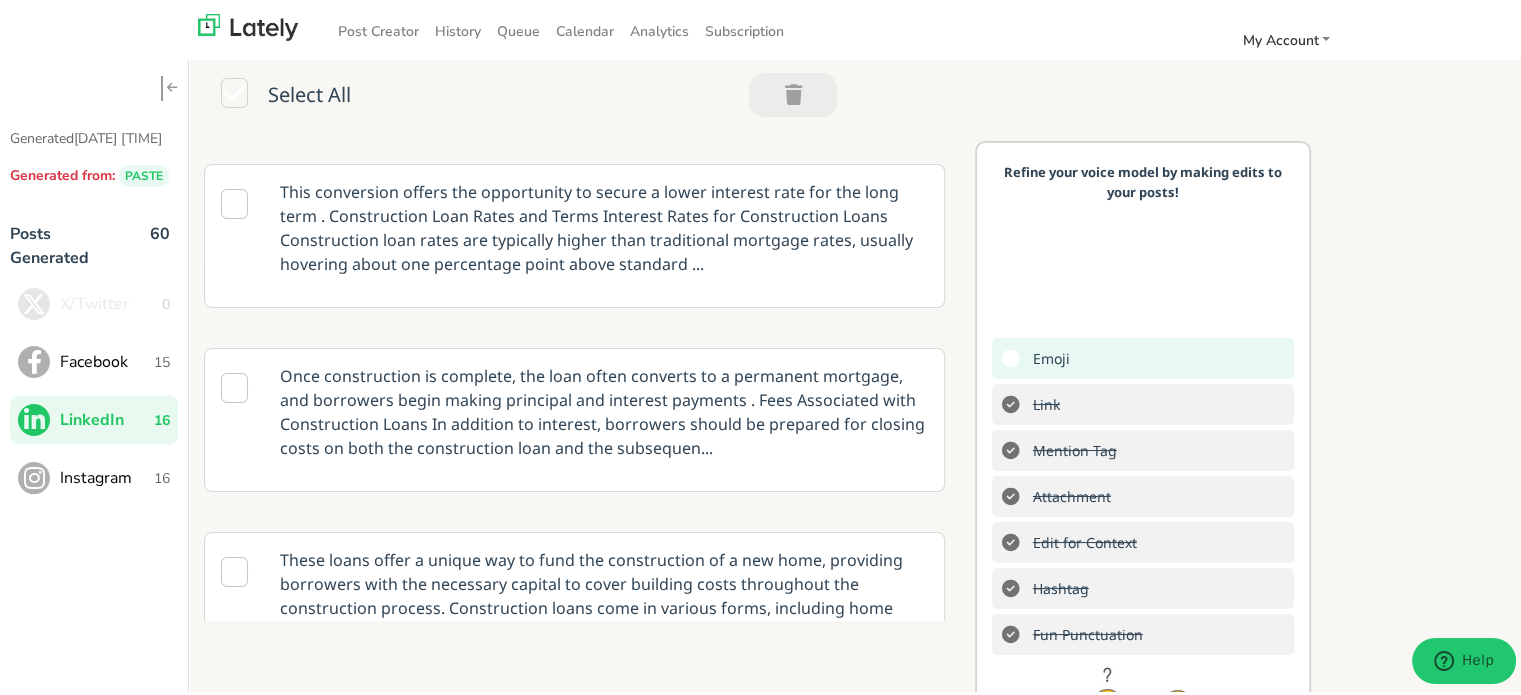 scroll, scrollTop: 2100, scrollLeft: 0, axis: vertical 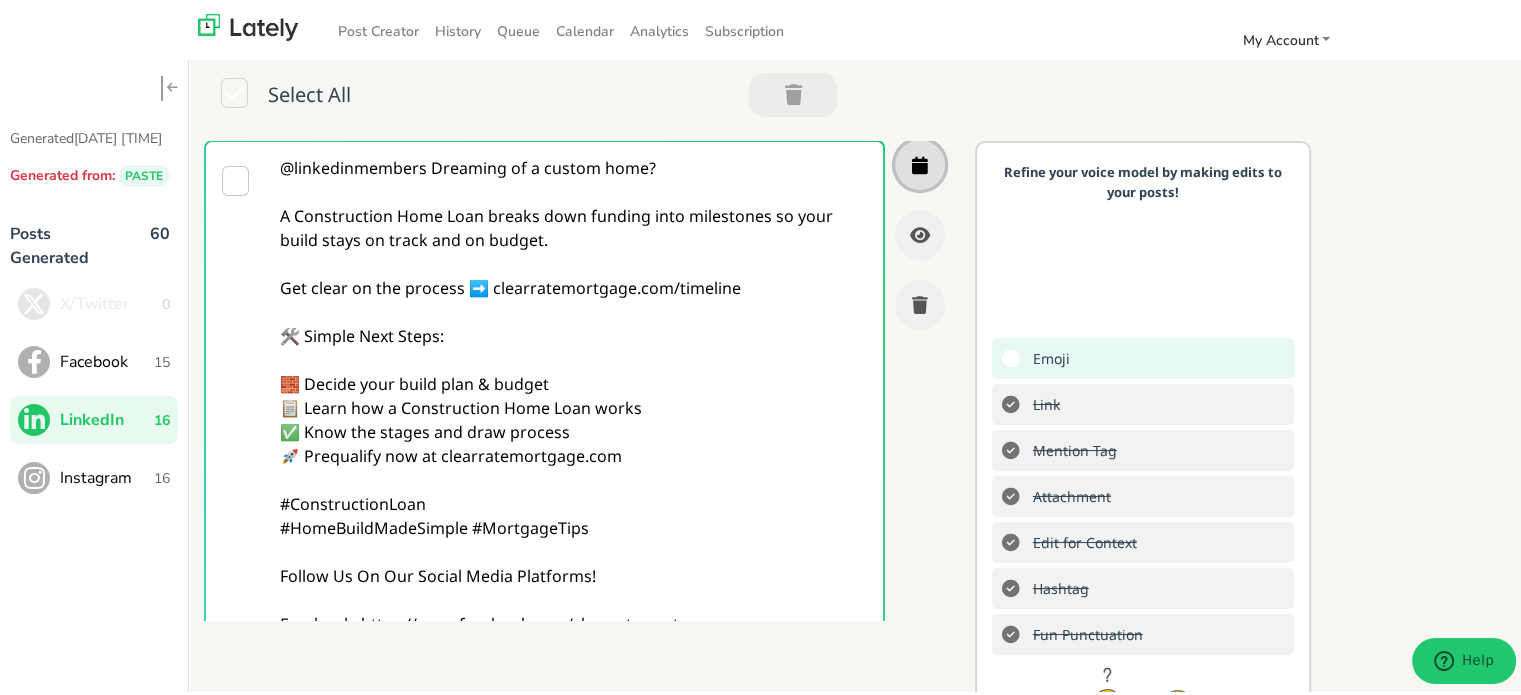 click at bounding box center (920, 162) 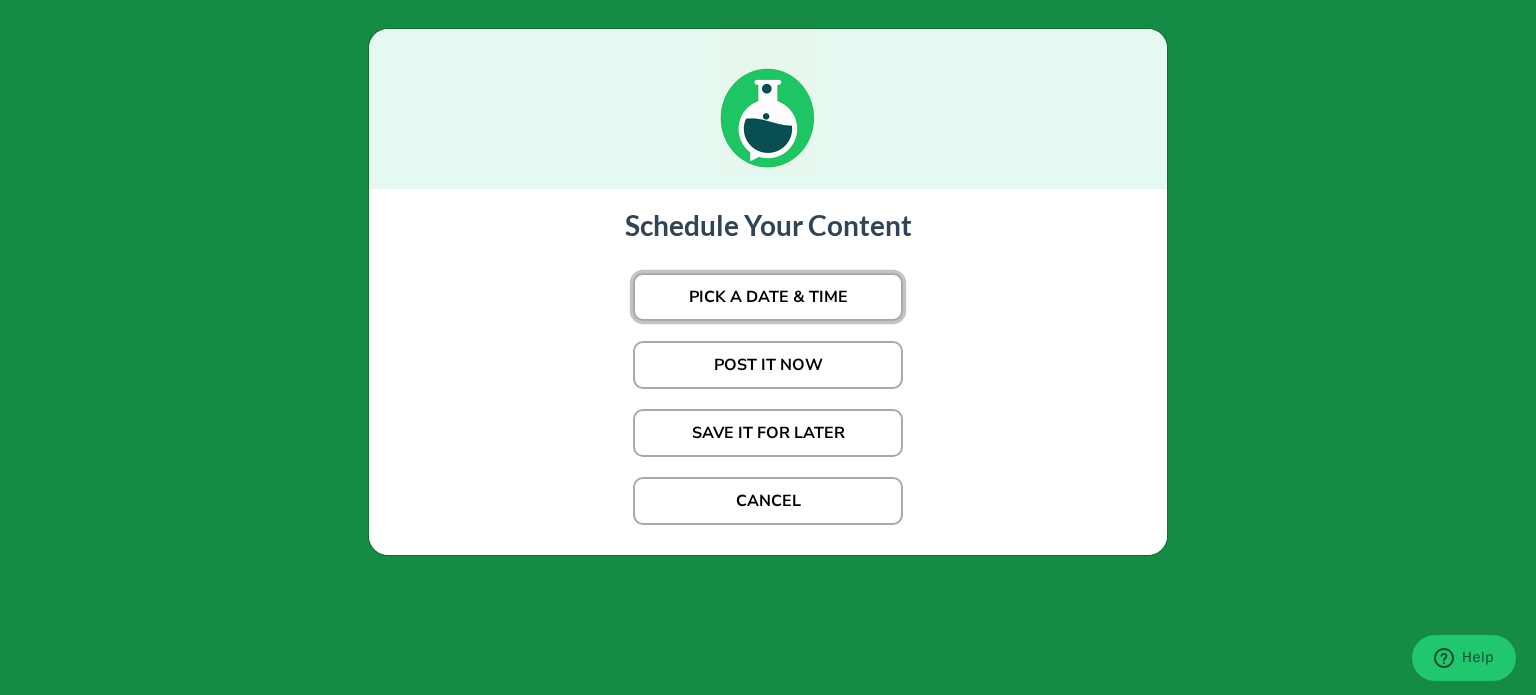 click on "PICK A DATE & TIME" at bounding box center [768, 297] 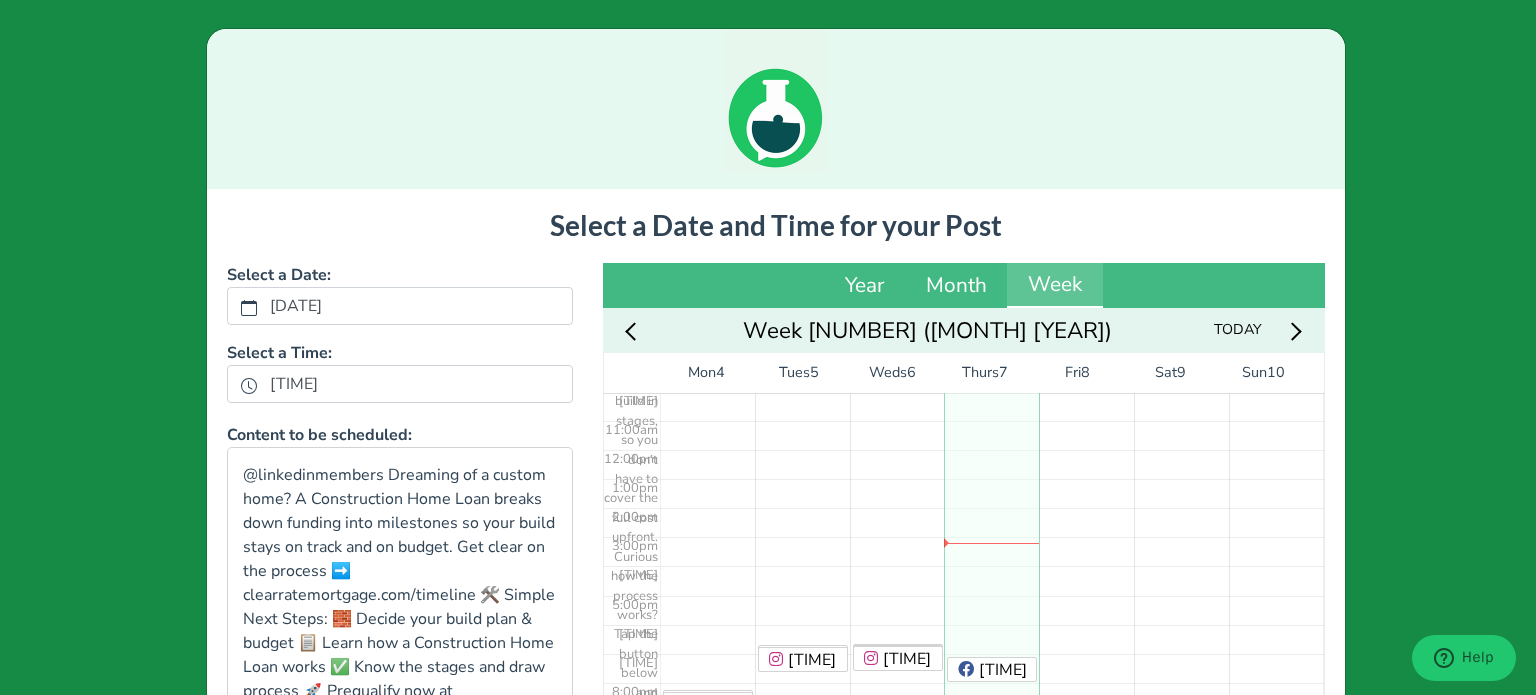 scroll, scrollTop: 303, scrollLeft: 0, axis: vertical 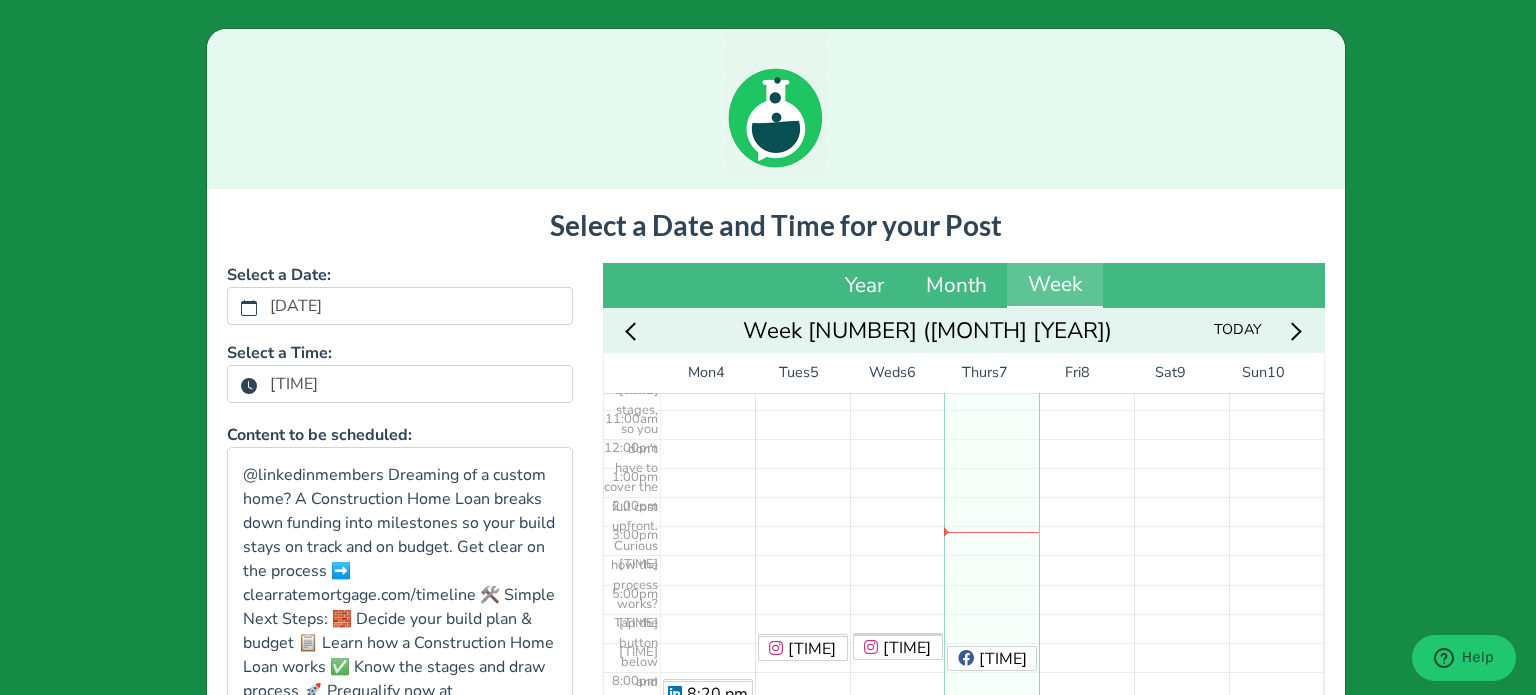click on "[TIME]" at bounding box center (294, 384) 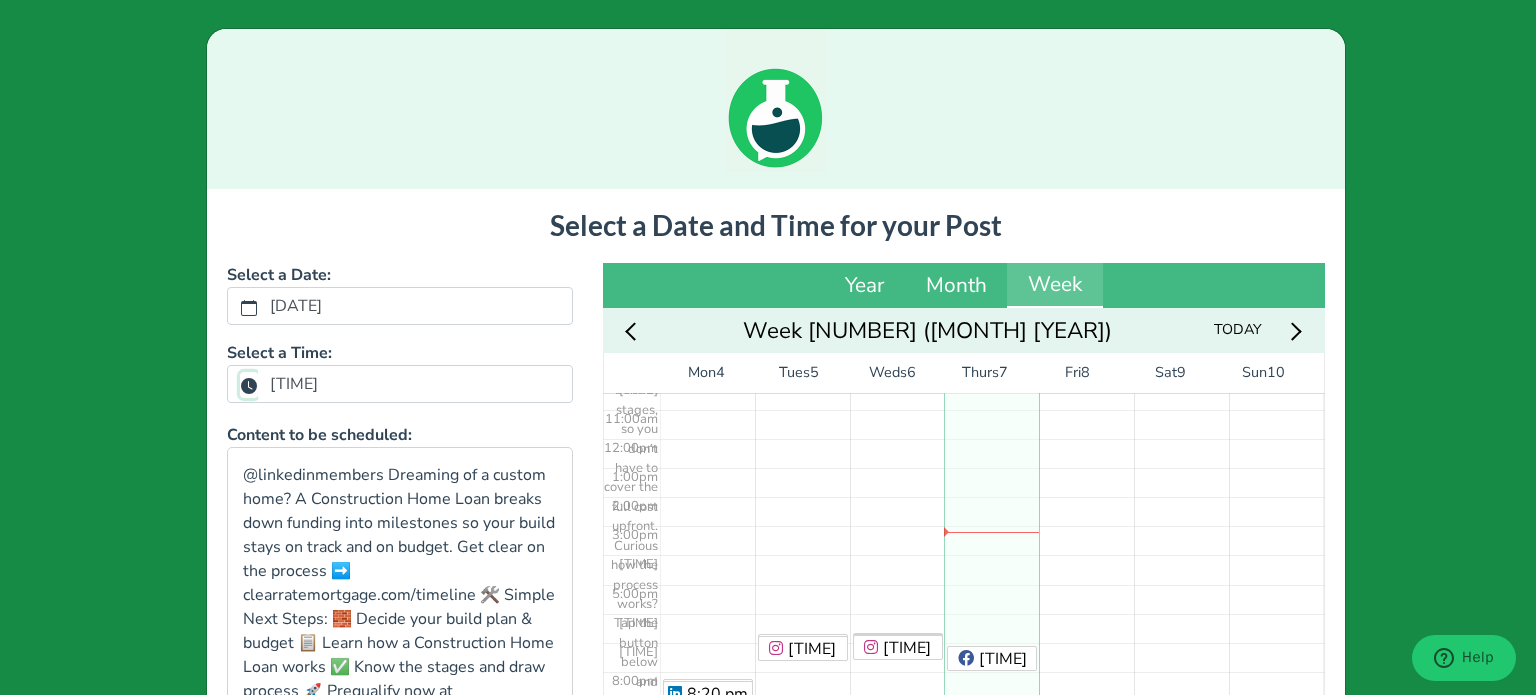 click on "[TIME]" at bounding box center [249, 385] 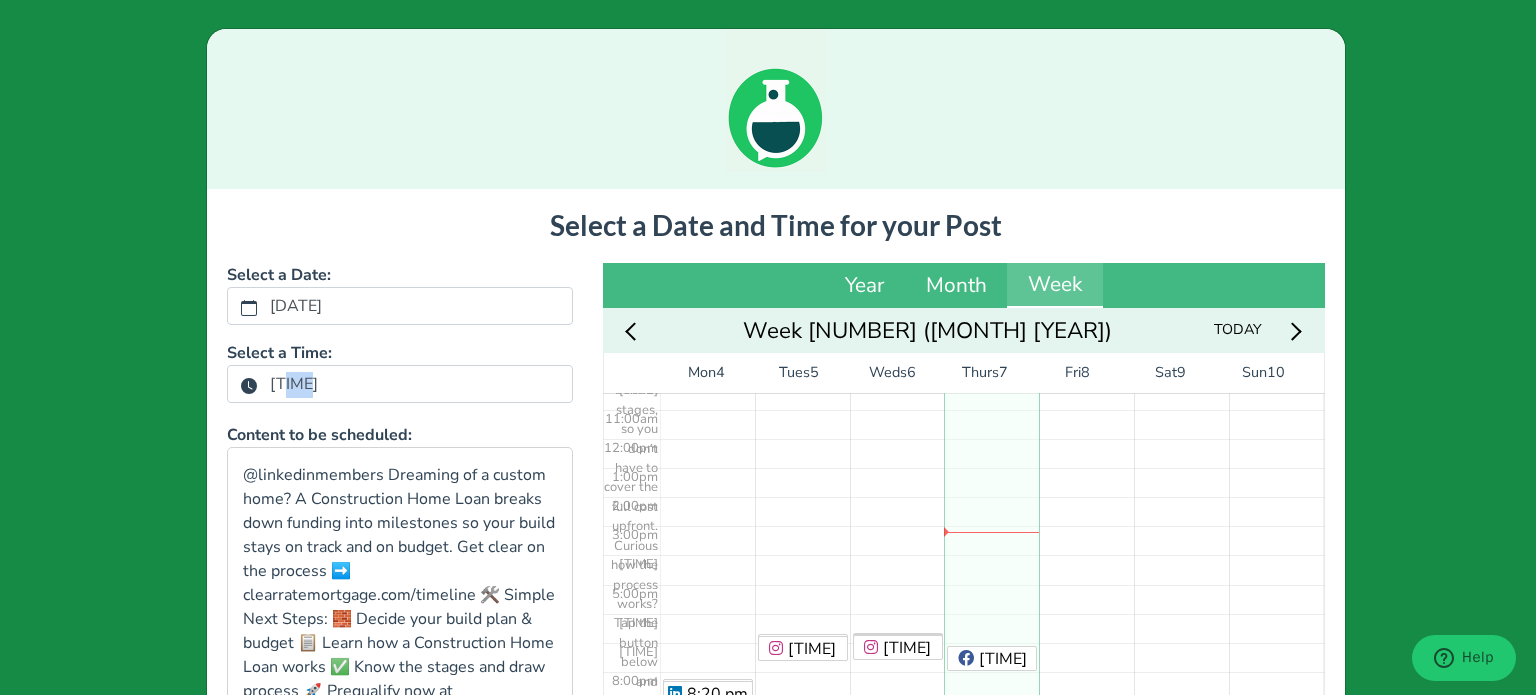 click on "[TIME]" at bounding box center [294, 384] 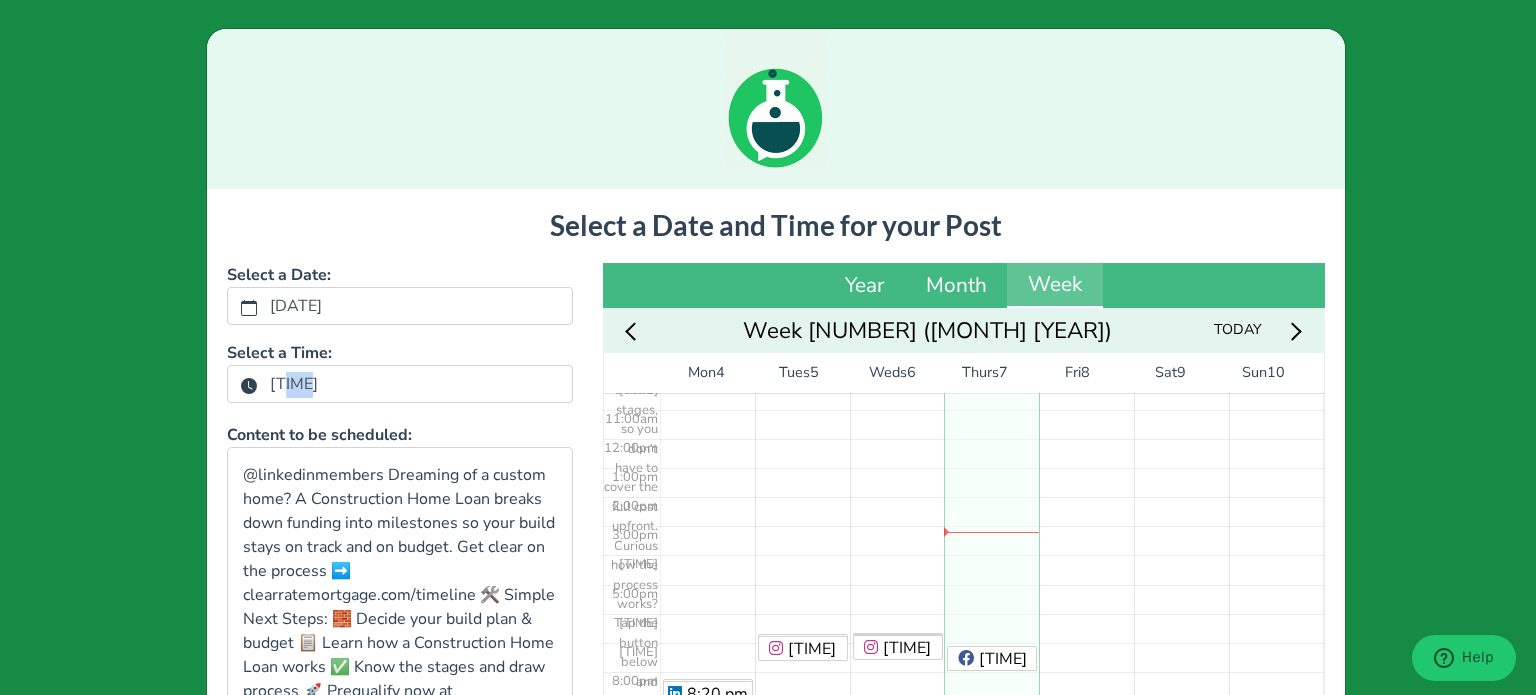 click on "[TIME]" at bounding box center [249, 385] 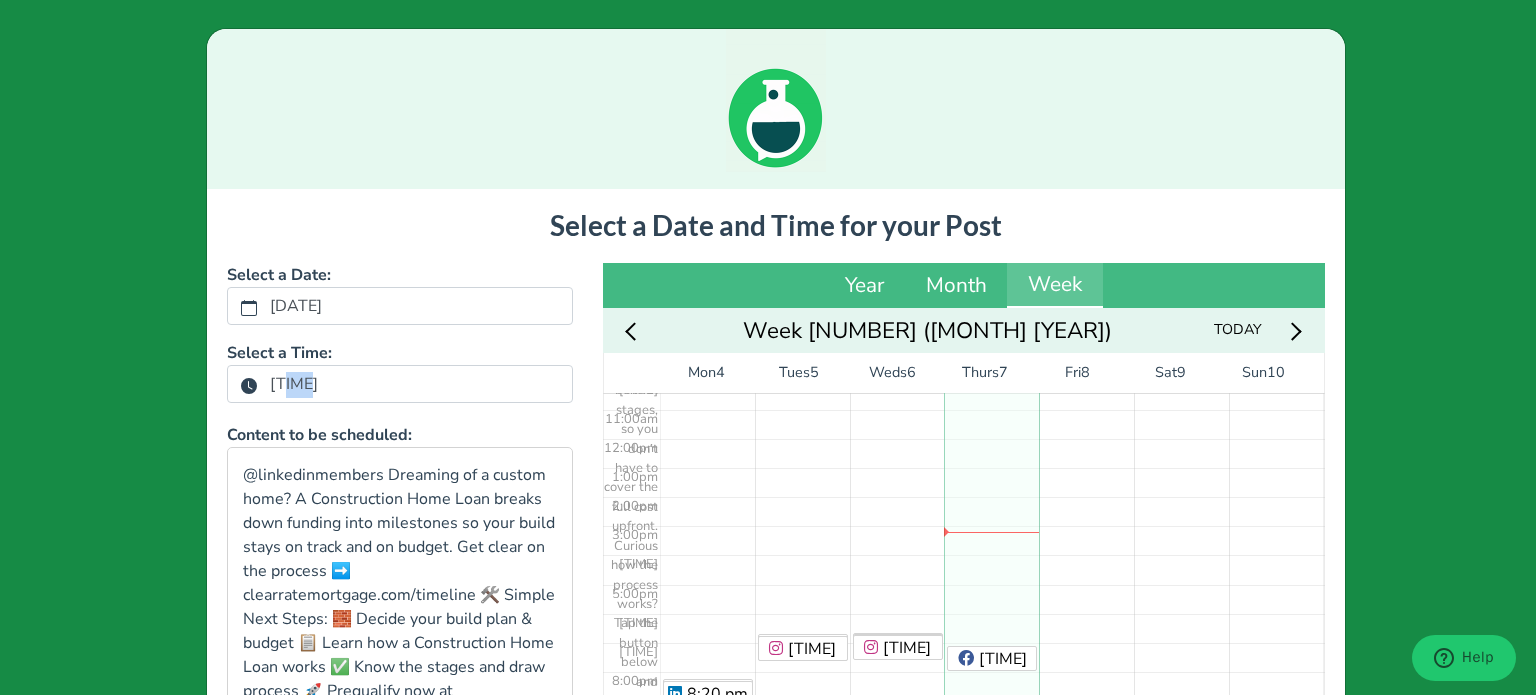 click on "[TIME]" at bounding box center (294, 384) 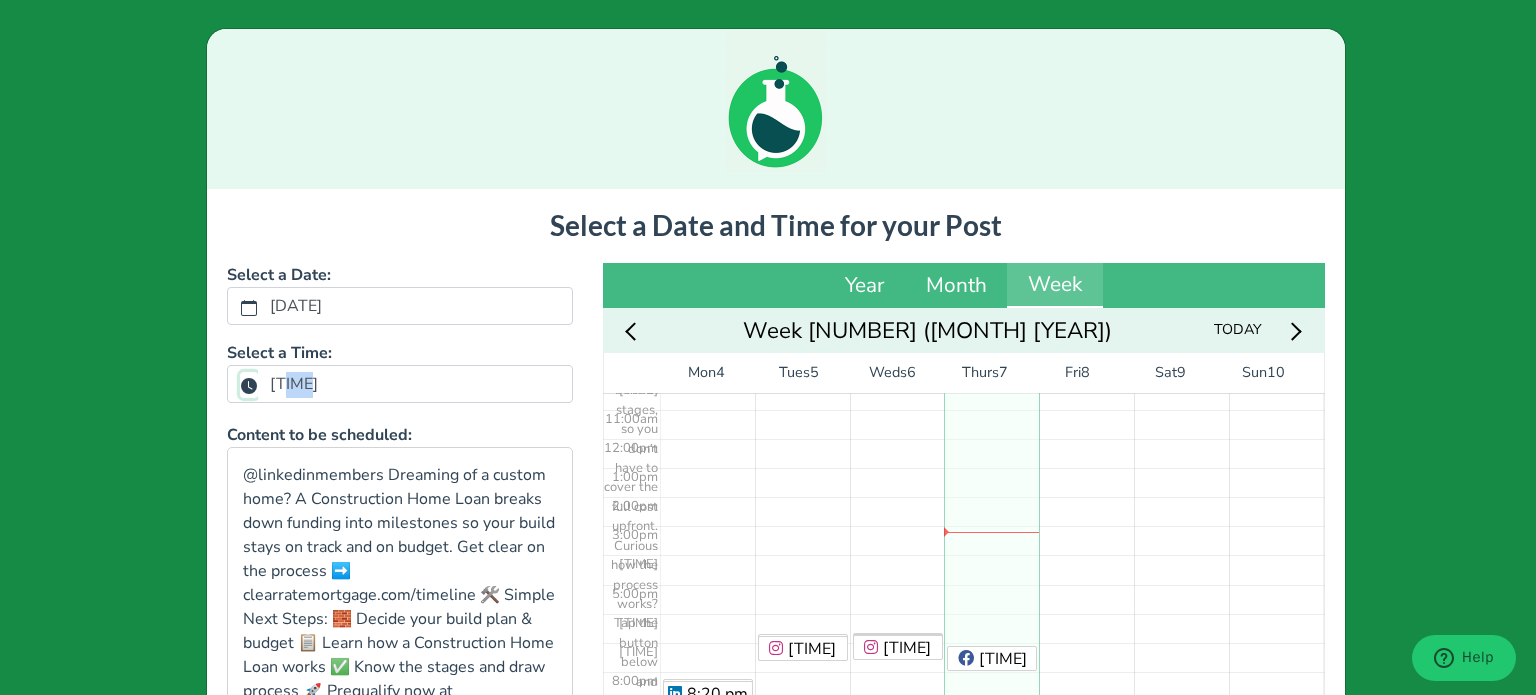 click on "[TIME]" at bounding box center (249, 385) 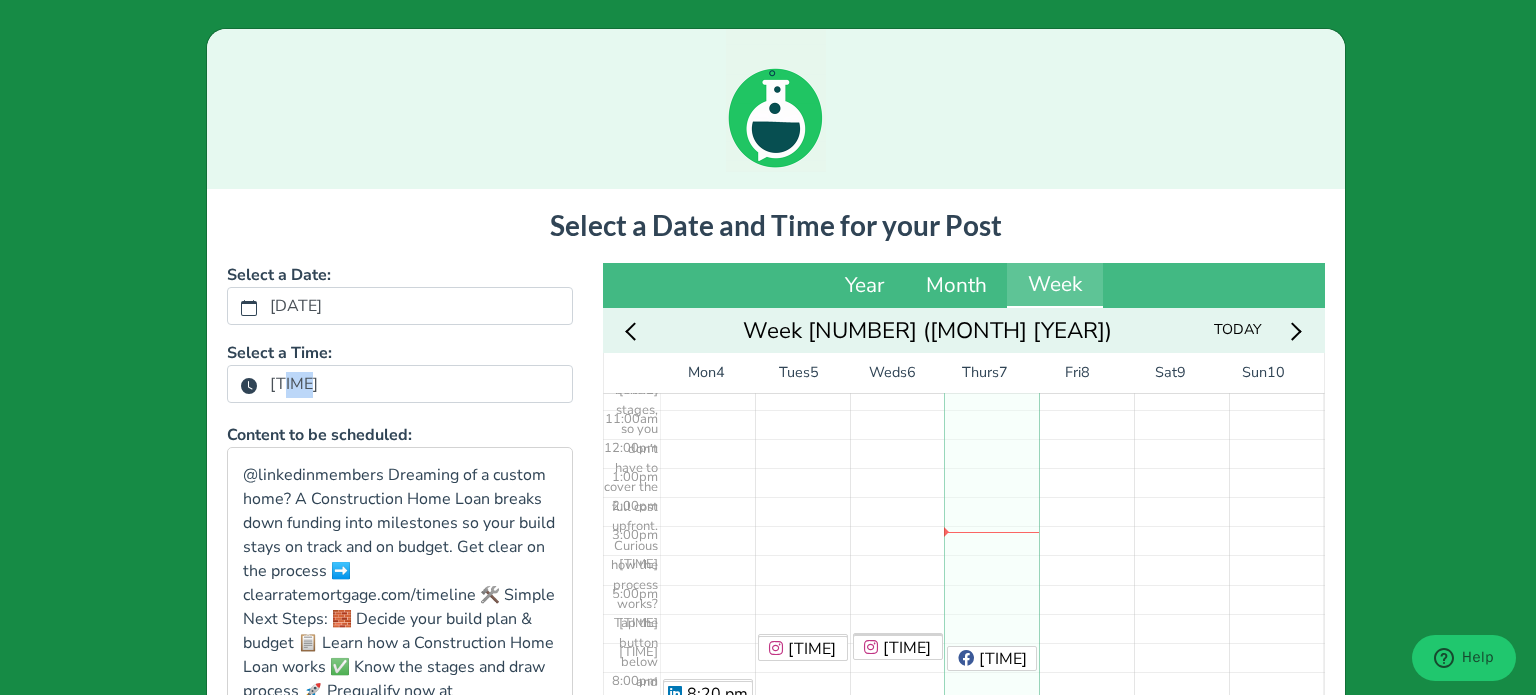 click on "[TIME]" at bounding box center [294, 384] 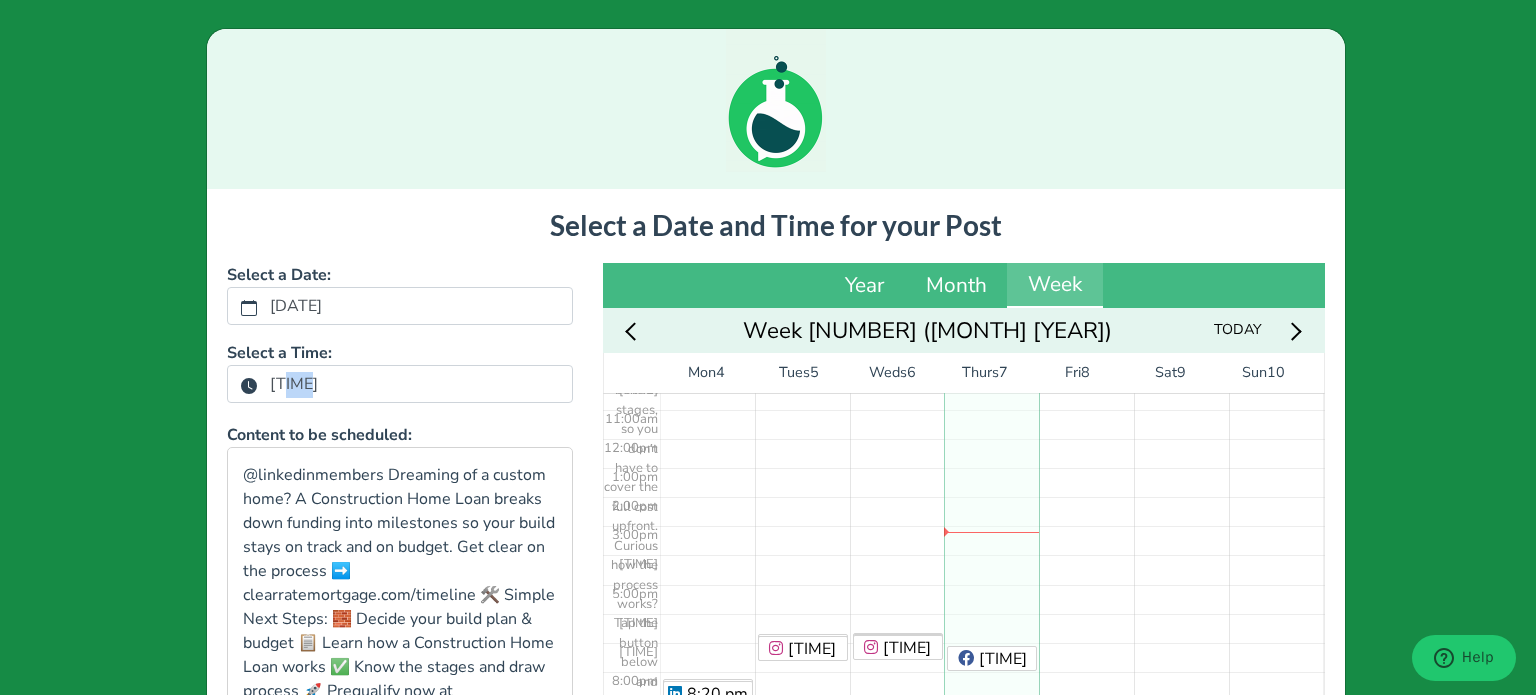 click on "[TIME]" at bounding box center [249, 385] 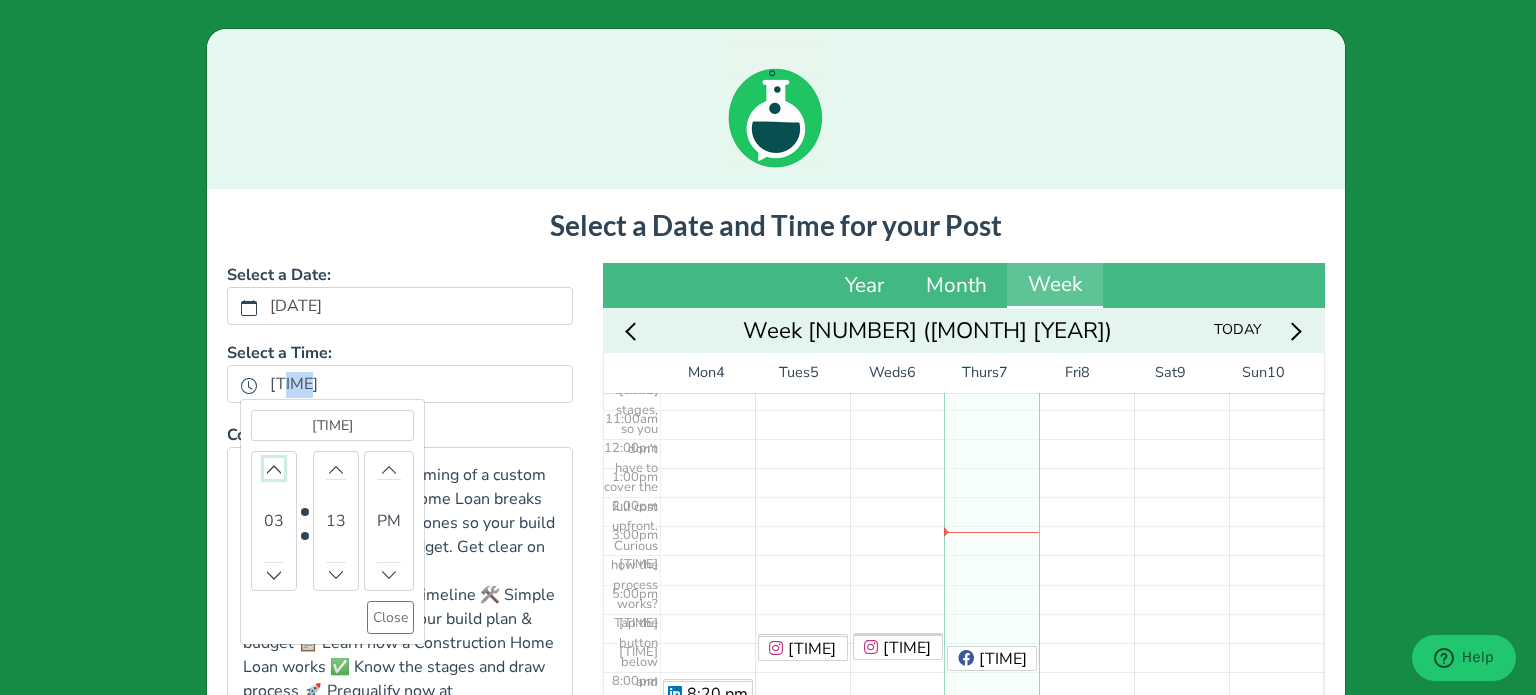 click 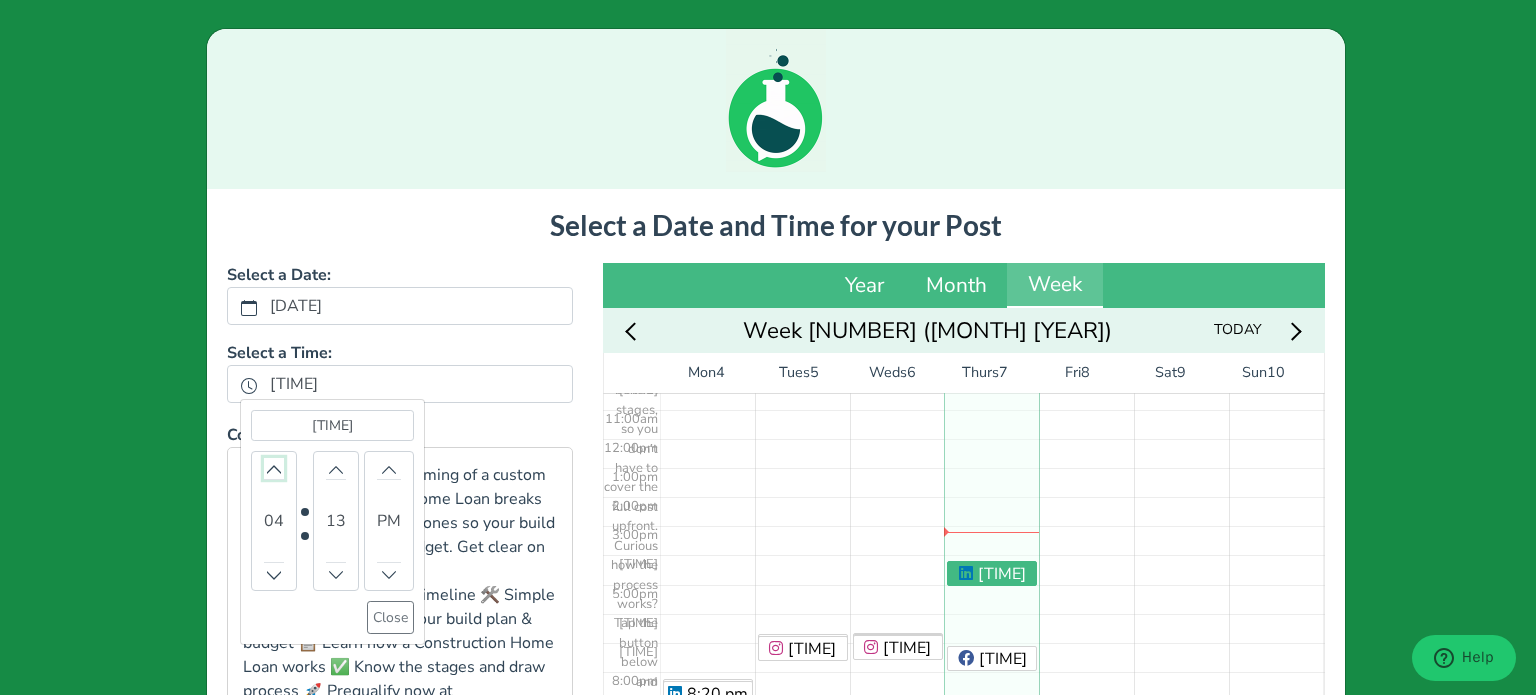 click 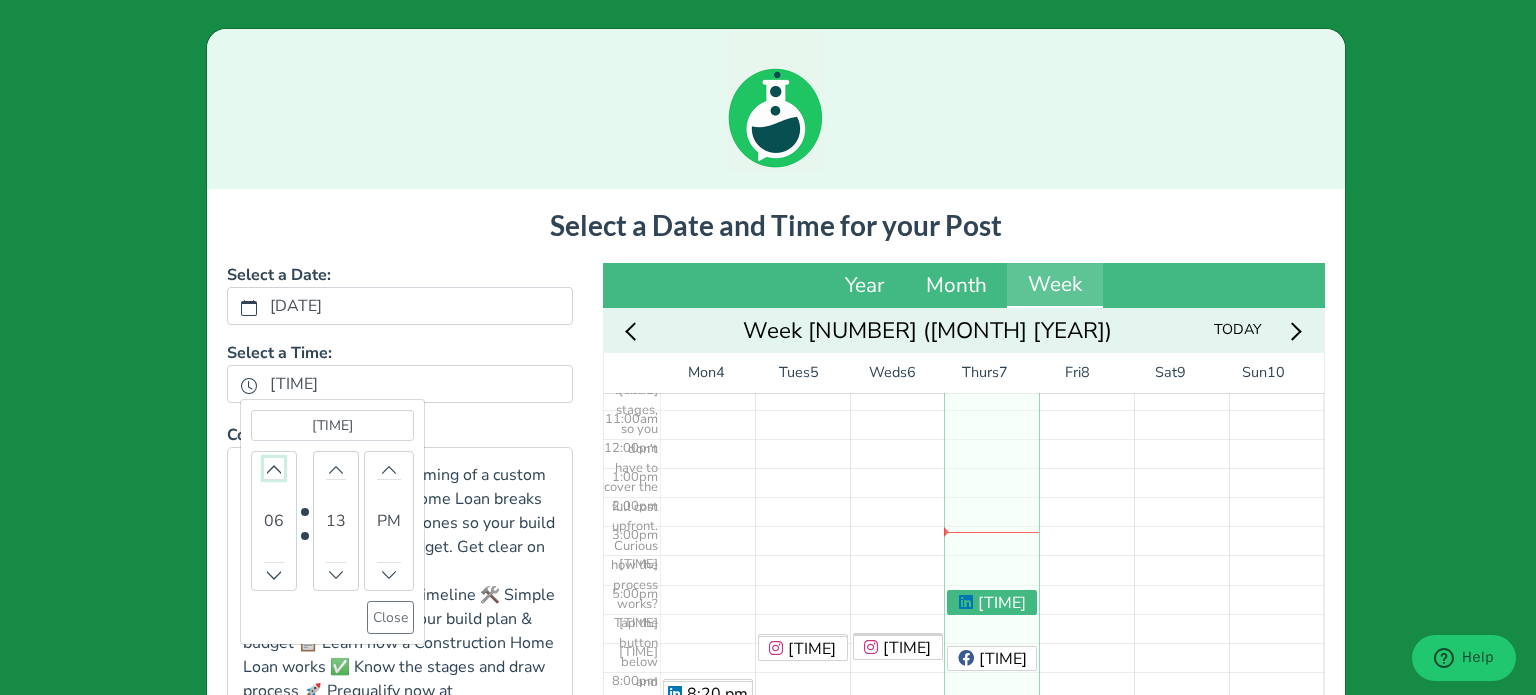 click 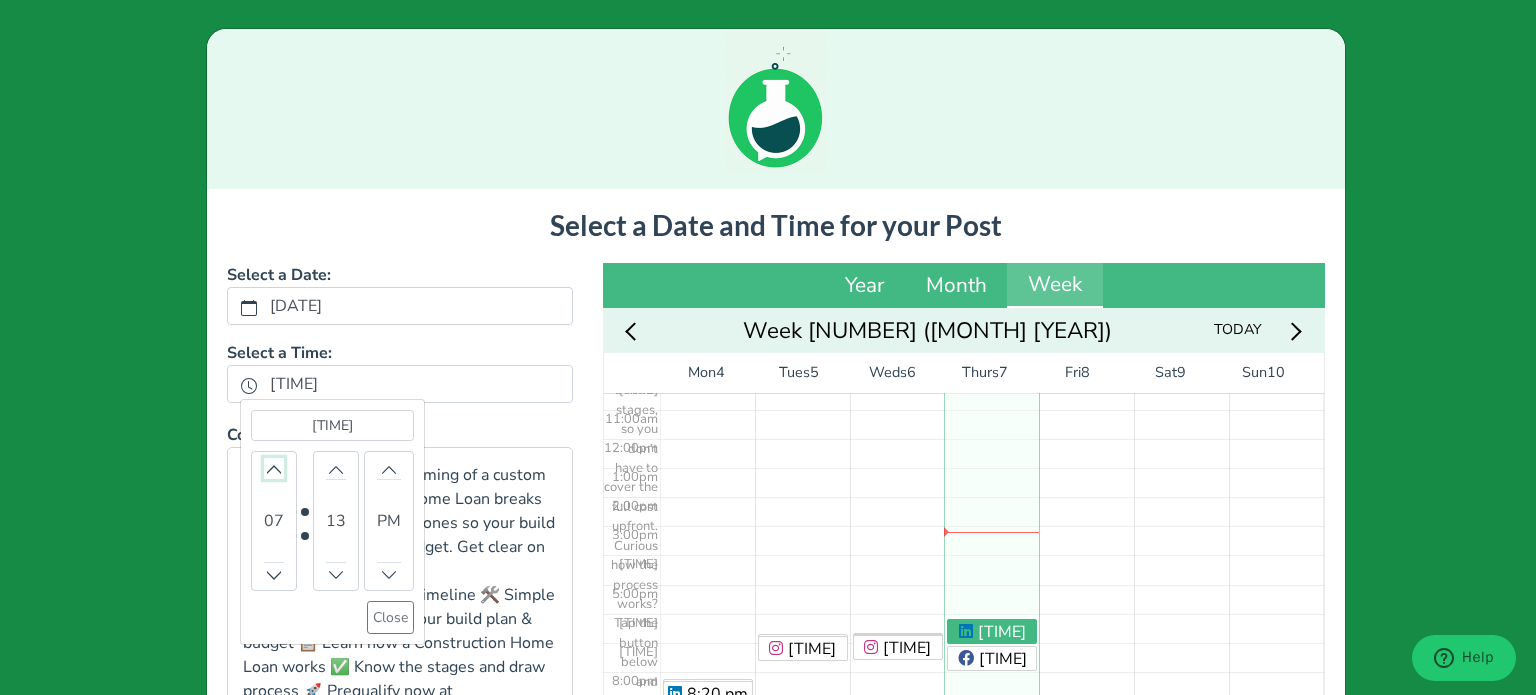 click 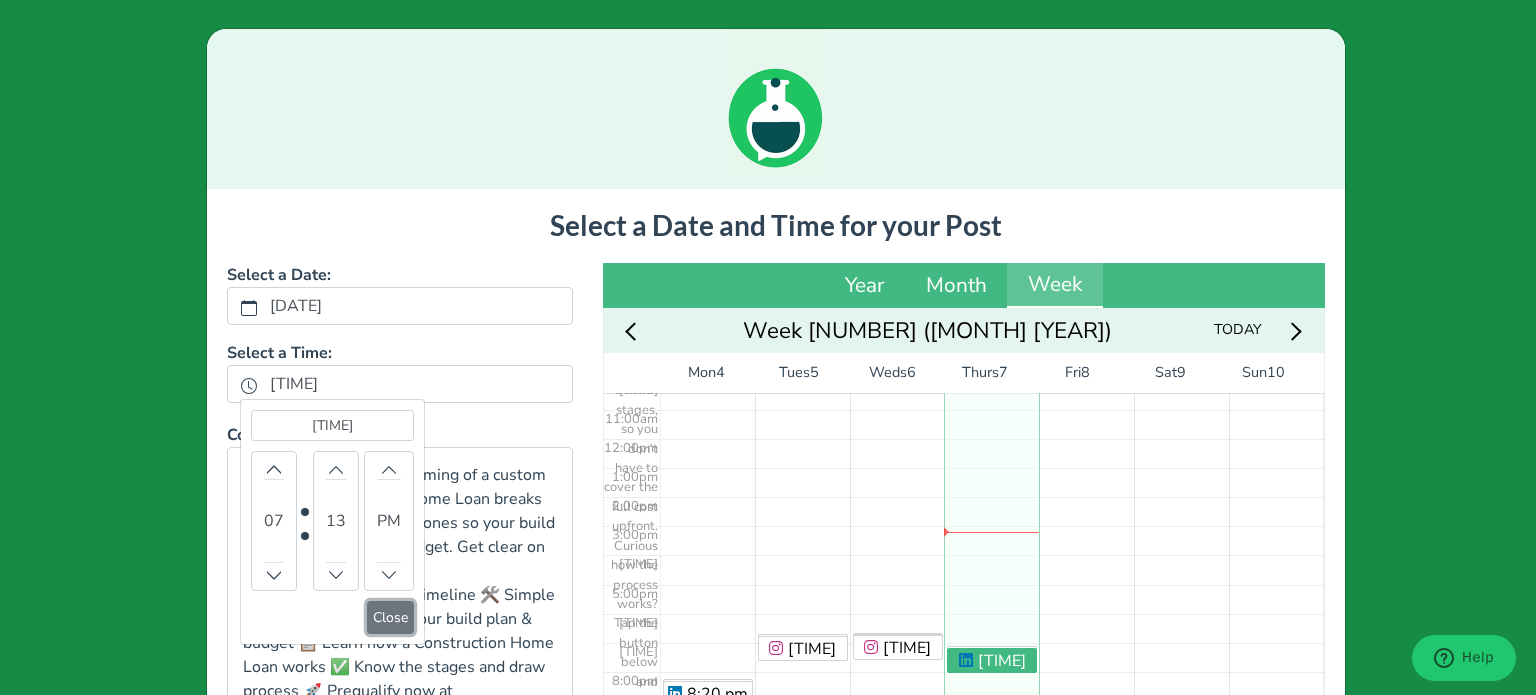 click on "Close" at bounding box center [390, 617] 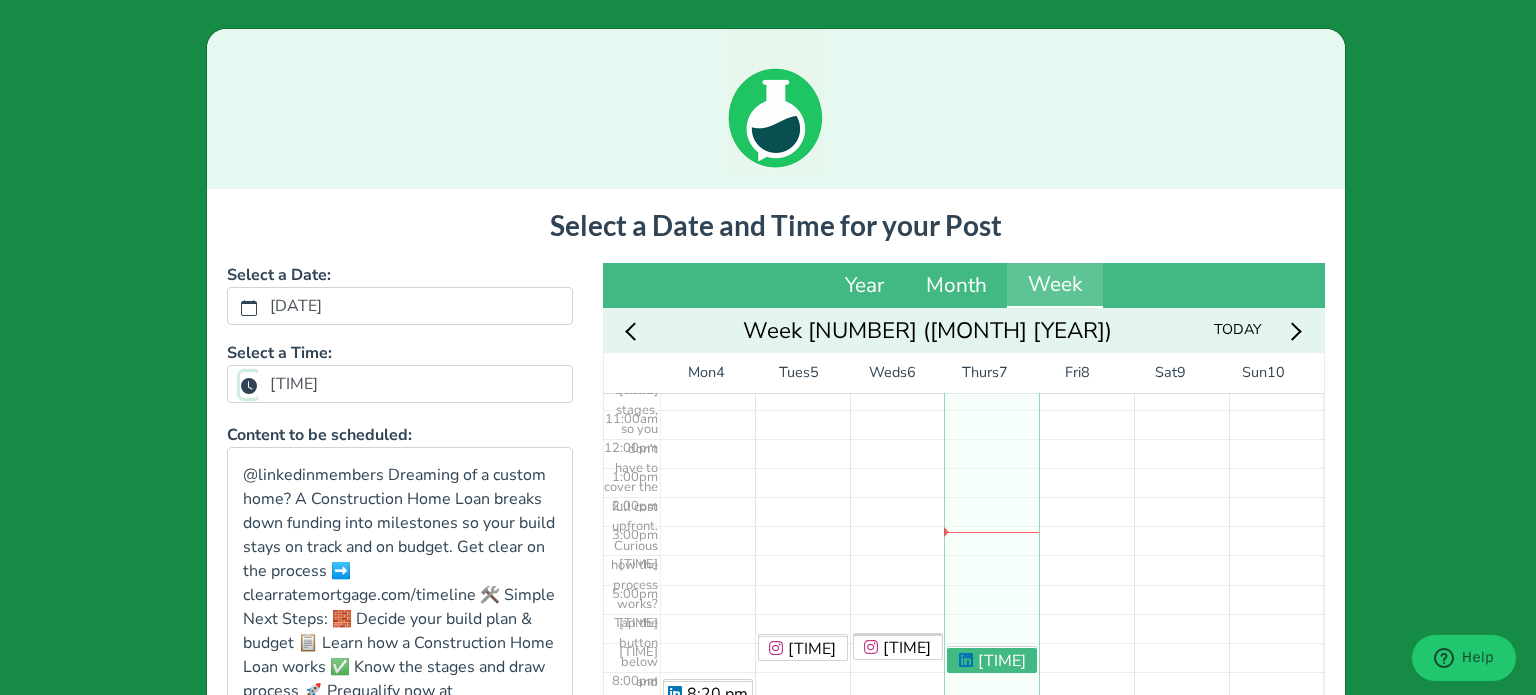 scroll, scrollTop: 489, scrollLeft: 0, axis: vertical 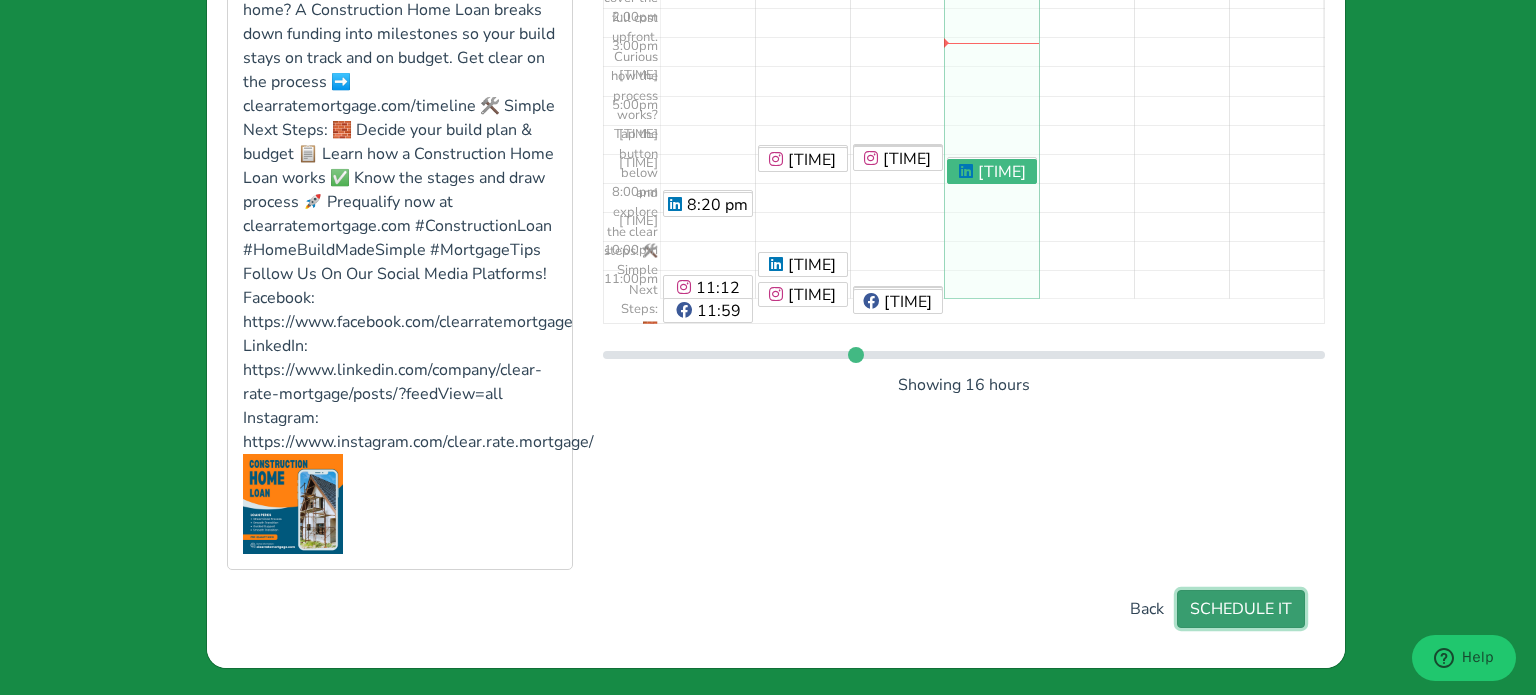 click on "SCHEDULE IT" at bounding box center (1241, 609) 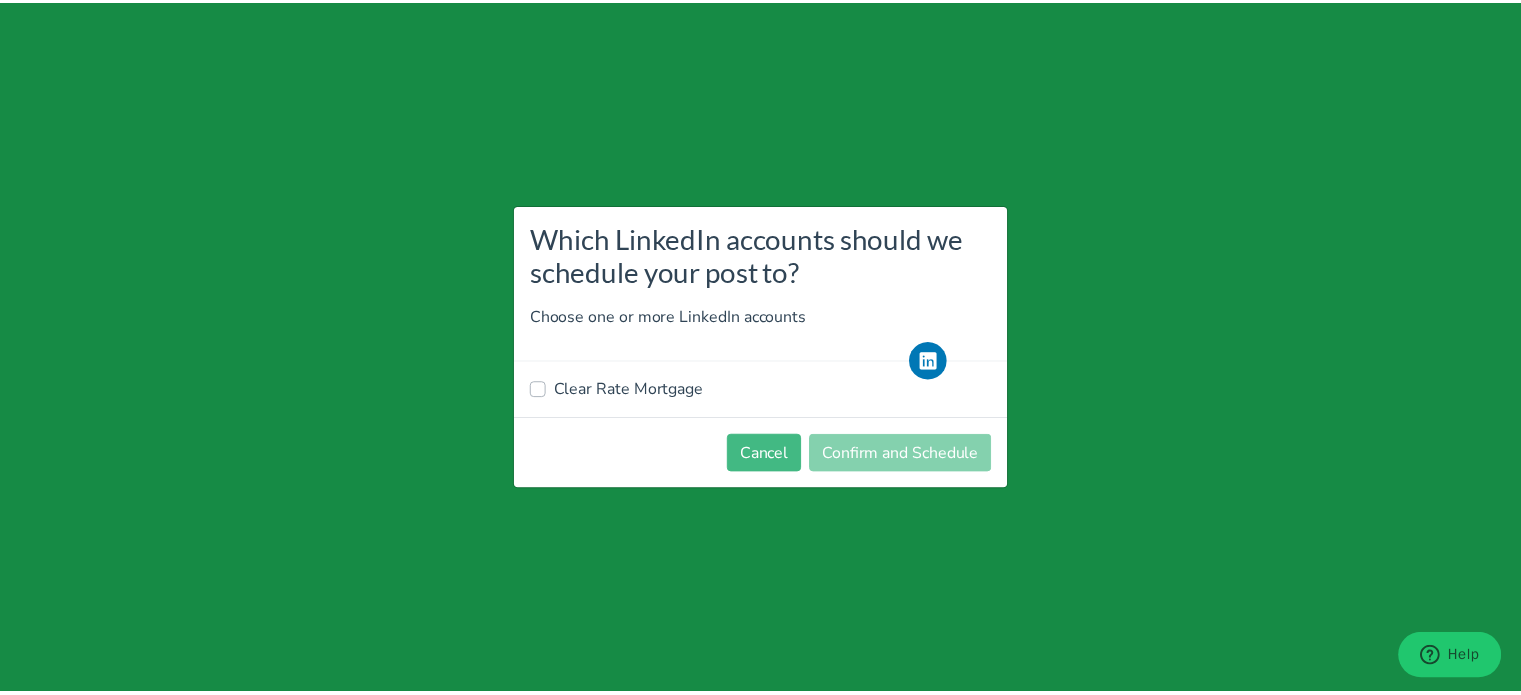 scroll, scrollTop: 0, scrollLeft: 0, axis: both 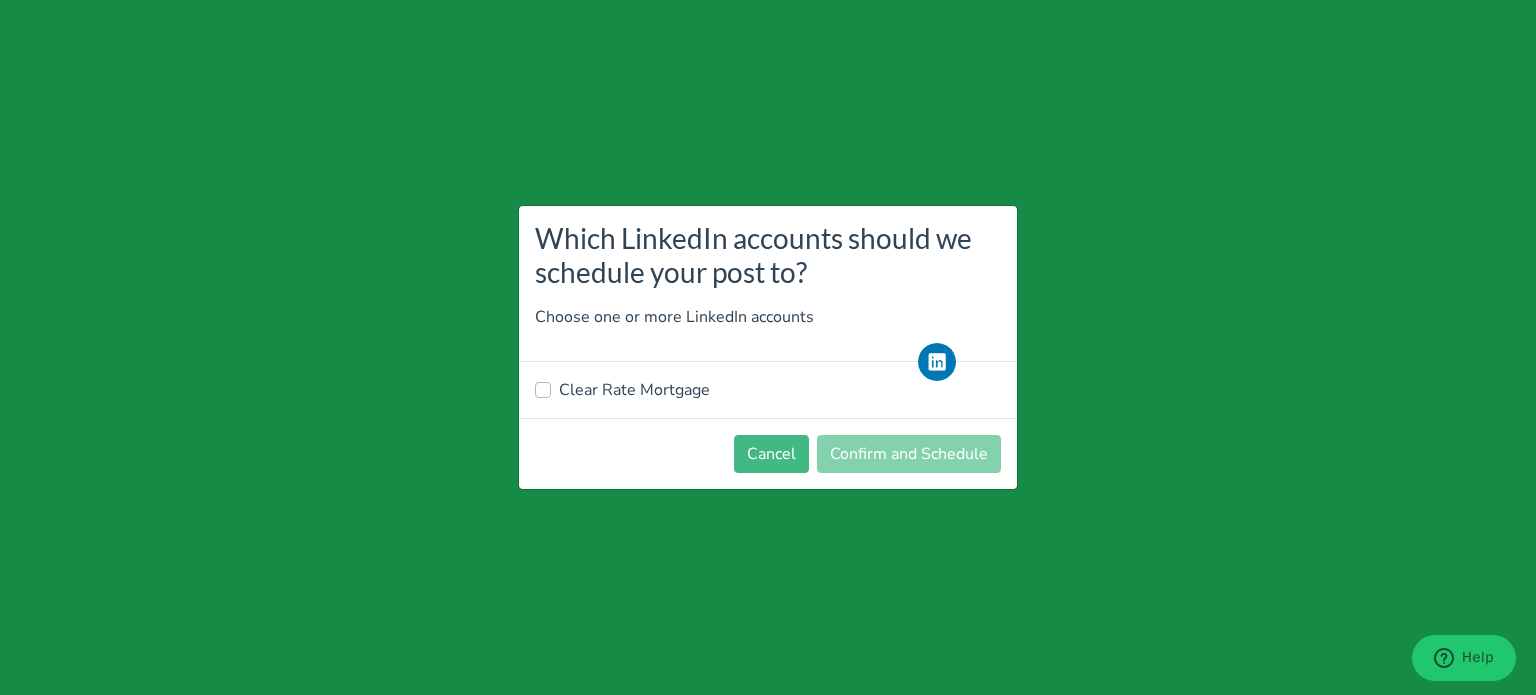 click on "Clear Rate Mortgage" at bounding box center (634, 390) 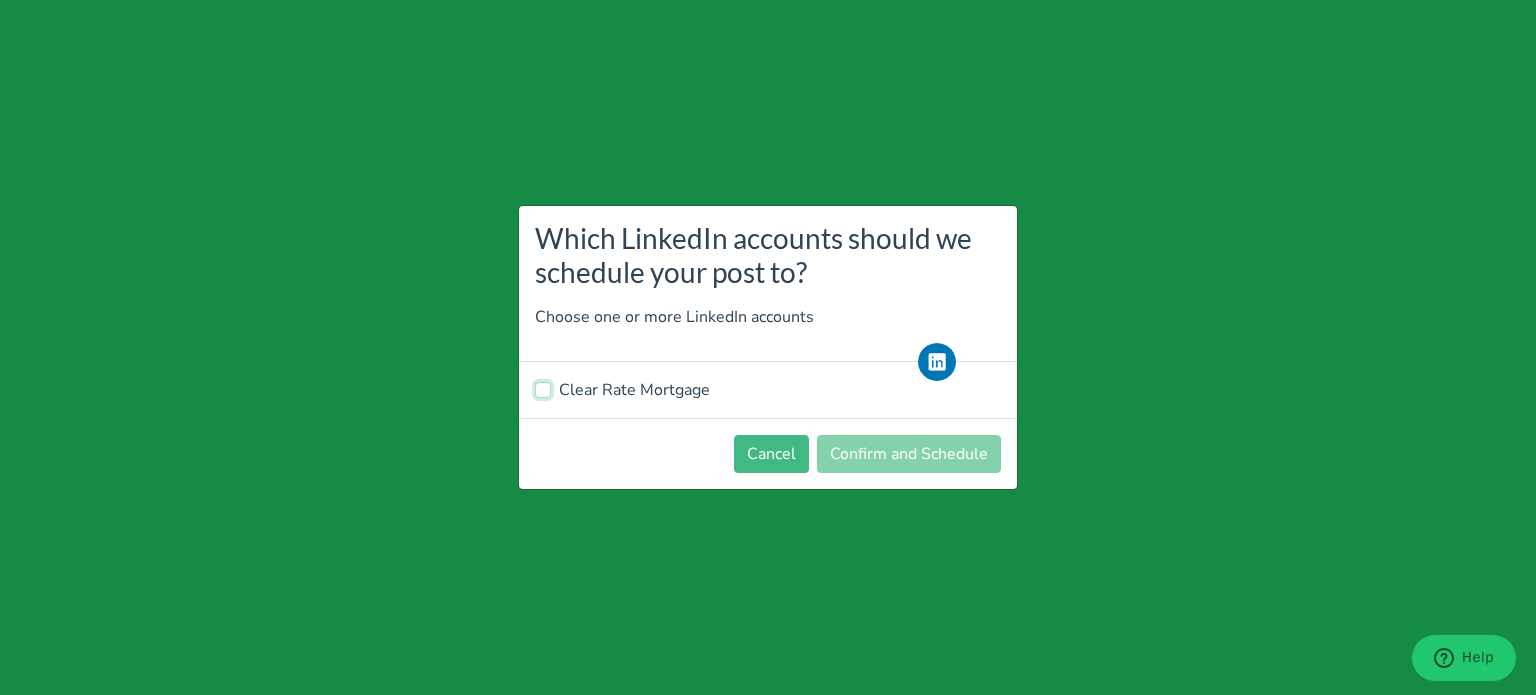 click on "Clear Rate Mortgage" at bounding box center (543, 388) 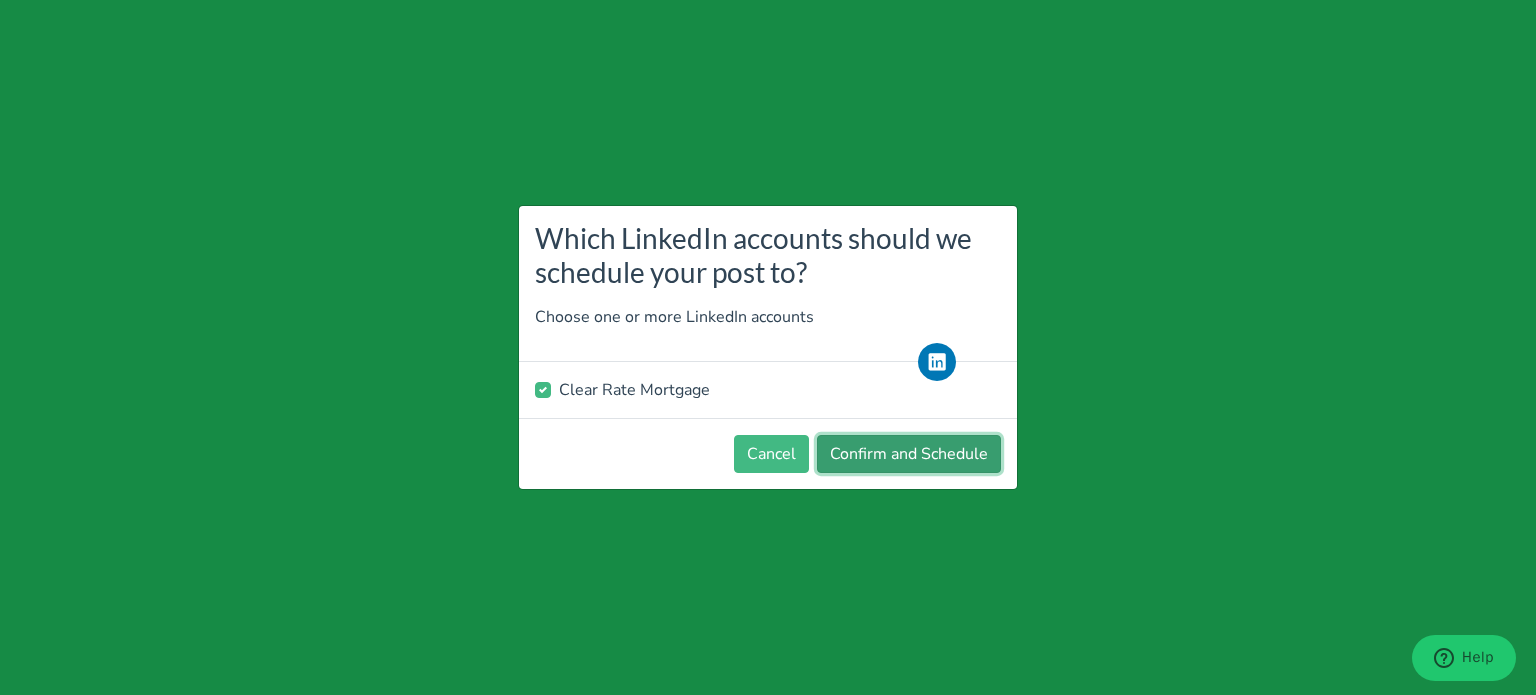click on "Confirm and Schedule" at bounding box center [909, 454] 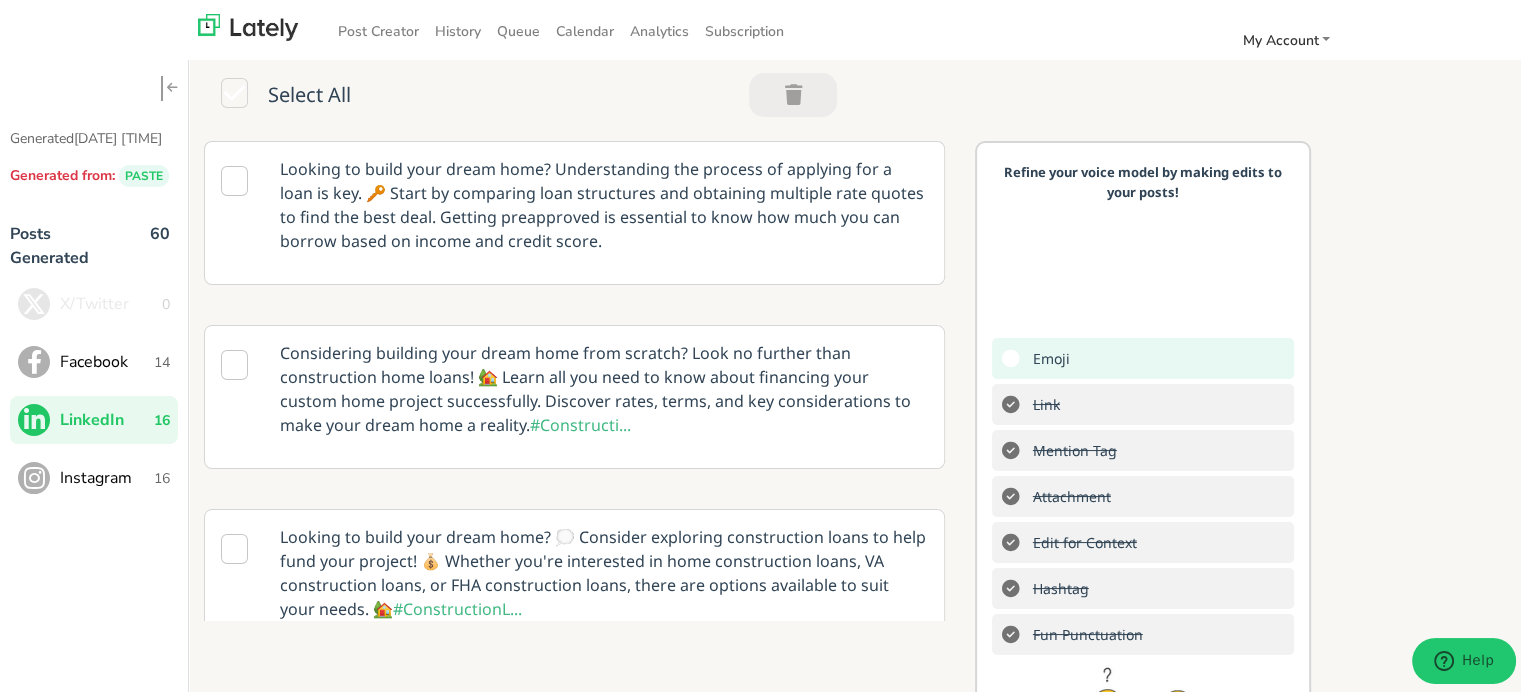 click on "16" at bounding box center (162, 475) 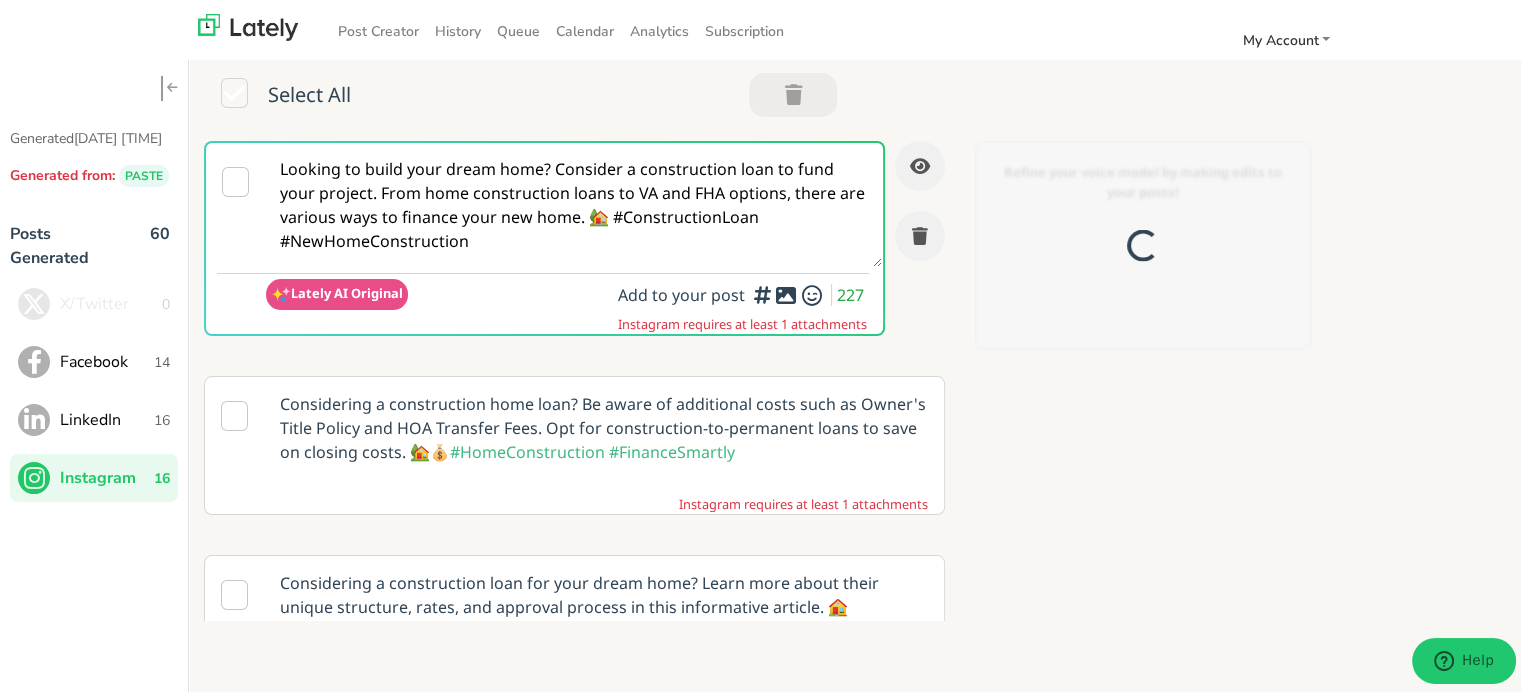 scroll, scrollTop: 0, scrollLeft: 0, axis: both 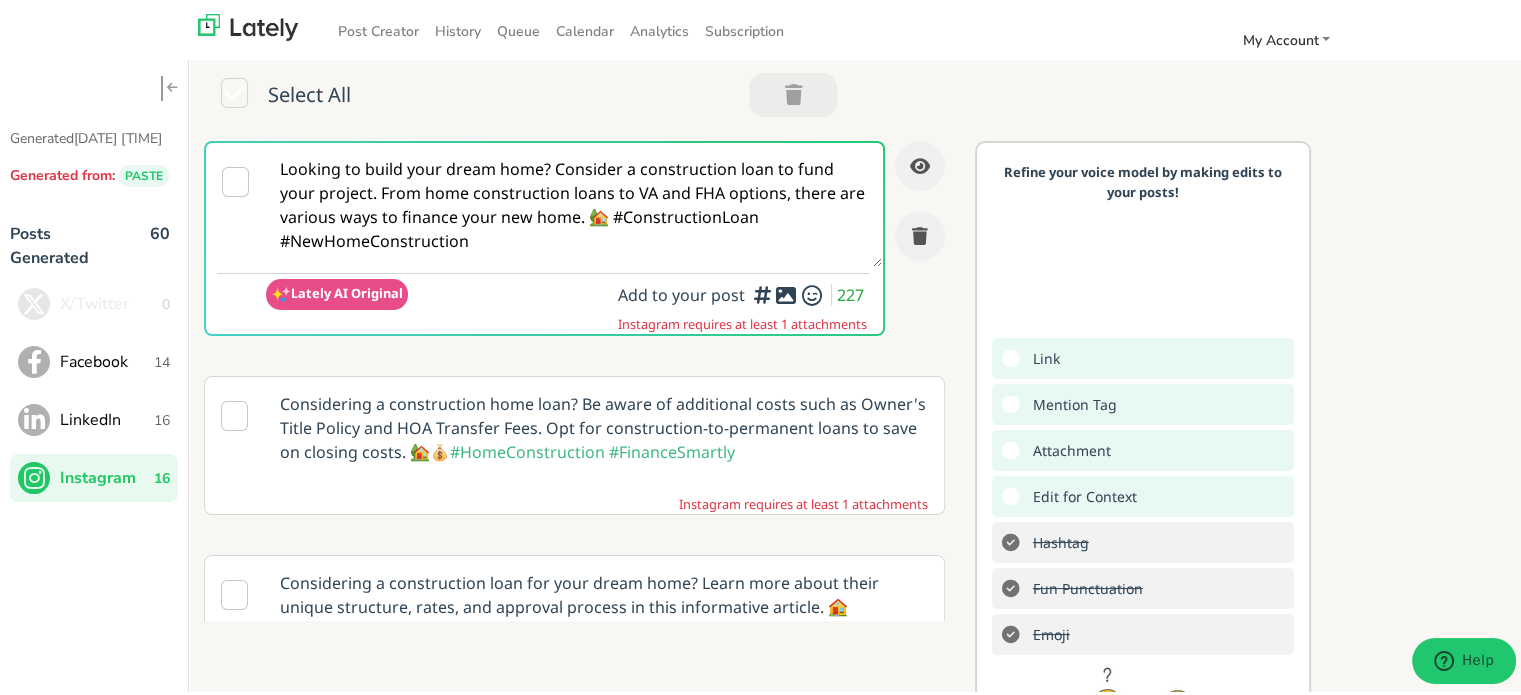 click on "Looking to build your dream home? Consider a construction loan to fund your project. From home construction loans to VA and FHA options, there are various ways to finance your new home. 🏡 #ConstructionLoan #NewHomeConstruction  Lately AI Original Add to your post    [NUMBER]" at bounding box center (574, 279) 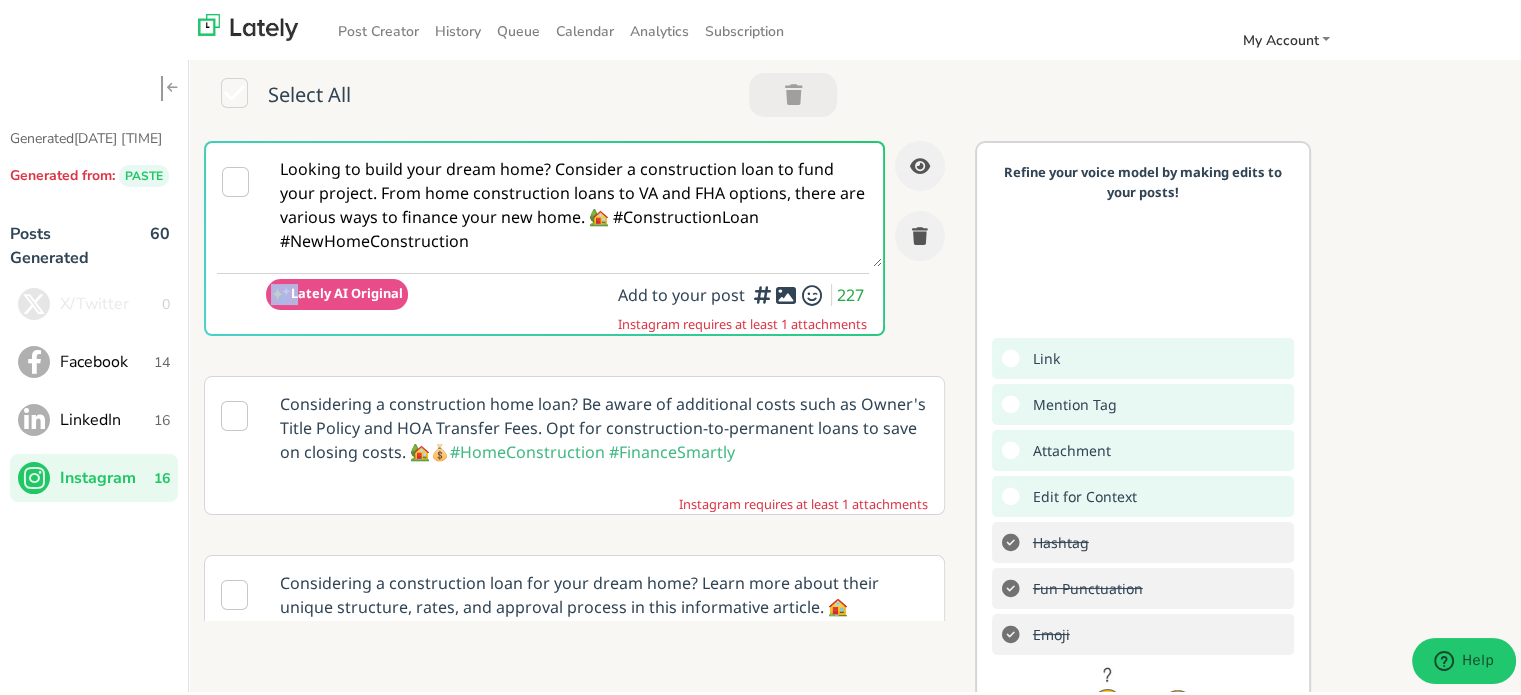 click on "Looking to build your dream home? Consider a construction loan to fund your project. From home construction loans to VA and FHA options, there are various ways to finance your new home. 🏡 #ConstructionLoan #NewHomeConstruction  Lately AI Original Add to your post    [NUMBER]" at bounding box center (574, 279) 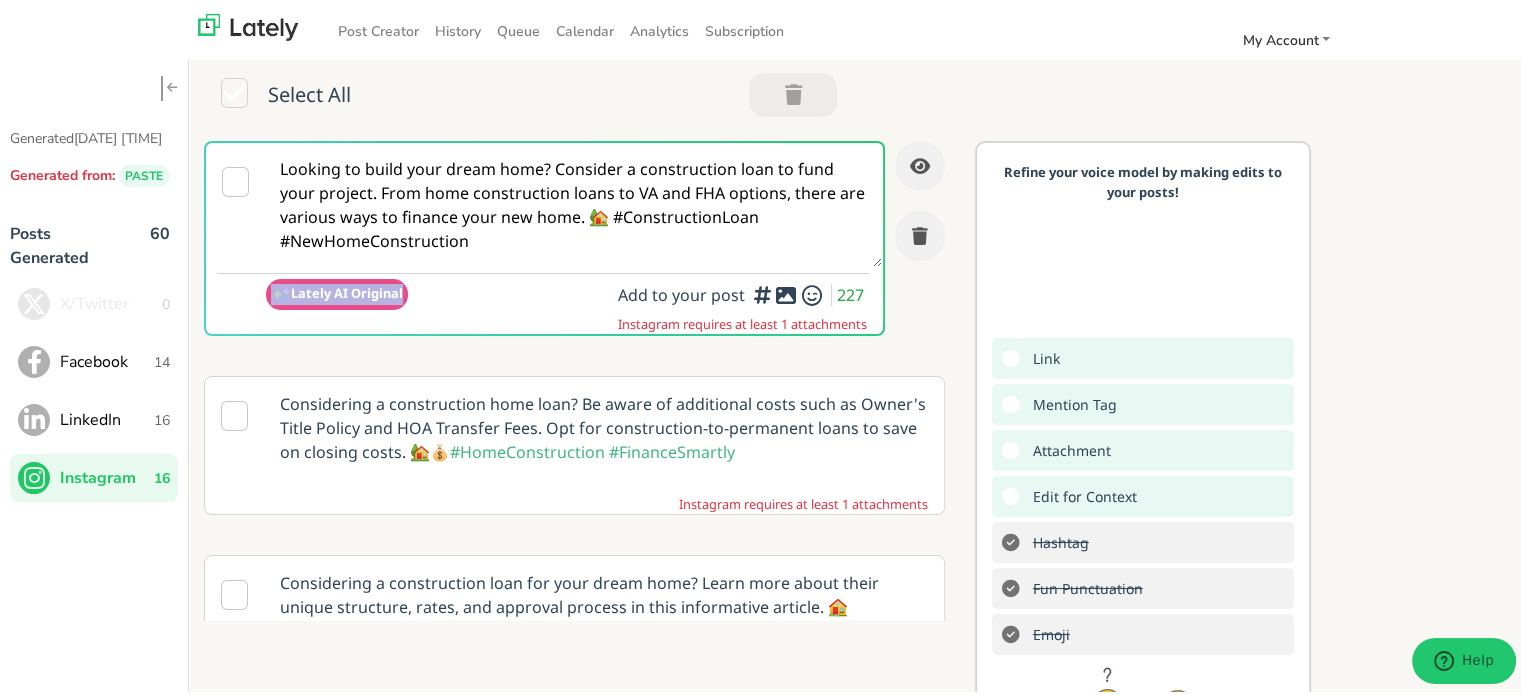click on "Looking to build your dream home? Consider a construction loan to fund your project. From home construction loans to VA and FHA options, there are various ways to finance your new home. 🏡 #ConstructionLoan #NewHomeConstruction  Lately AI Original Add to your post    [NUMBER]" at bounding box center (574, 279) 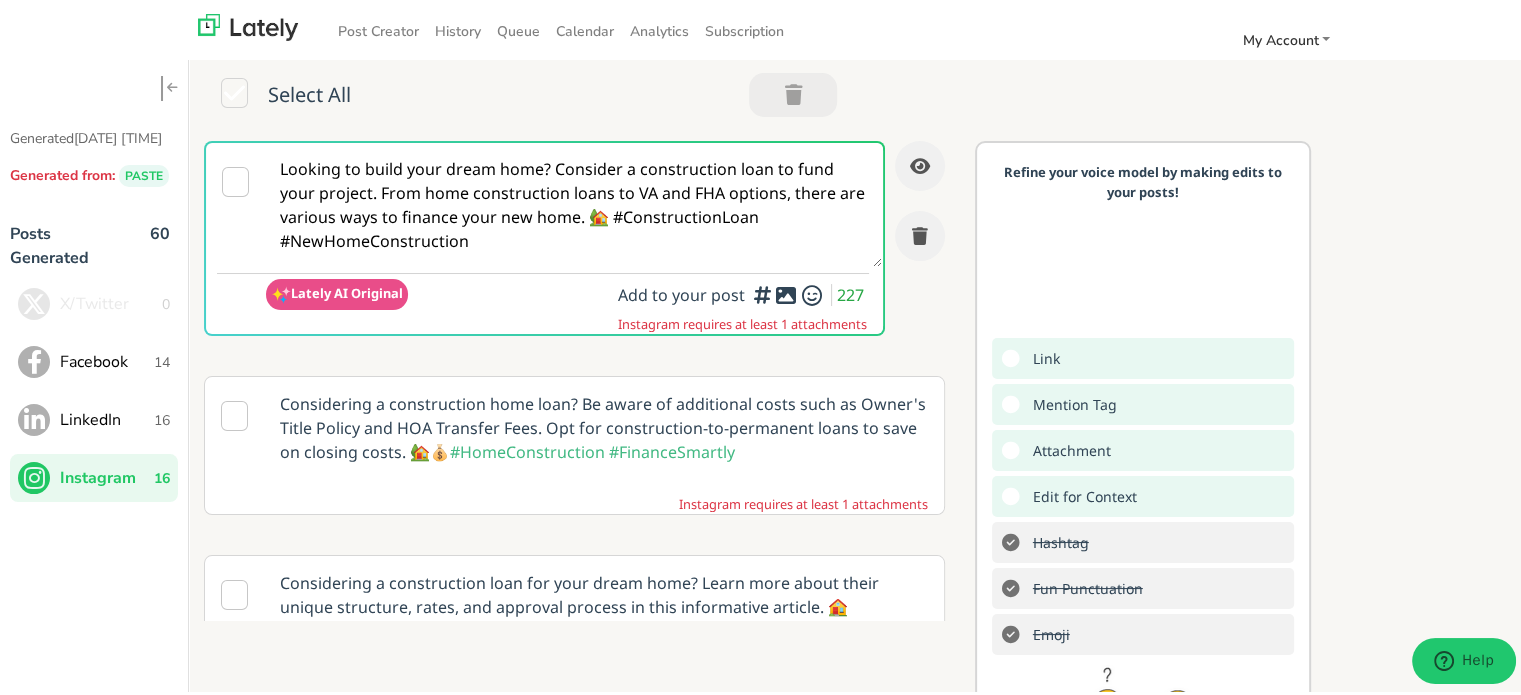 click on "Looking to build your dream home? Consider a construction loan to fund your project. From home construction loans to VA and FHA options, there are various ways to finance your new home. 🏡 #ConstructionLoan #NewHomeConstruction" at bounding box center [574, 202] 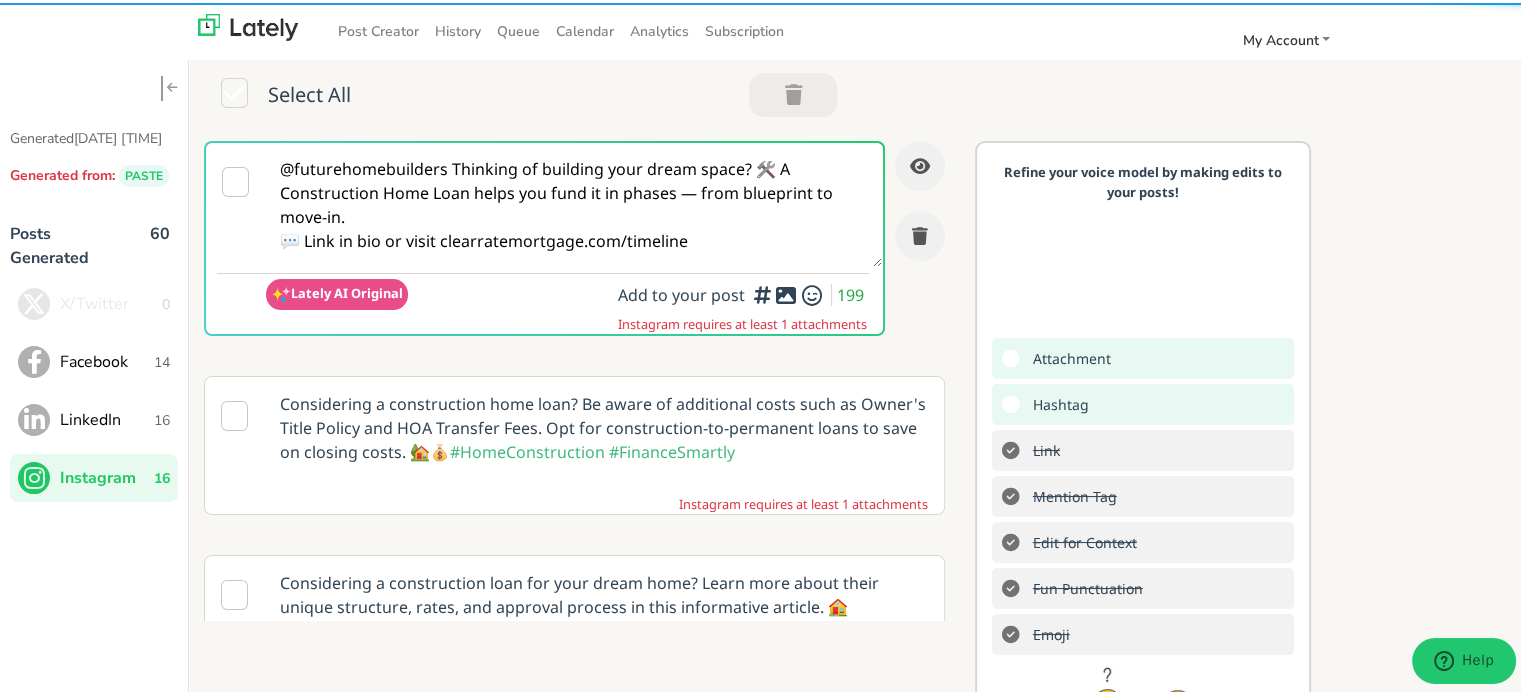 click on "@futurehomebuilders Thinking of building your dream space? 🛠️ A Construction Home Loan helps you fund it in phases — from blueprint to move-in.
💬 Link in bio or visit clearratemortgage.com/timeline" at bounding box center (574, 202) 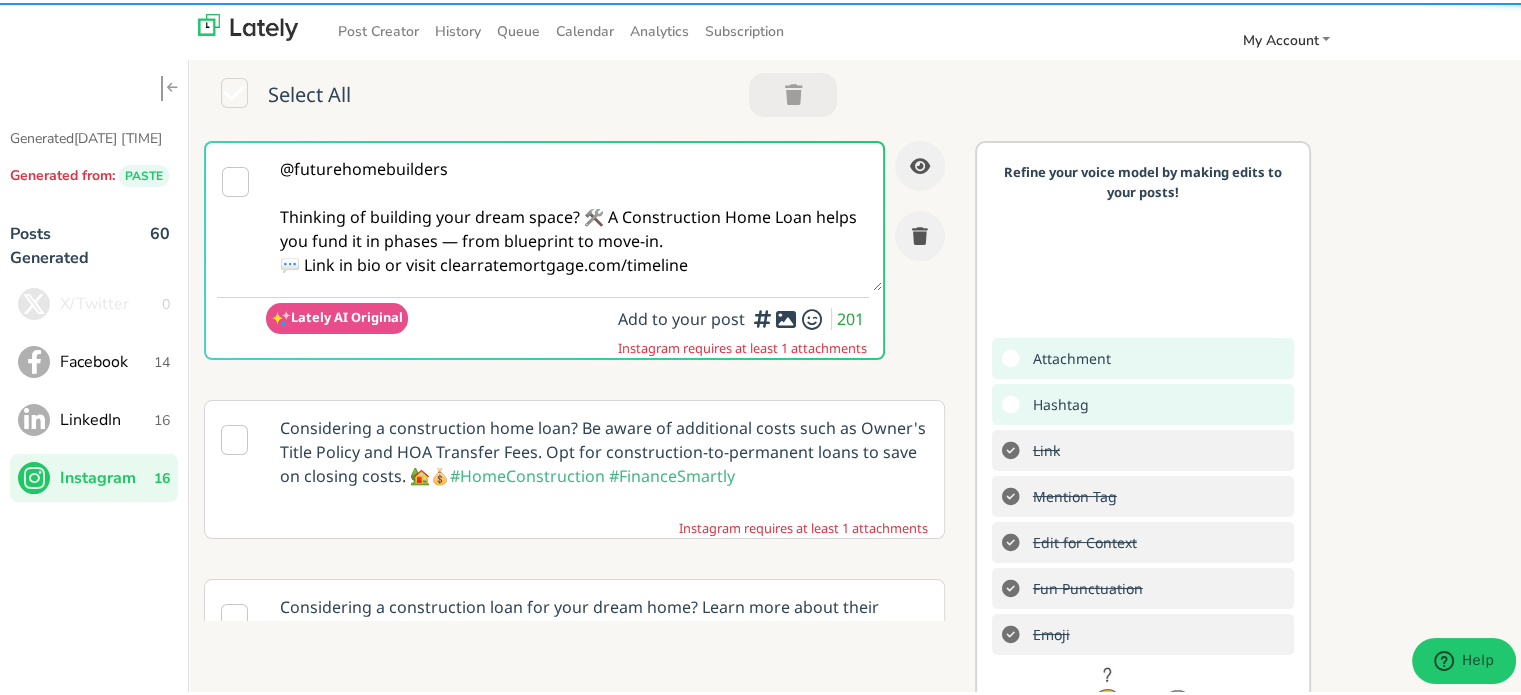 click on "@futurehomebuilders
Thinking of building your dream space? 🛠️ A Construction Home Loan helps you fund it in phases — from blueprint to move-in.
💬 Link in bio or visit clearratemortgage.com/timeline" at bounding box center (574, 214) 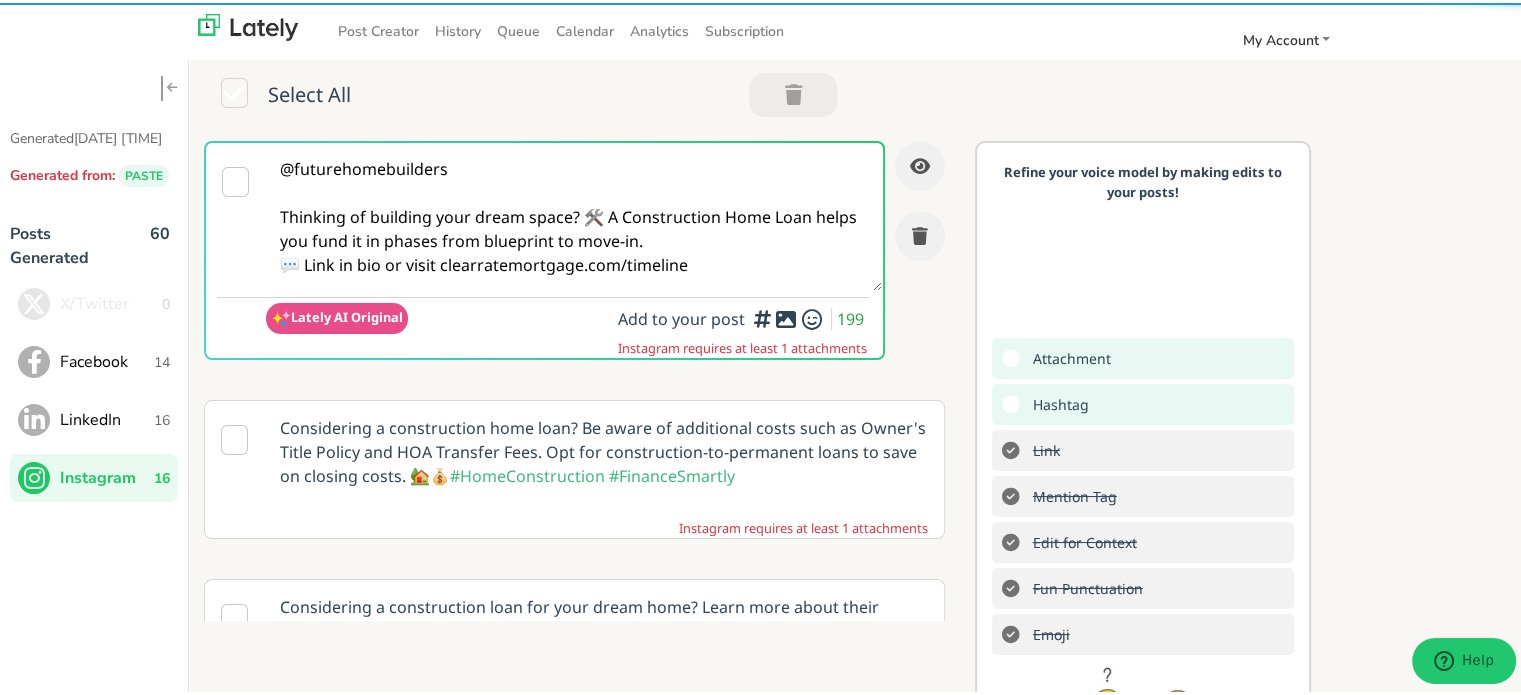 click on "@futurehomebuilders
Thinking of building your dream space? 🛠️ A Construction Home Loan helps you fund it in phases from blueprint to move-in.
💬 Link in bio or visit clearratemortgage.com/timeline" at bounding box center (574, 214) 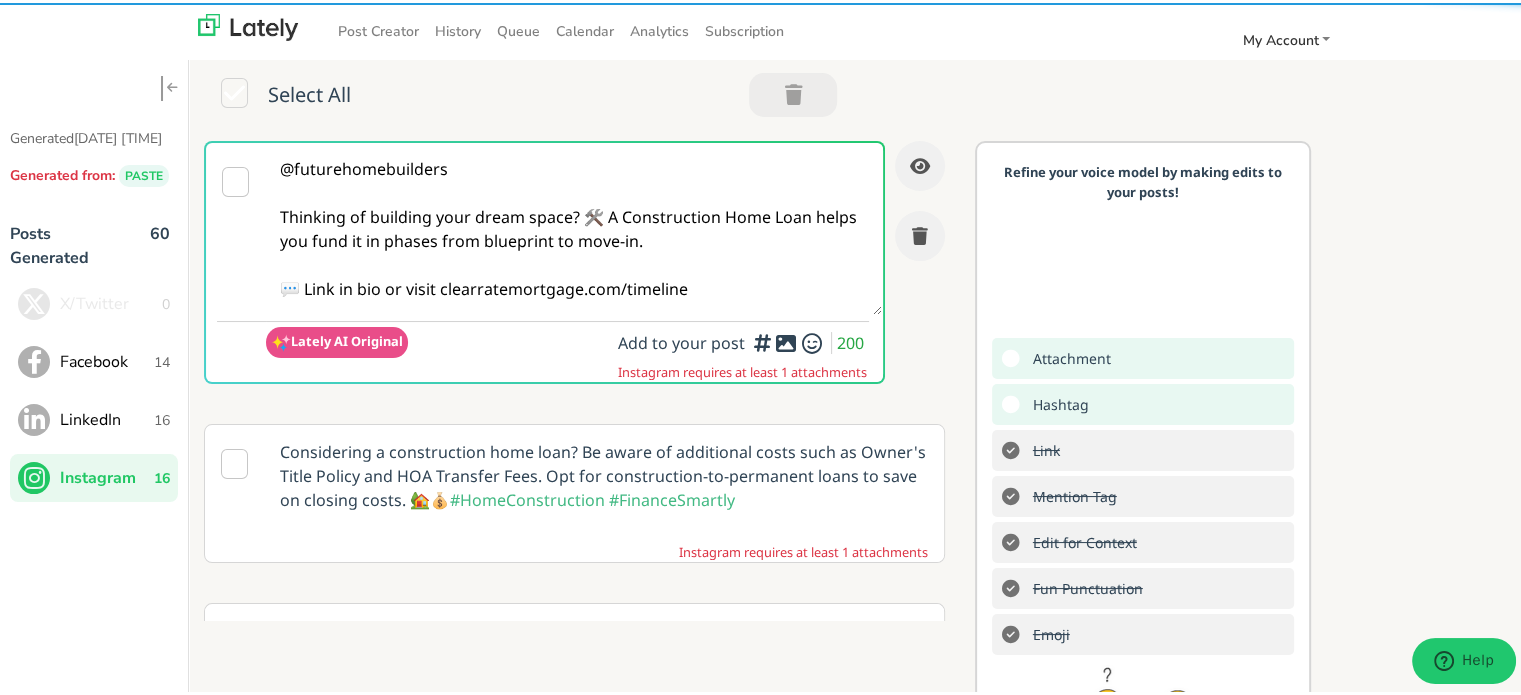 click on "@futurehomebuilders
Thinking of building your dream space? 🛠️ A Construction Home Loan helps you fund it in phases from blueprint to move-in.
💬 Link in bio or visit clearratemortgage.com/timeline" at bounding box center (574, 226) 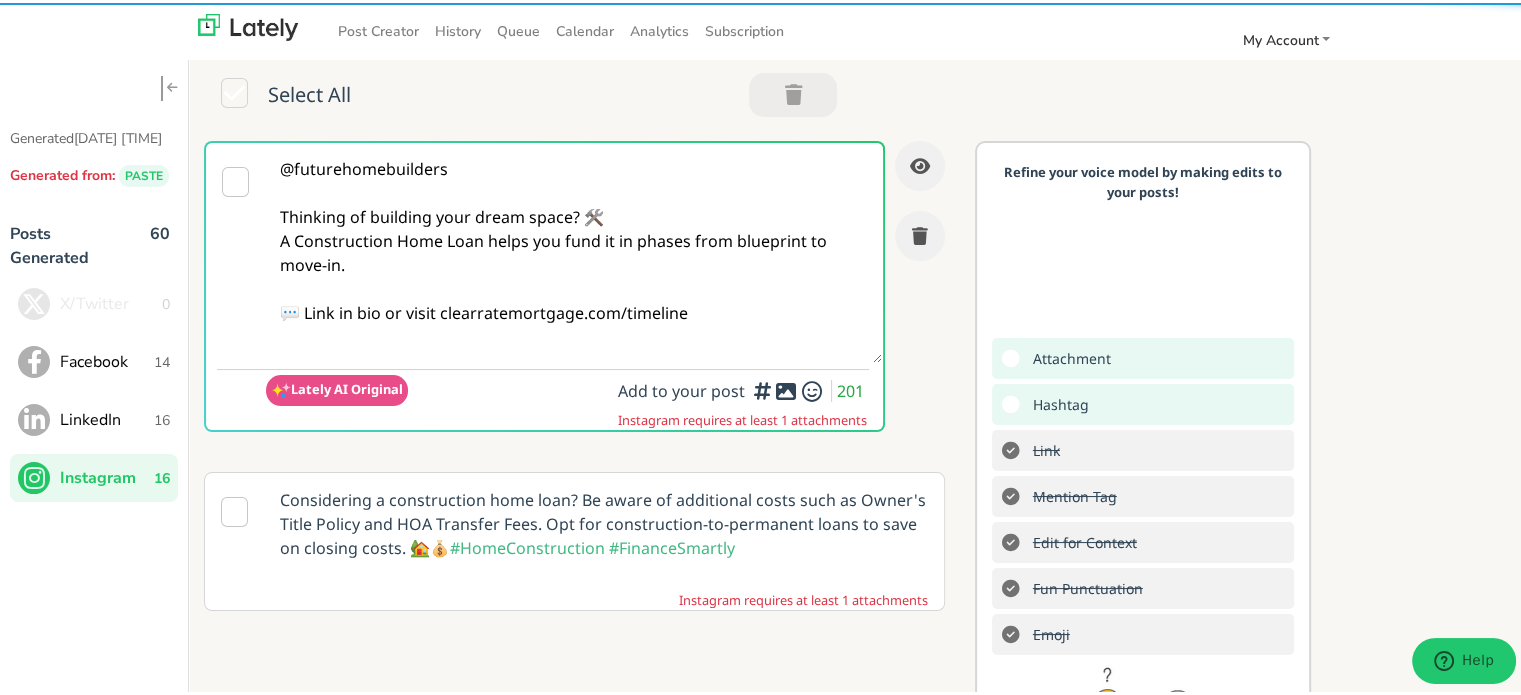 click on "@futurehomebuilders
Thinking of building your dream space? 🛠️
A Construction Home Loan helps you fund it in phases from blueprint to move-in.
💬 Link in bio or visit clearratemortgage.com/timeline" at bounding box center [574, 250] 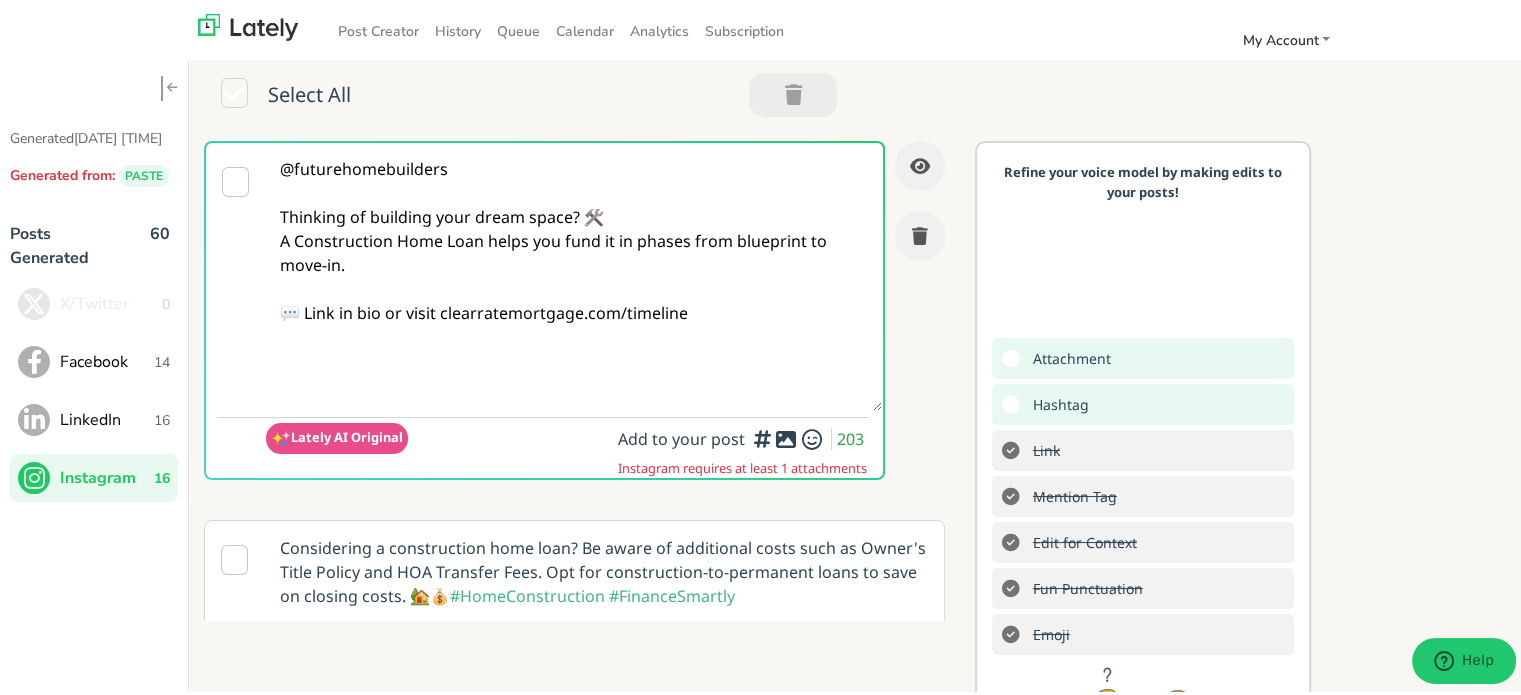 paste on "Follow Us On Our Social Media Platforms!
Facebook: https://www.facebook.com/clearratemortgage
LinkedIn: https://www.linkedin.com/company/clear-rate-mortgage/posts/?feedView=all
Instagram: https://www.instagram.com/clear.rate.mortgage/" 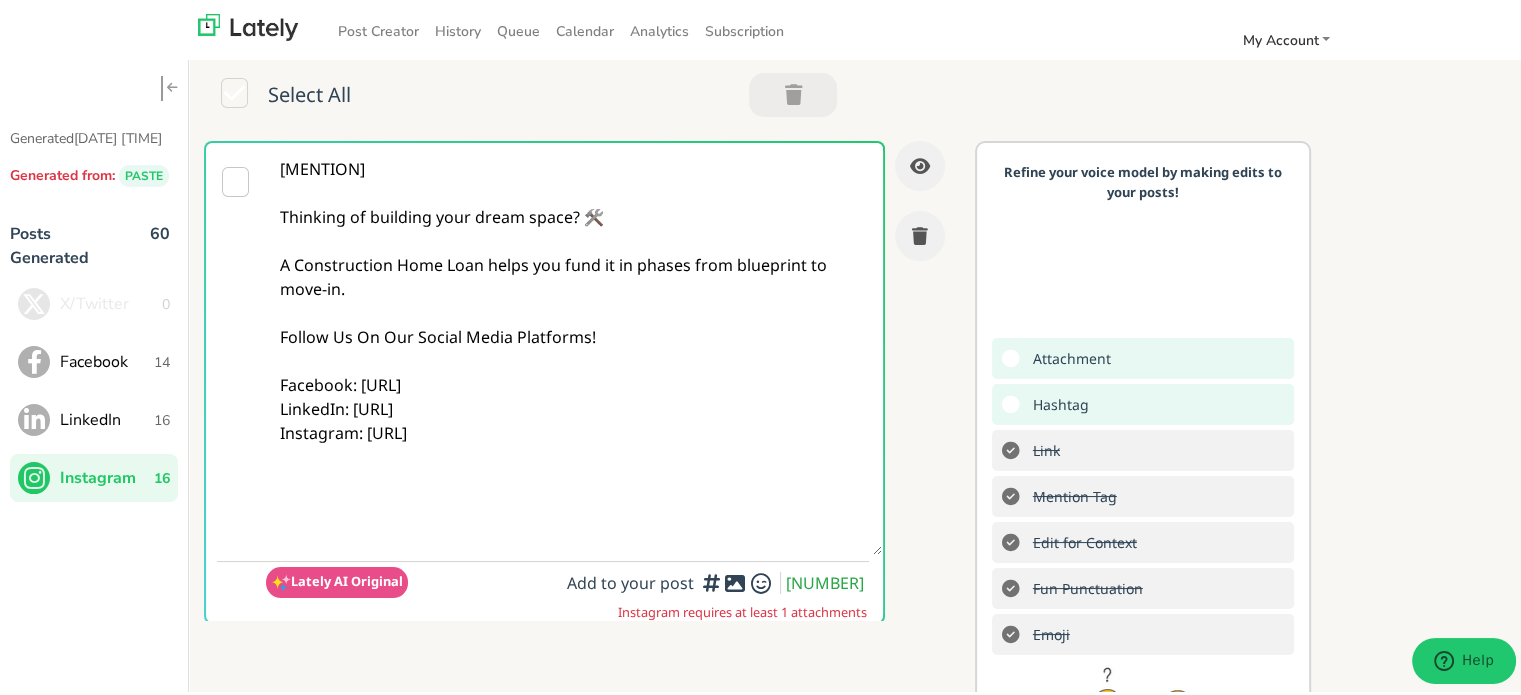 click on "[MENTION]
Thinking of building your dream space? 🛠️
A Construction Home Loan helps you fund it in phases from blueprint to move-in.
Follow Us On Our Social Media Platforms!
Facebook: [URL]
LinkedIn: [URL]
Instagram: [URL]" at bounding box center [574, 346] 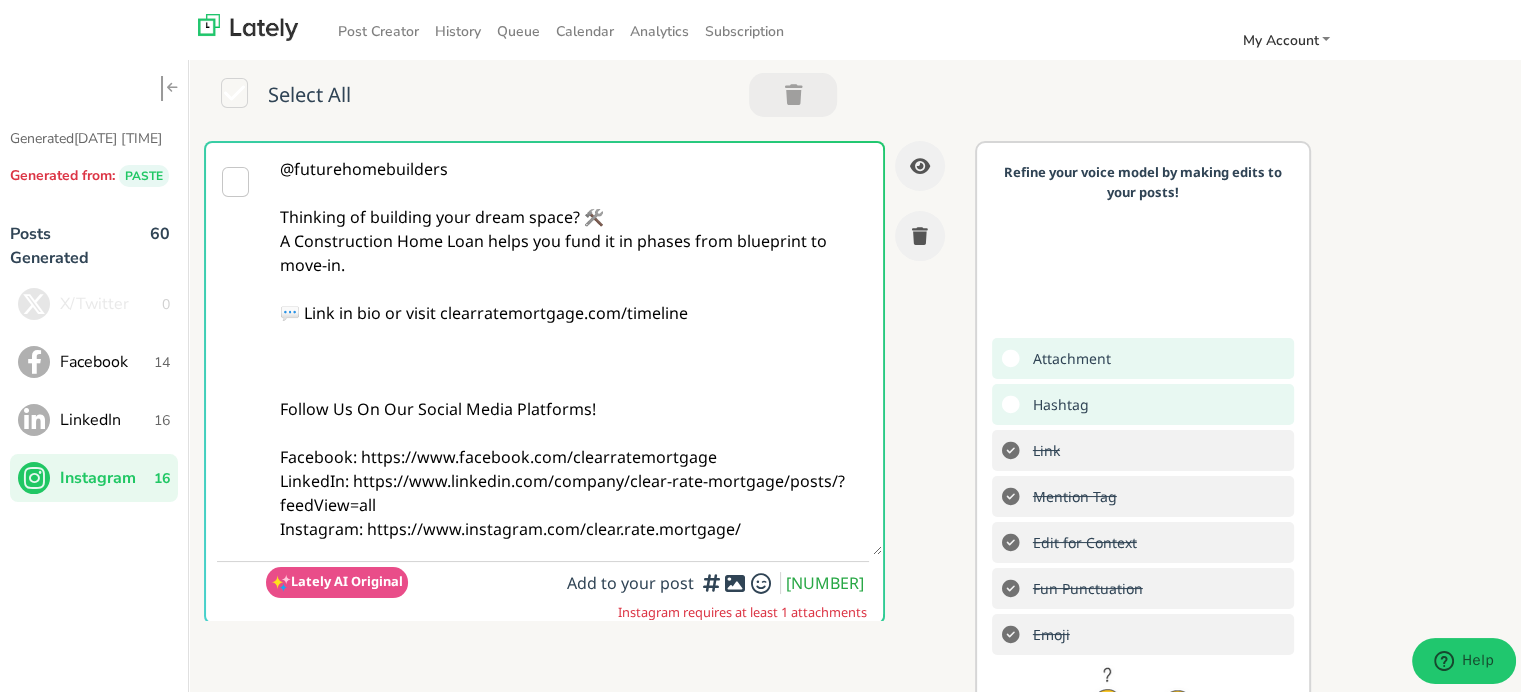 paste on "🛠️ Simple Next Steps:
🧱 Decide your build plan & budget
📋 Learn how a Construction Home Loan works
✅ Know the stages and draw process
🚀 Prequalify now at clearratemortgage.com" 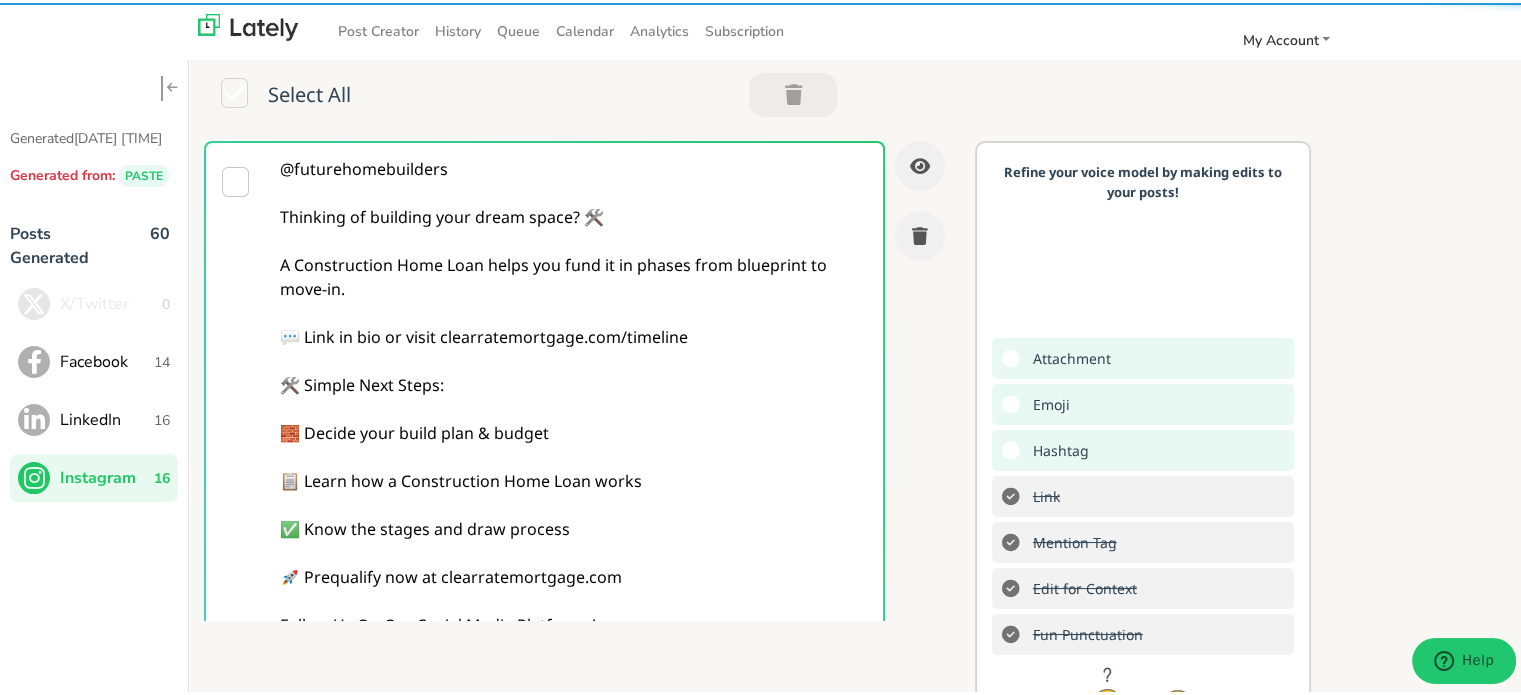 click on "@futurehomebuilders
Thinking of building your dream space? 🛠️
A Construction Home Loan helps you fund it in phases from blueprint to move-in.
💬 Link in bio or visit clearratemortgage.com/timeline
🛠️ Simple Next Steps:
🧱 Decide your build plan & budget
📋 Learn how a Construction Home Loan works
✅ Know the stages and draw process
🚀 Prequalify now at clearratemortgage.com
Follow Us On Our Social Media Platforms!
Facebook: https://www.facebook.com/clearratemortgage
LinkedIn: https://www.linkedin.com/company/clear-rate-mortgage/posts/?feedView=all
Instagram: https://www.instagram.com/clear.rate.mortgage/" at bounding box center (574, 466) 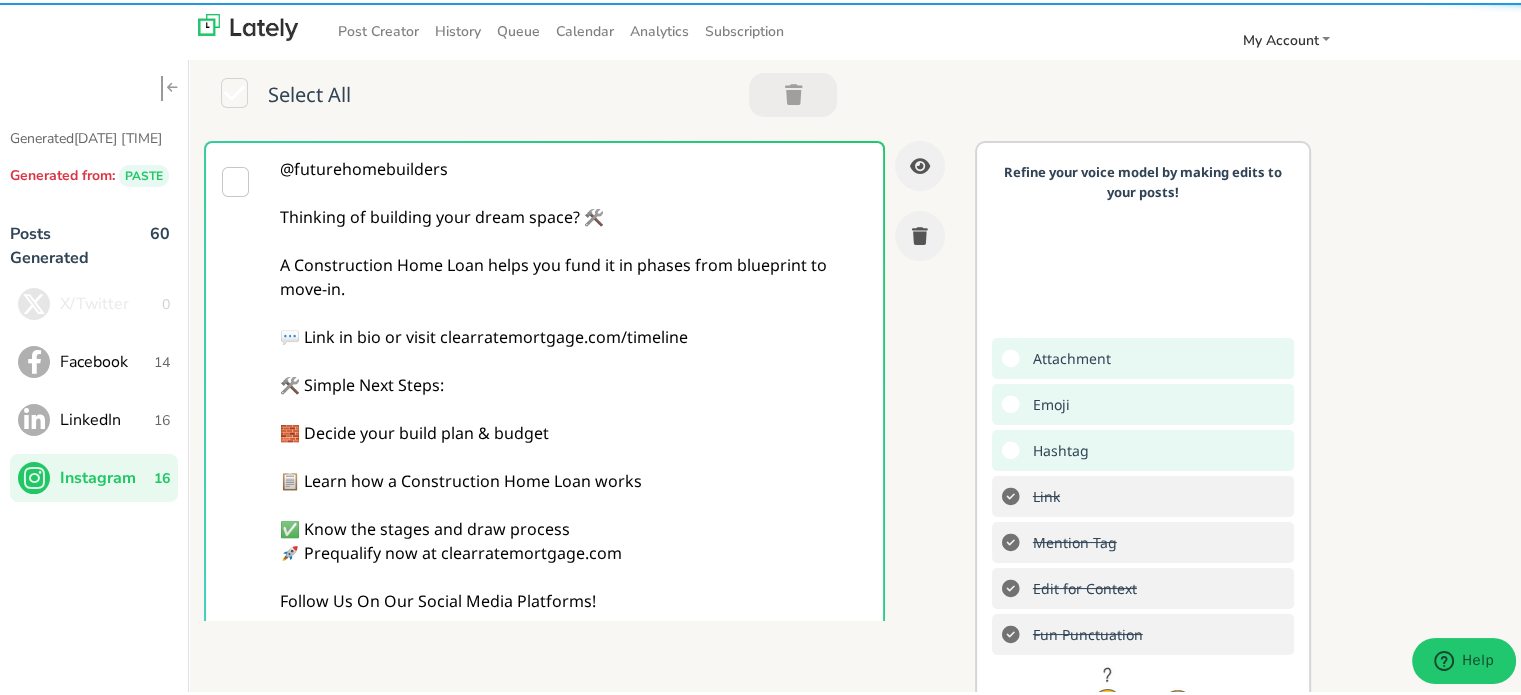 click on "@futurehomebuilders
Thinking of building your dream space? 🛠️
A Construction Home Loan helps you fund it in phases from blueprint to move-in.
💬 Link in bio or visit clearratemortgage.com/timeline
🛠️ Simple Next Steps:
🧱 Decide your build plan & budget
📋 Learn how a Construction Home Loan works
✅ Know the stages and draw process
🚀 Prequalify now at clearratemortgage.com
Follow Us On Our Social Media Platforms!
Facebook: https://www.facebook.com/clearratemortgage
LinkedIn: https://www.linkedin.com/company/clear-rate-mortgage/posts/?feedView=all
Instagram: https://www.instagram.com/clear.rate.mortgage/" at bounding box center (574, 466) 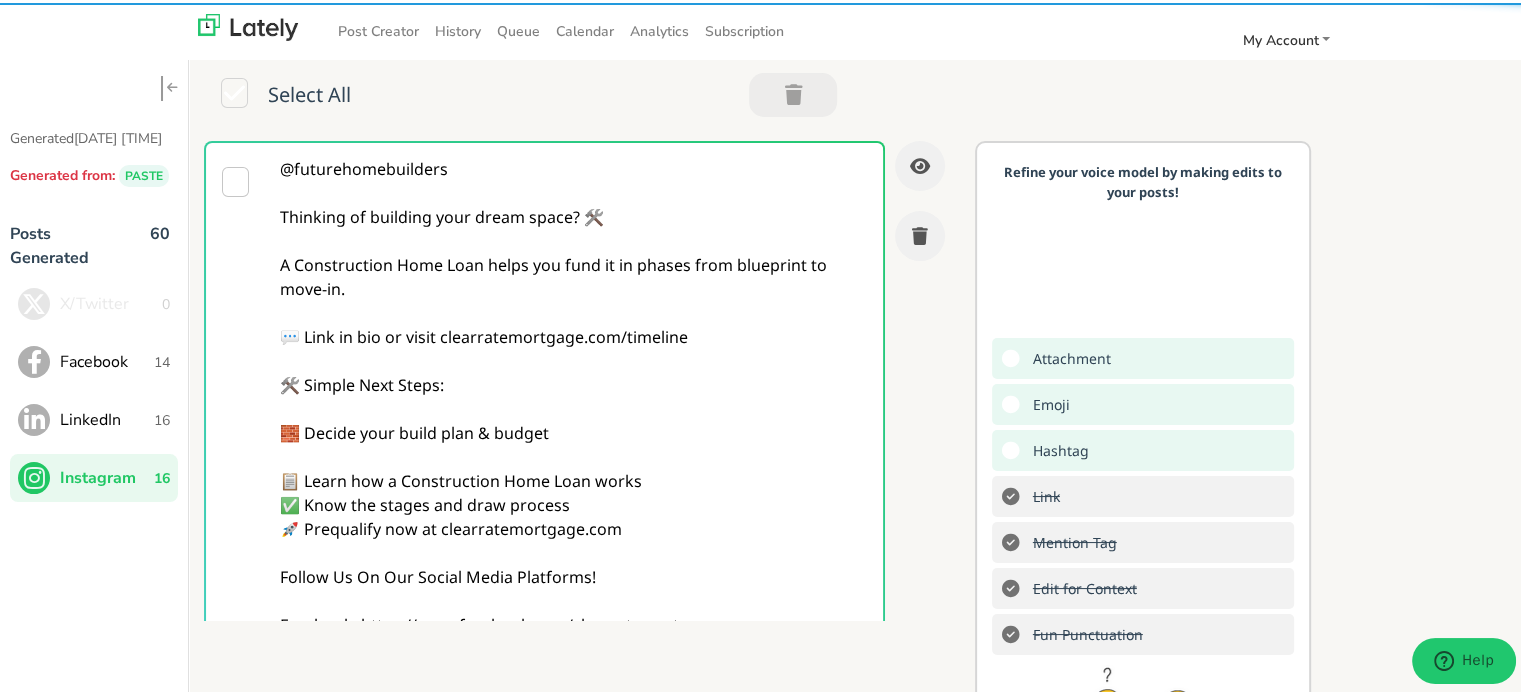 click on "@futurehomebuilders
Thinking of building your dream space? 🛠️
A Construction Home Loan helps you fund it in phases from blueprint to move-in.
💬 Link in bio or visit clearratemortgage.com/timeline
🛠️ Simple Next Steps:
🧱 Decide your build plan & budget
📋 Learn how a Construction Home Loan works
✅ Know the stages and draw process
🚀 Prequalify now at clearratemortgage.com
Follow Us On Our Social Media Platforms!
Facebook: https://www.facebook.com/clearratemortgage
LinkedIn: https://www.linkedin.com/company/clear-rate-mortgage/posts/?feedView=all
Instagram: https://www.instagram.com/clear.rate.mortgage/" at bounding box center (574, 466) 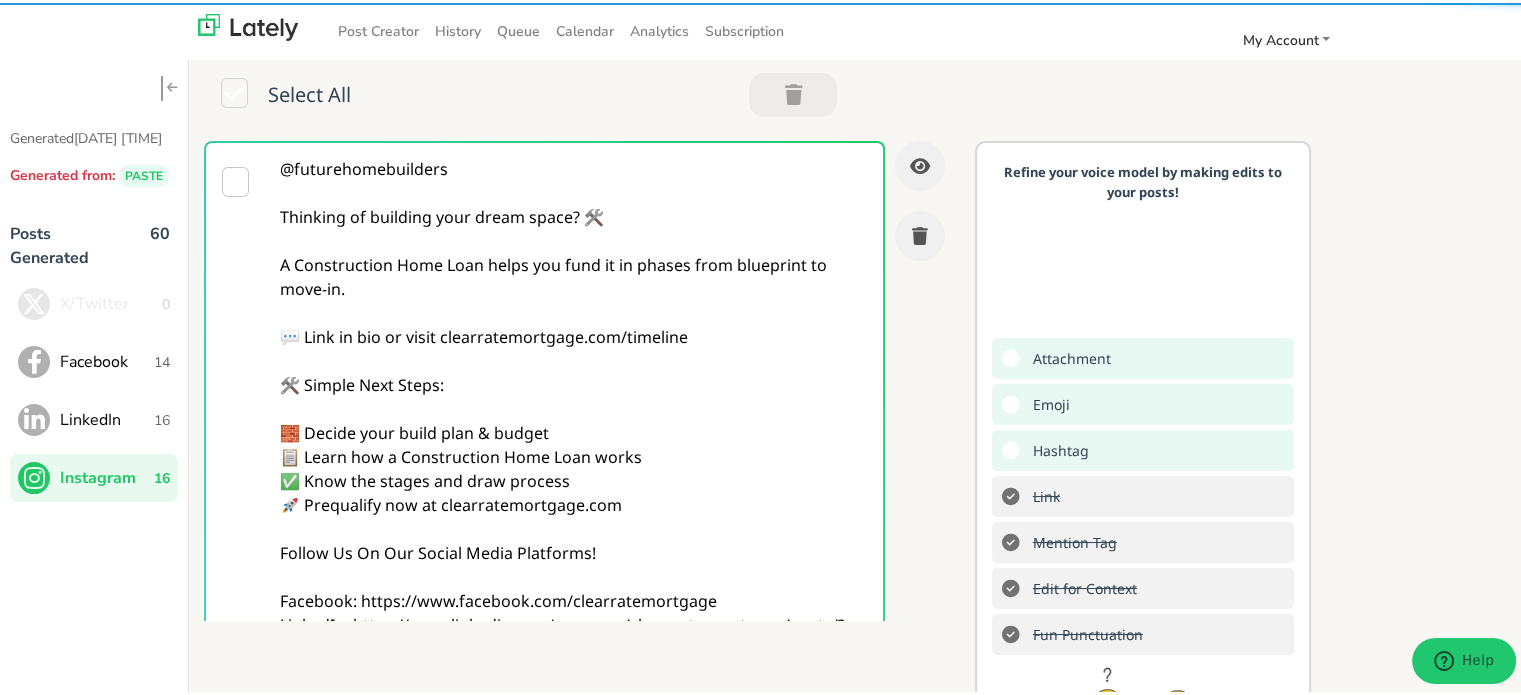 scroll, scrollTop: 420, scrollLeft: 0, axis: vertical 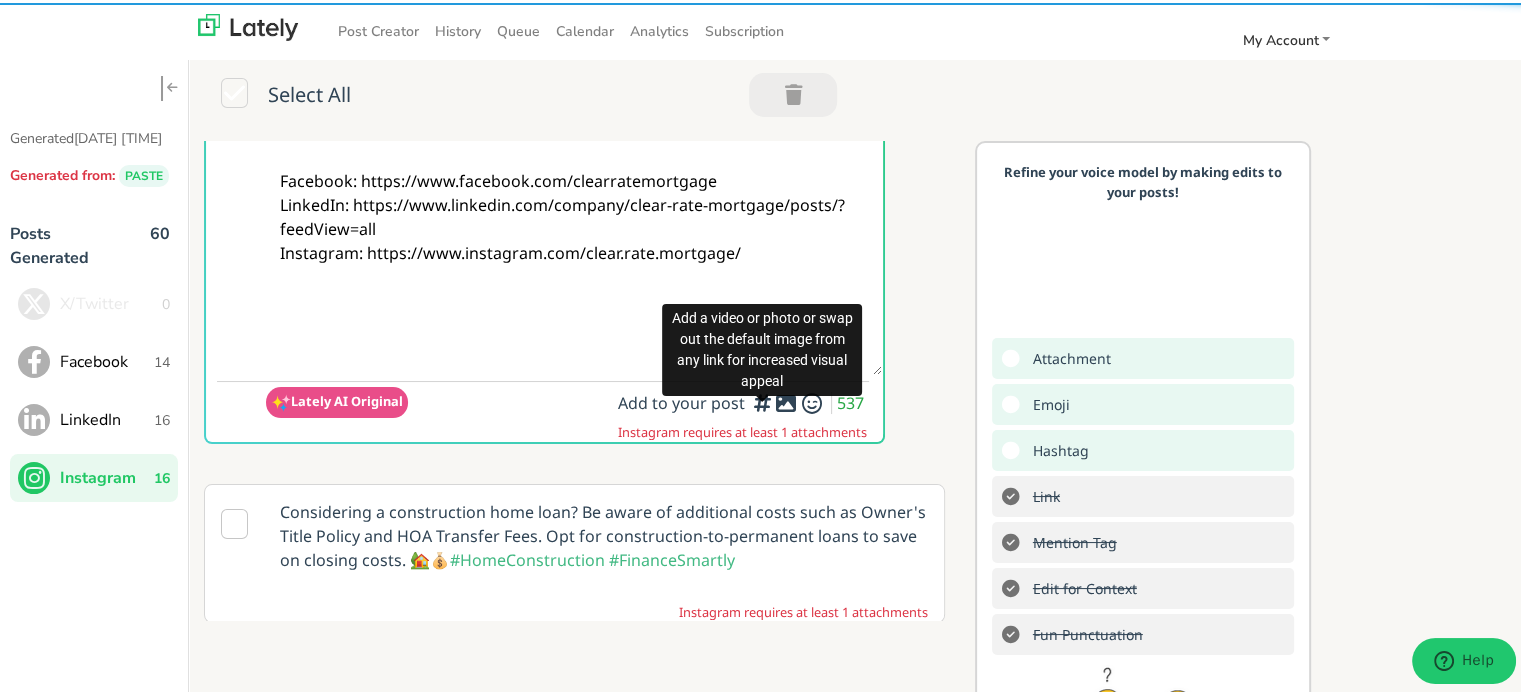 type on "@futurehomebuilders
Thinking of building your dream space? 🛠️
A Construction Home Loan helps you fund it in phases from blueprint to move-in.
💬 Link in bio or visit clearratemortgage.com/timeline
🛠️ Simple Next Steps:
🧱 Decide your build plan & budget
📋 Learn how a Construction Home Loan works
✅ Know the stages and draw process
🚀 Prequalify now at clearratemortgage.com
Follow Us On Our Social Media Platforms!
Facebook: https://www.facebook.com/clearratemortgage
LinkedIn: https://www.linkedin.com/company/clear-rate-mortgage/posts/?feedView=all
Instagram: https://www.instagram.com/clear.rate.mortgage/" 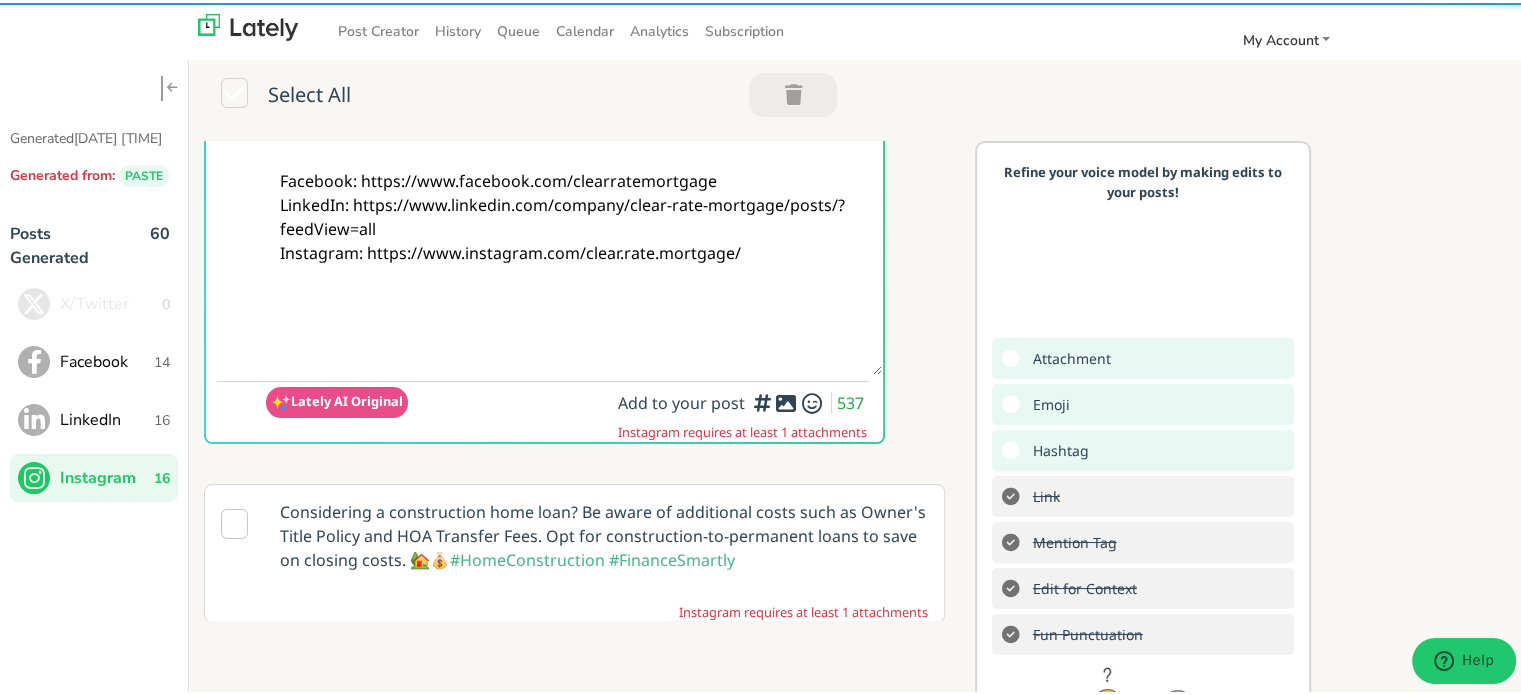 click at bounding box center (786, 400) 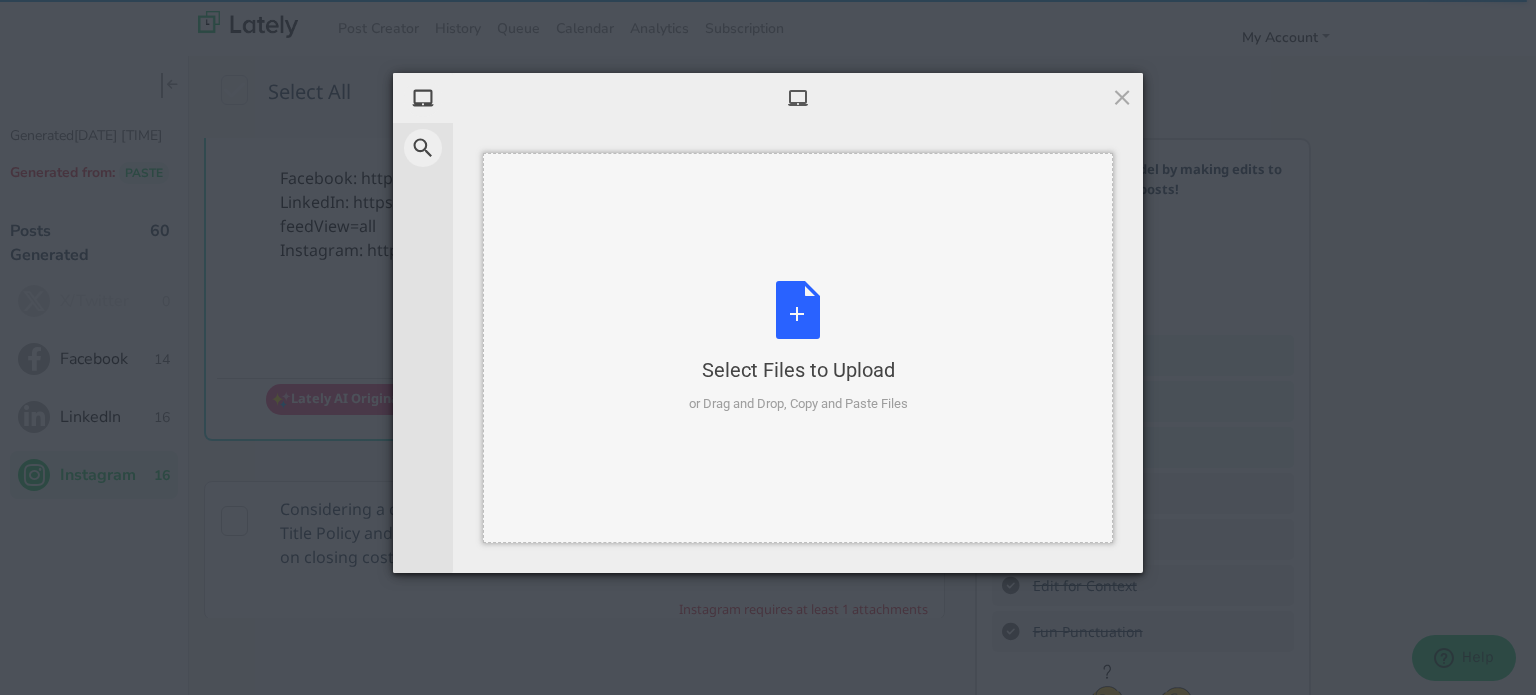 click on "Select Files to Upload
or Drag and Drop, Copy and Paste Files" at bounding box center [798, 347] 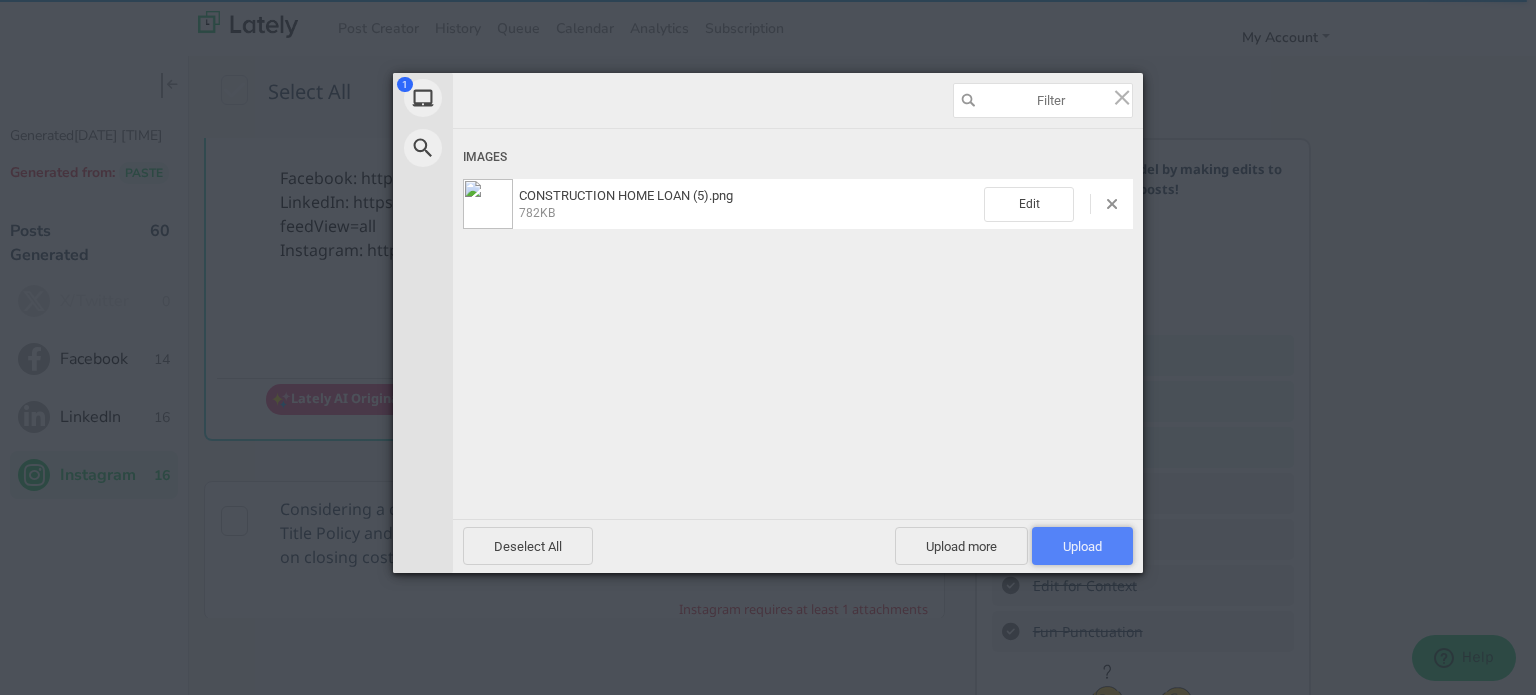 click on "Upload
1" at bounding box center [1082, 546] 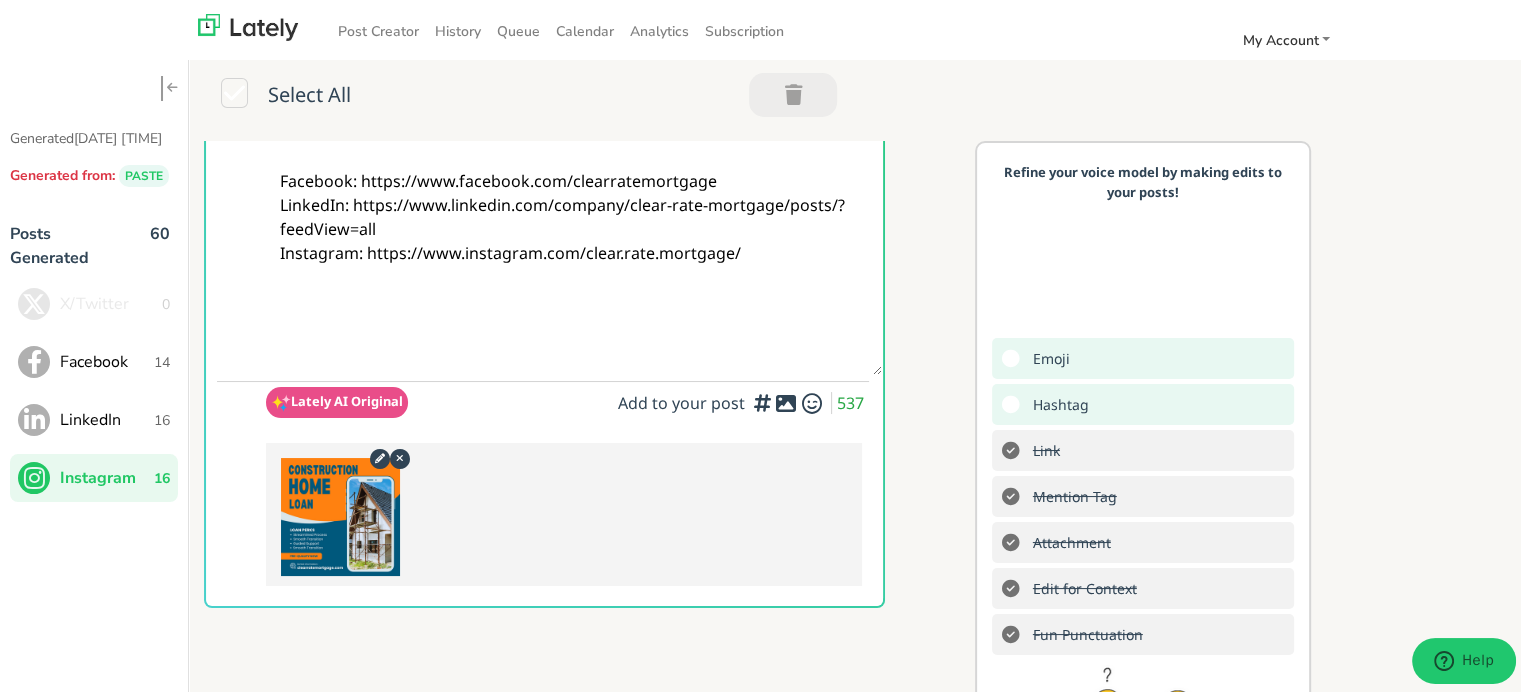 click on "Refine your voice model by making edits to your posts! Emoji Hashtag Link Mention Tag Attachment Edit for Context Fun Punctuation Kately Suggestion  A consistent brand voice is key to garnering trust. BUT… Don't be afraid to experiment. Sometimes you just need a new shade of lipstick." at bounding box center [1143, 512] 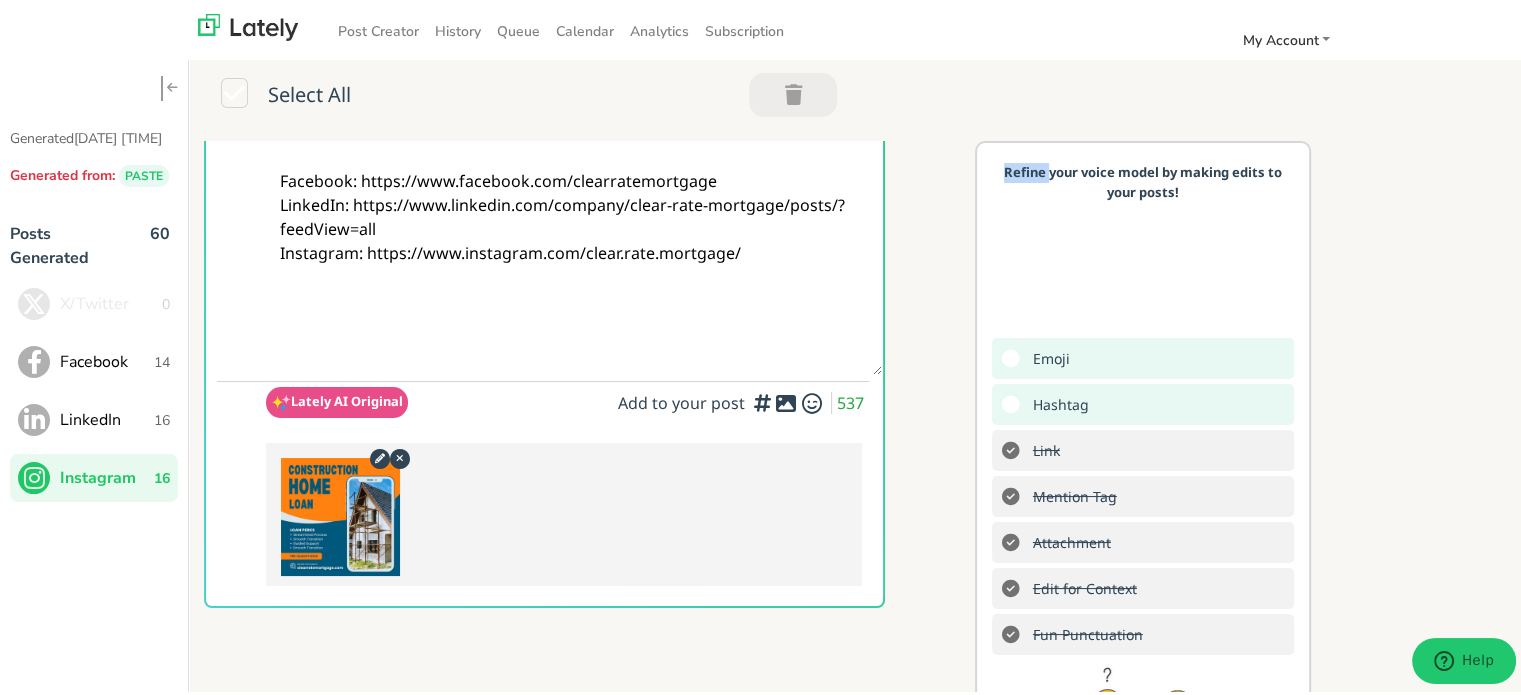 click on "Refine your voice model by making edits to your posts! Emoji Hashtag Link Mention Tag Attachment Edit for Context Fun Punctuation Kately Suggestion  A consistent brand voice is key to garnering trust. BUT… Don't be afraid to experiment. Sometimes you just need a new shade of lipstick." at bounding box center (1143, 512) 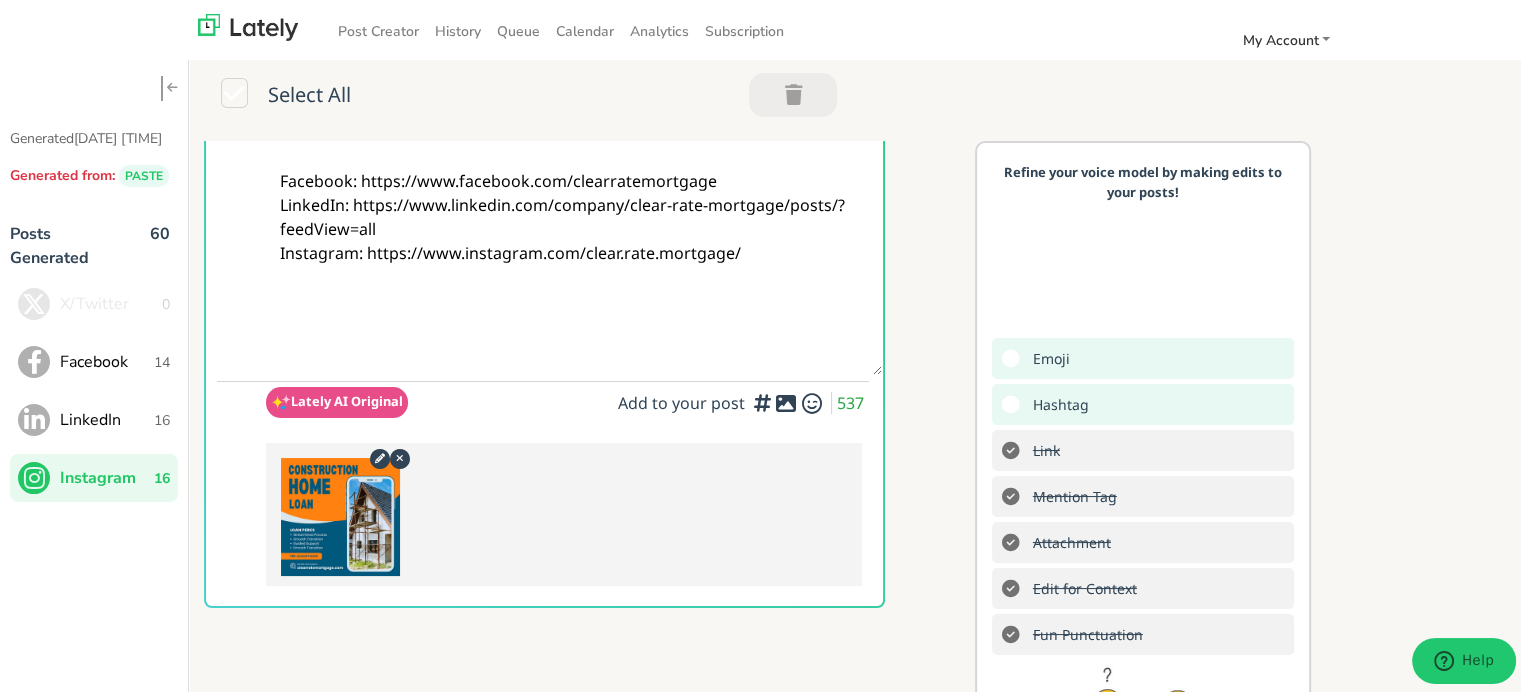 click on "Refine your voice model by making edits to your posts! Emoji Hashtag Link Mention Tag Attachment Edit for Context Fun Punctuation Kately Suggestion  A consistent brand voice is key to garnering trust. BUT… Don't be afraid to experiment. Sometimes you just need a new shade of lipstick." at bounding box center [1143, 512] 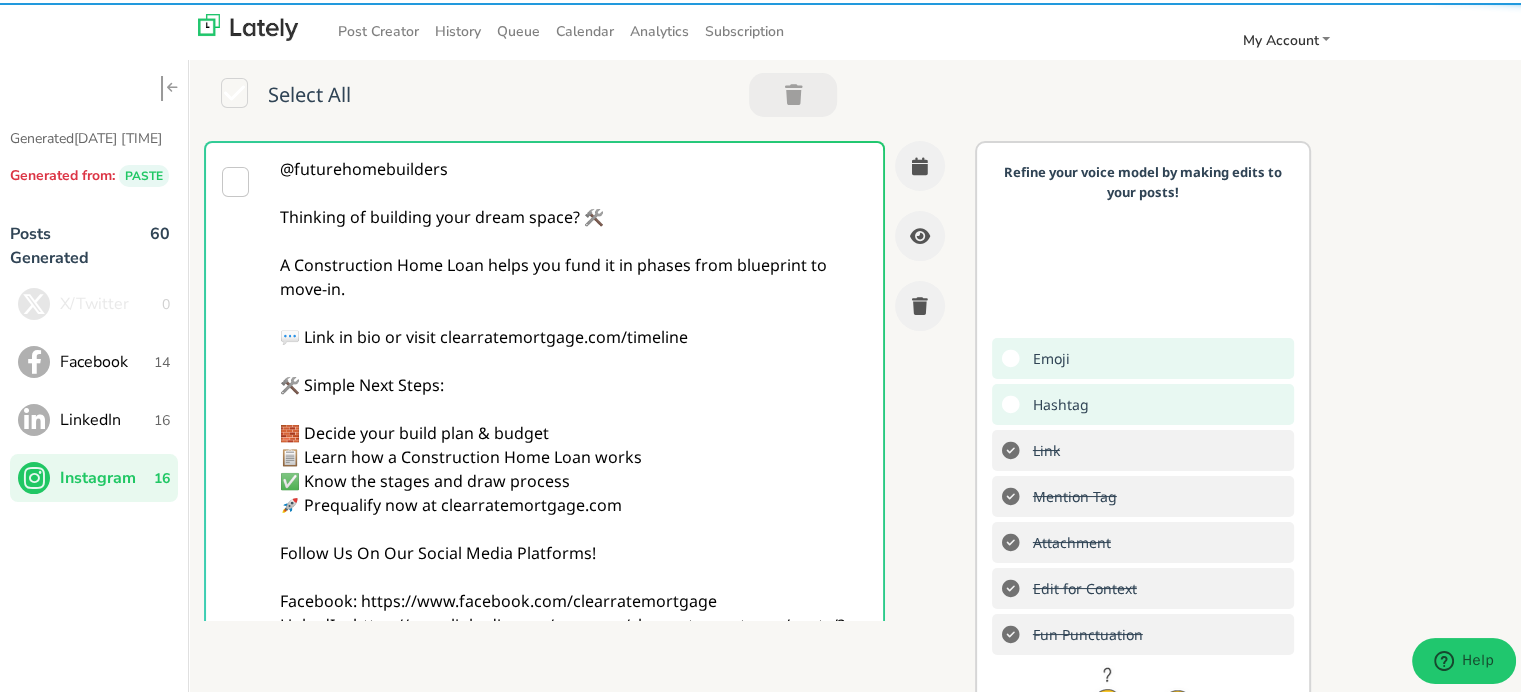 click on "@futurehomebuilders
Thinking of building your dream space? 🛠️
A Construction Home Loan helps you fund it in phases from blueprint to move-in.
💬 Link in bio or visit clearratemortgage.com/timeline
🛠️ Simple Next Steps:
🧱 Decide your build plan & budget
📋 Learn how a Construction Home Loan works
✅ Know the stages and draw process
🚀 Prequalify now at clearratemortgage.com
Follow Us On Our Social Media Platforms!
Facebook: https://www.facebook.com/clearratemortgage
LinkedIn: https://www.linkedin.com/company/clear-rate-mortgage/posts/?feedView=all
Instagram: https://www.instagram.com/clear.rate.mortgage/" at bounding box center (574, 466) 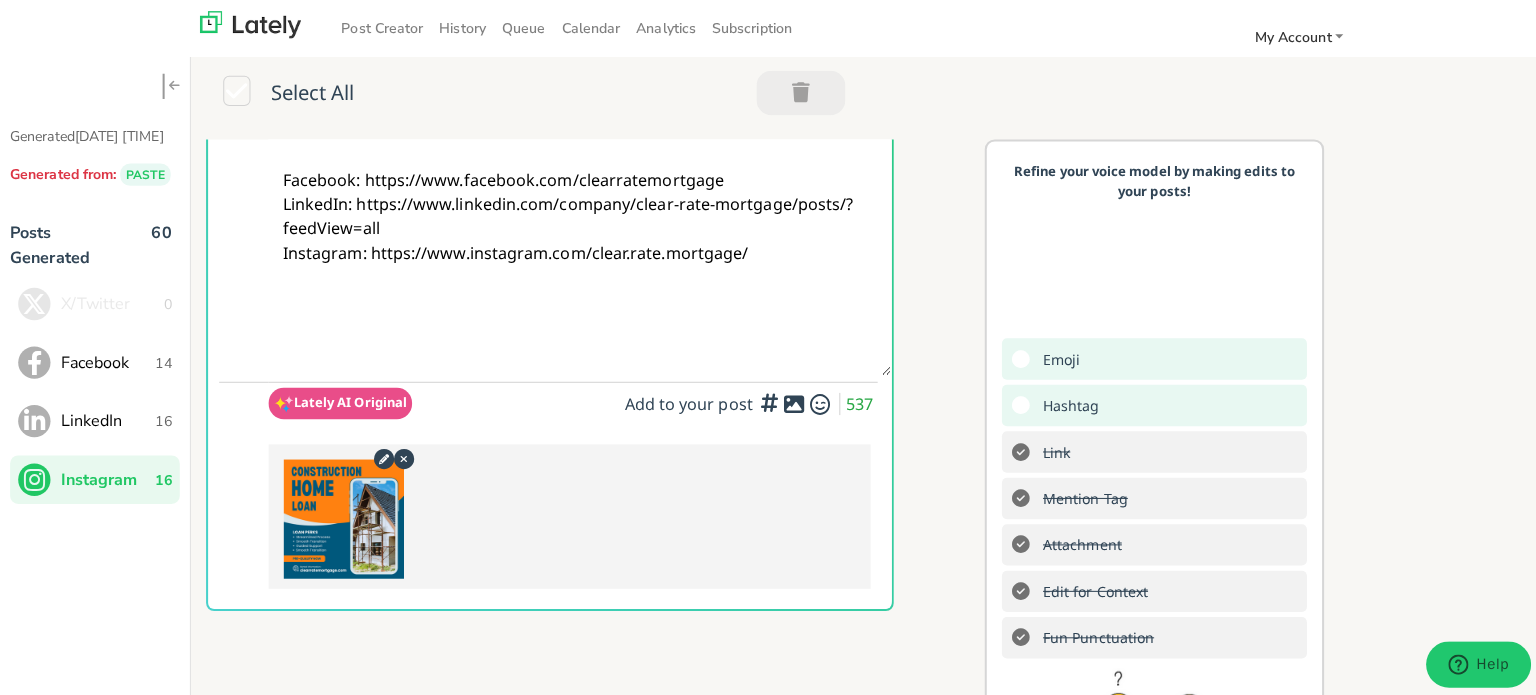 scroll, scrollTop: 0, scrollLeft: 0, axis: both 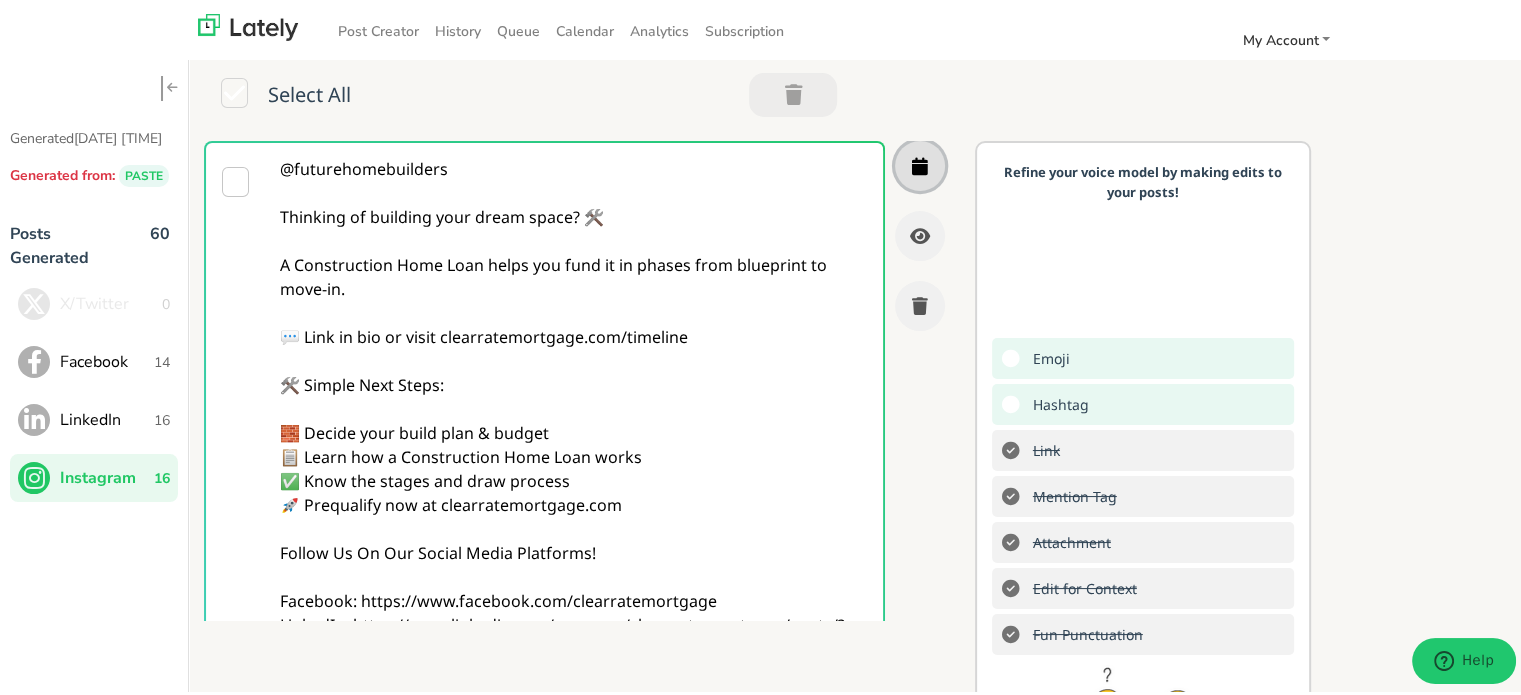 click at bounding box center (920, 163) 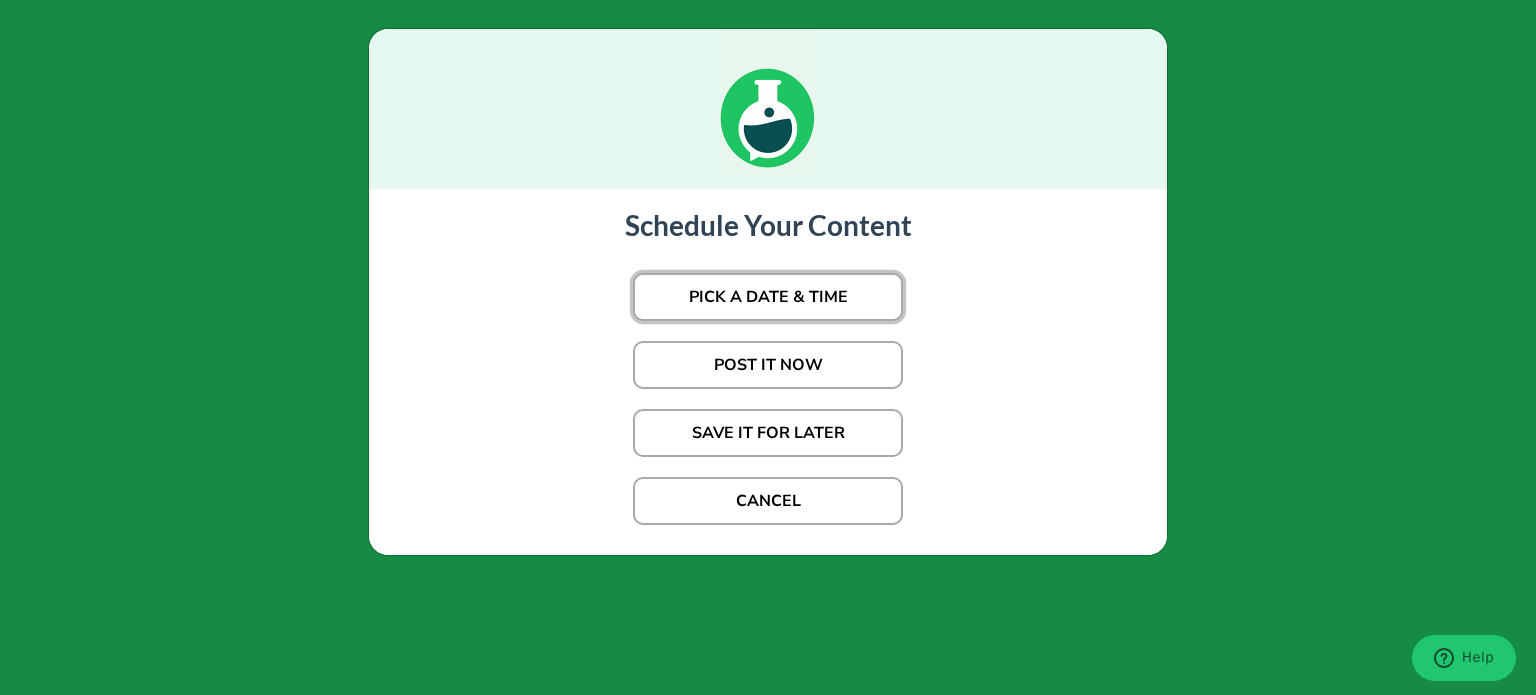 click on "PICK A DATE & TIME" at bounding box center (768, 297) 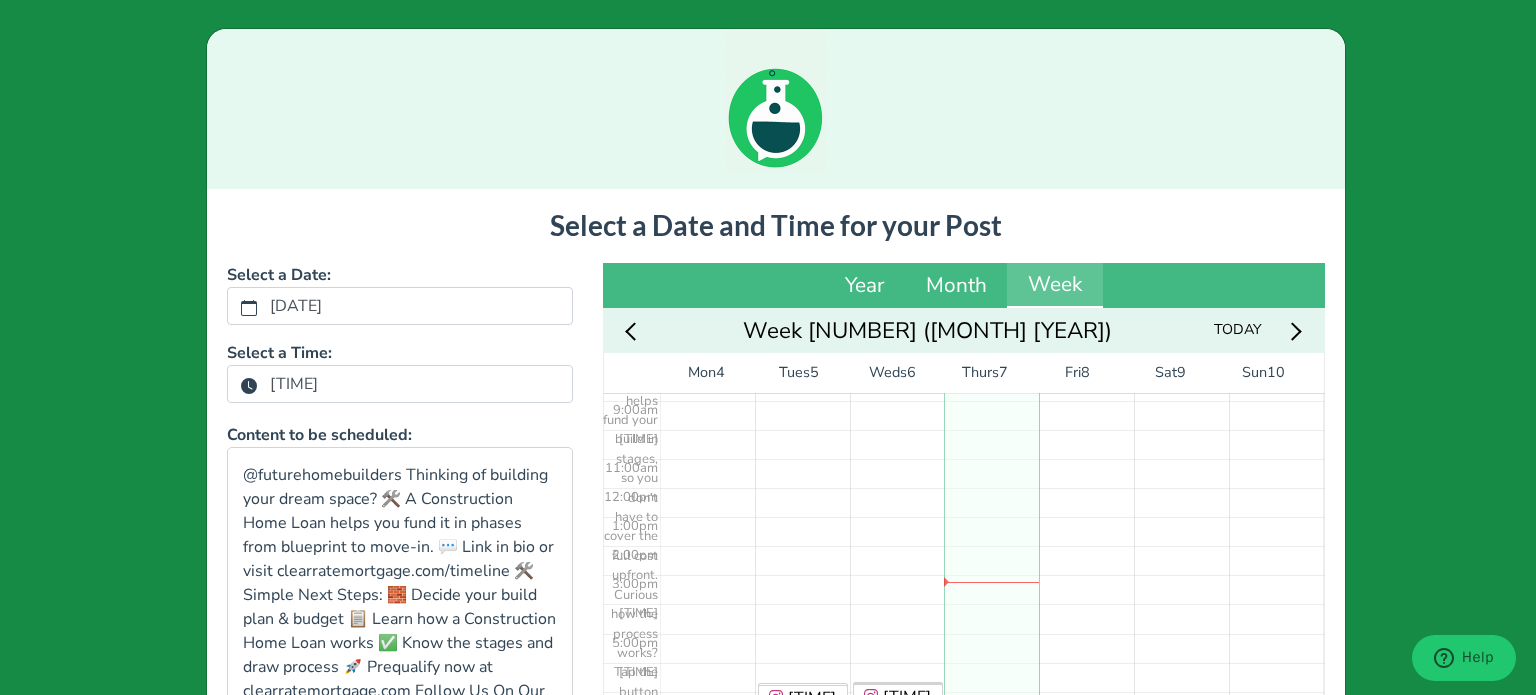 click on "[TIME]" at bounding box center [294, 384] 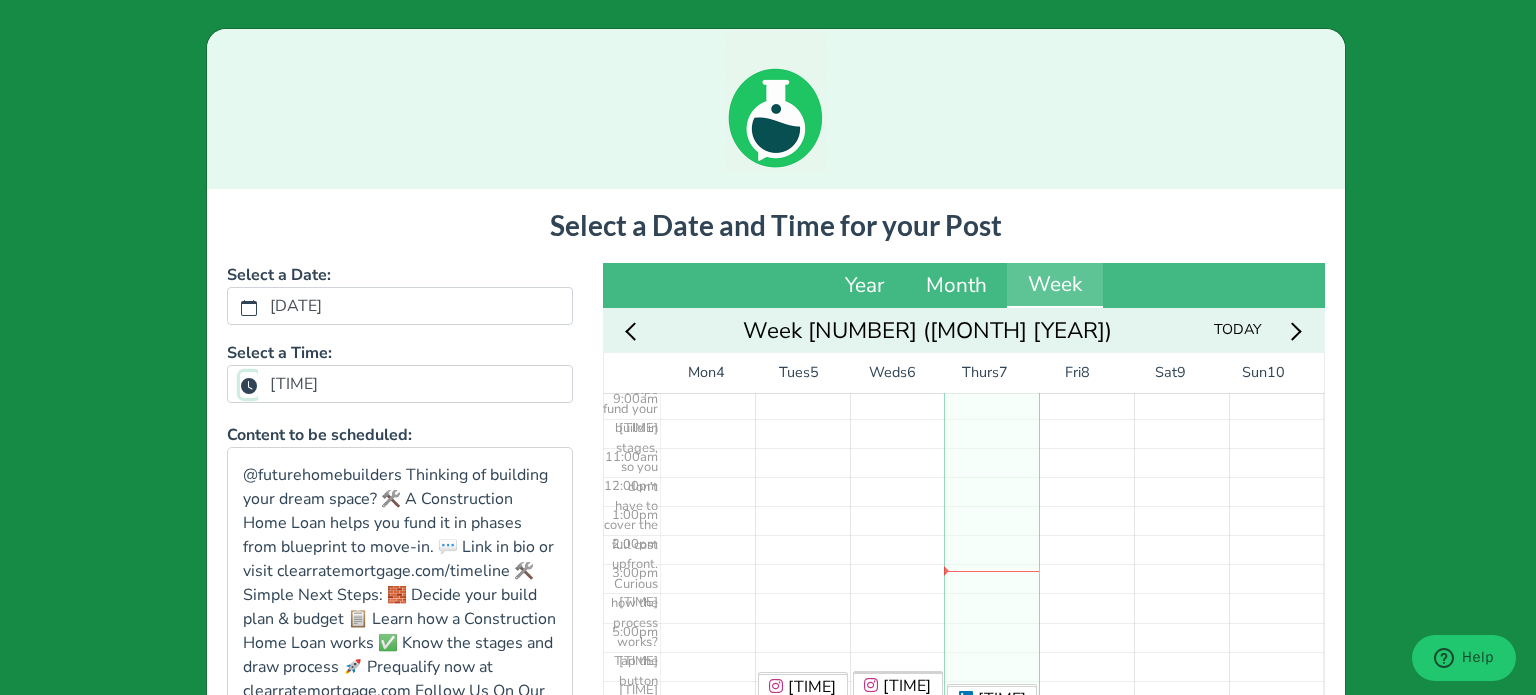 click on "[TIME]" at bounding box center (249, 385) 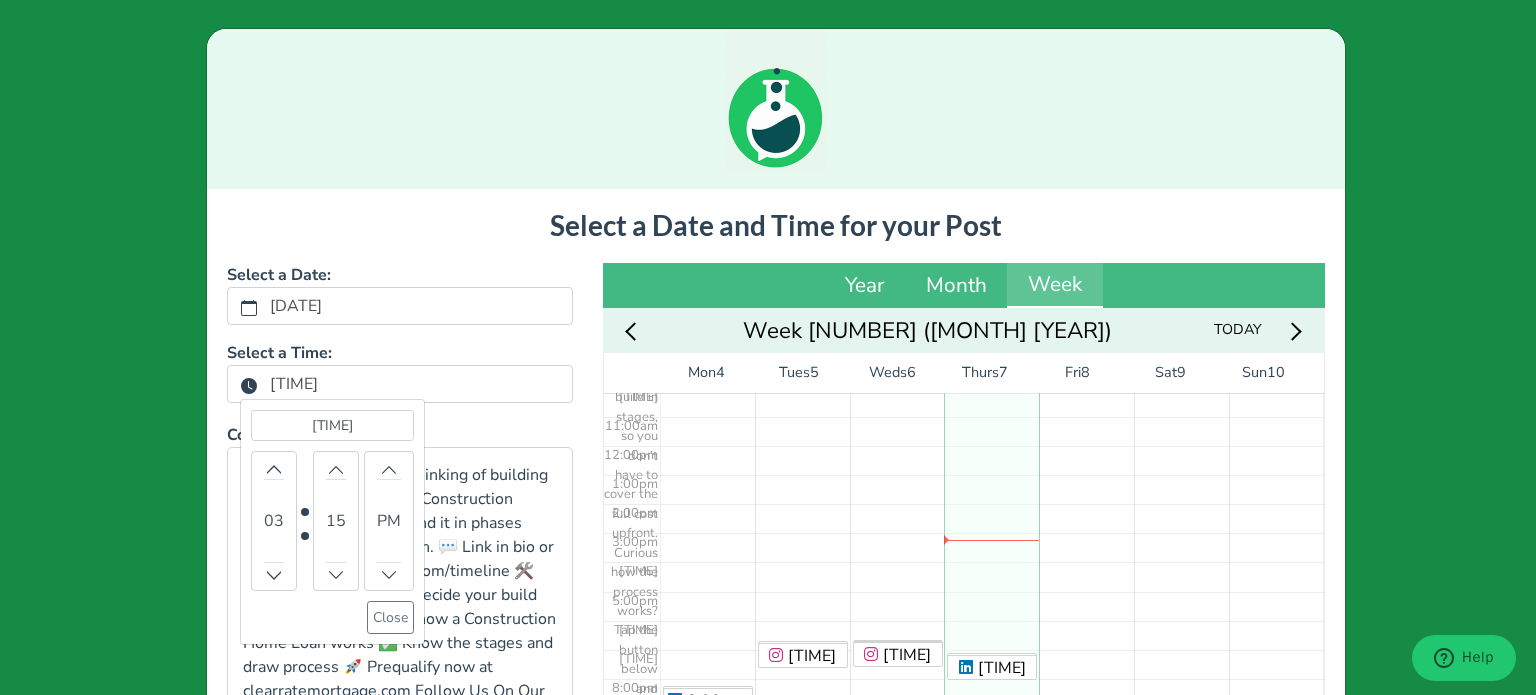 scroll, scrollTop: 303, scrollLeft: 0, axis: vertical 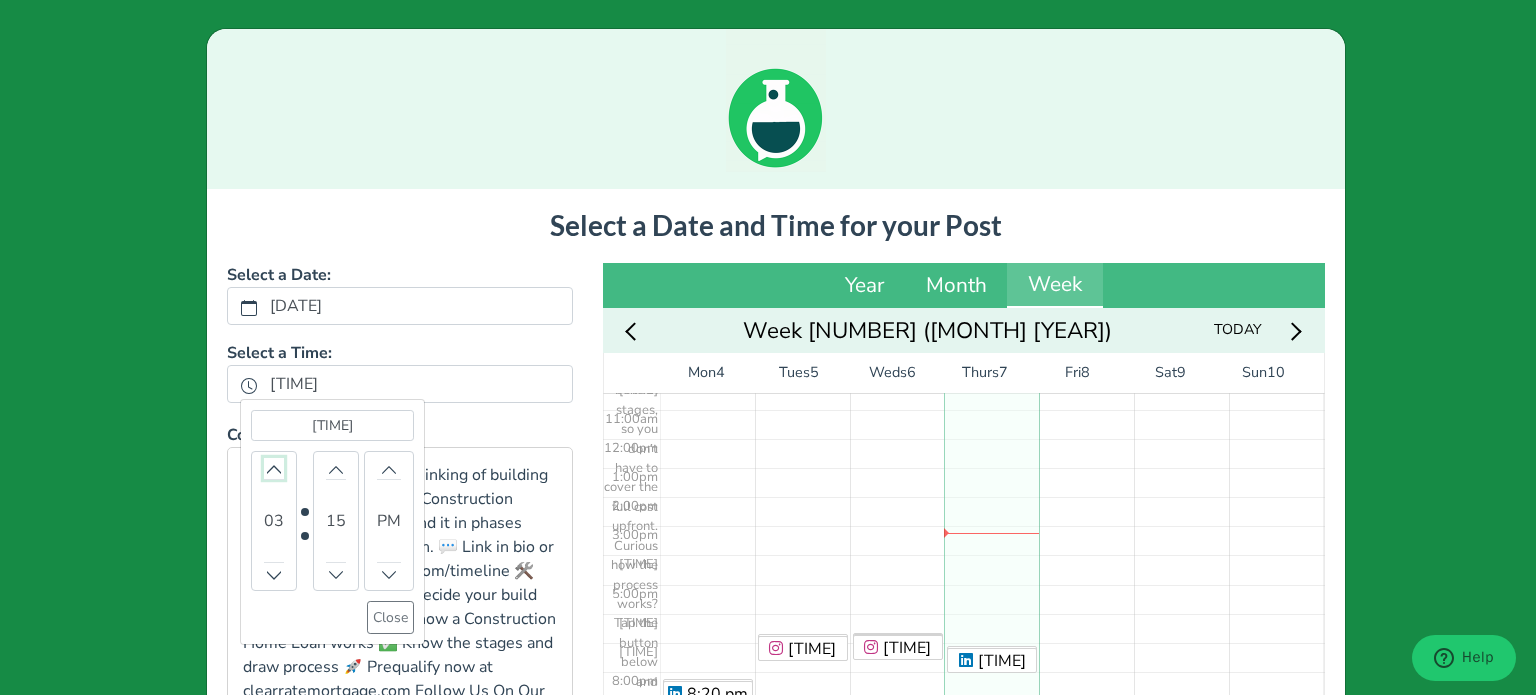 click at bounding box center [274, 468] 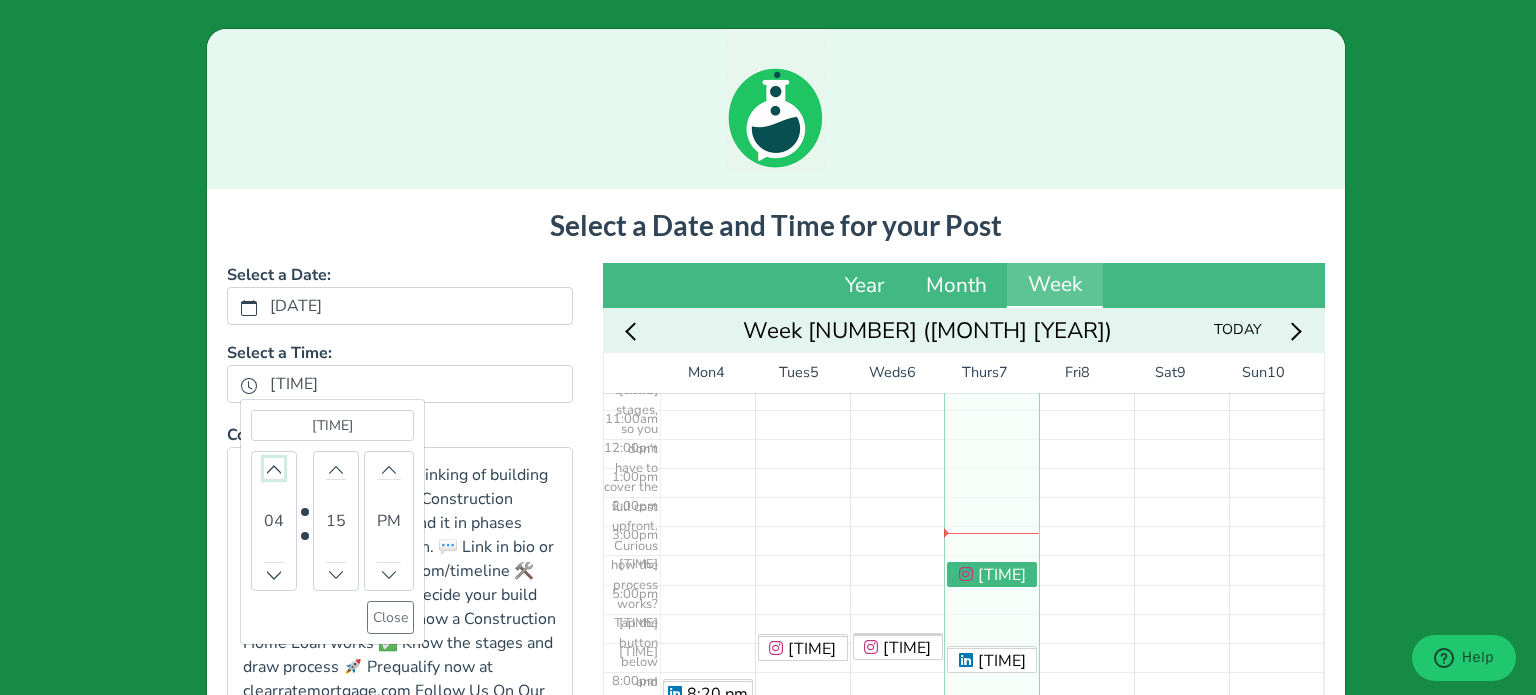 click at bounding box center (274, 468) 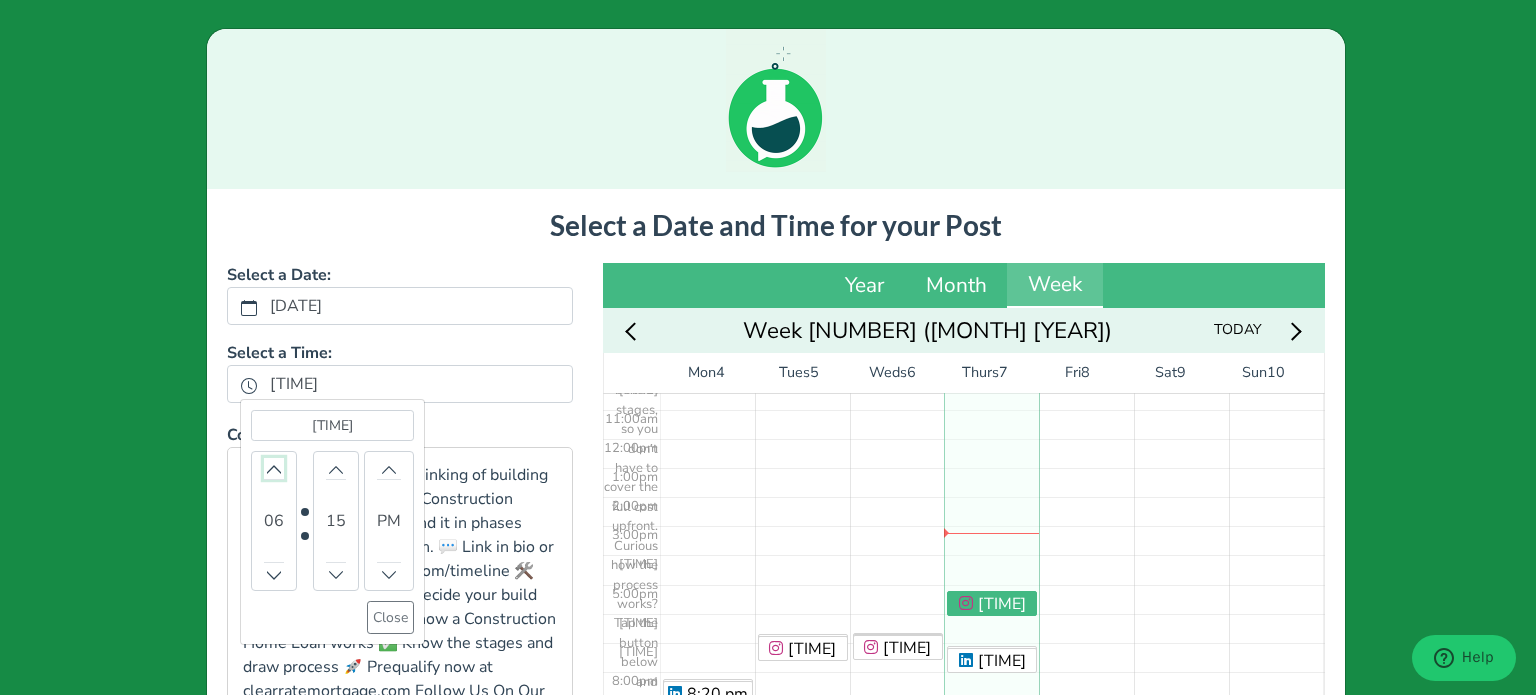 click at bounding box center (274, 468) 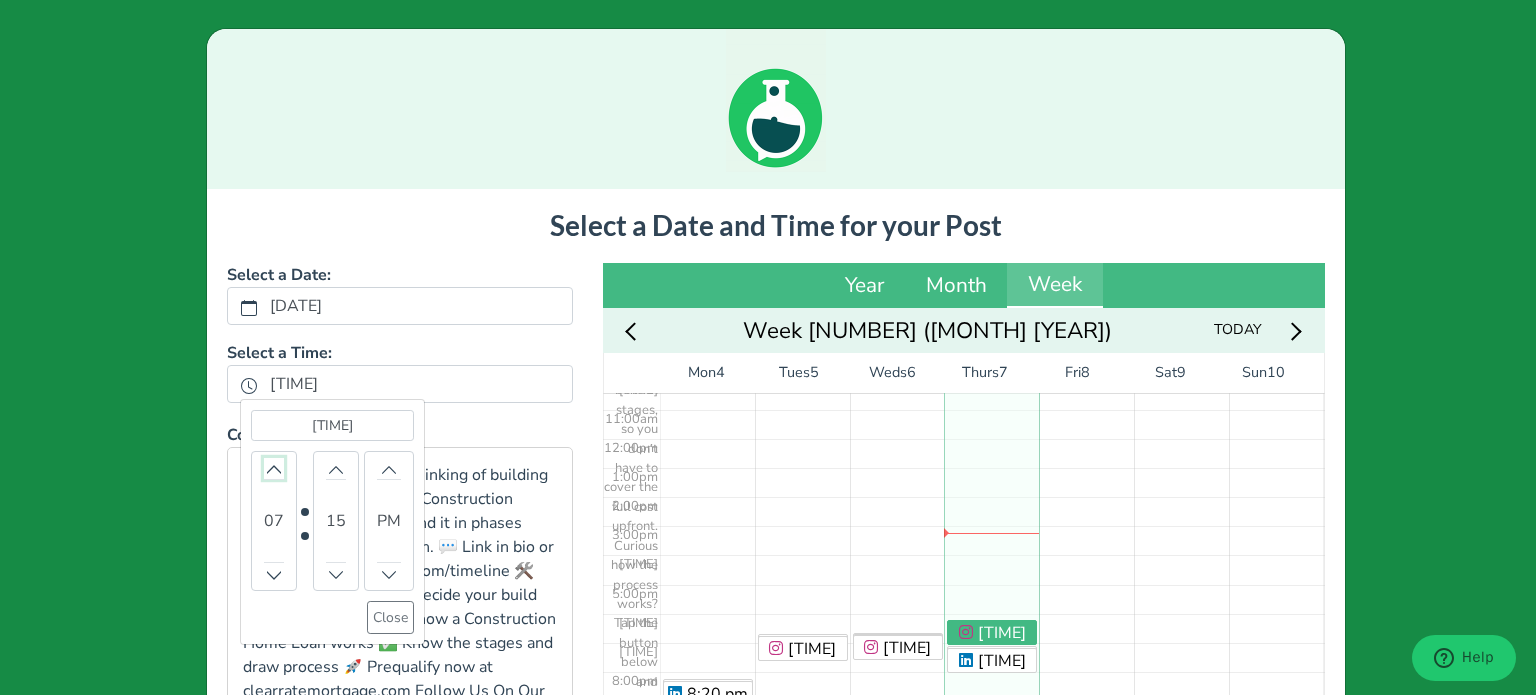 click at bounding box center (274, 468) 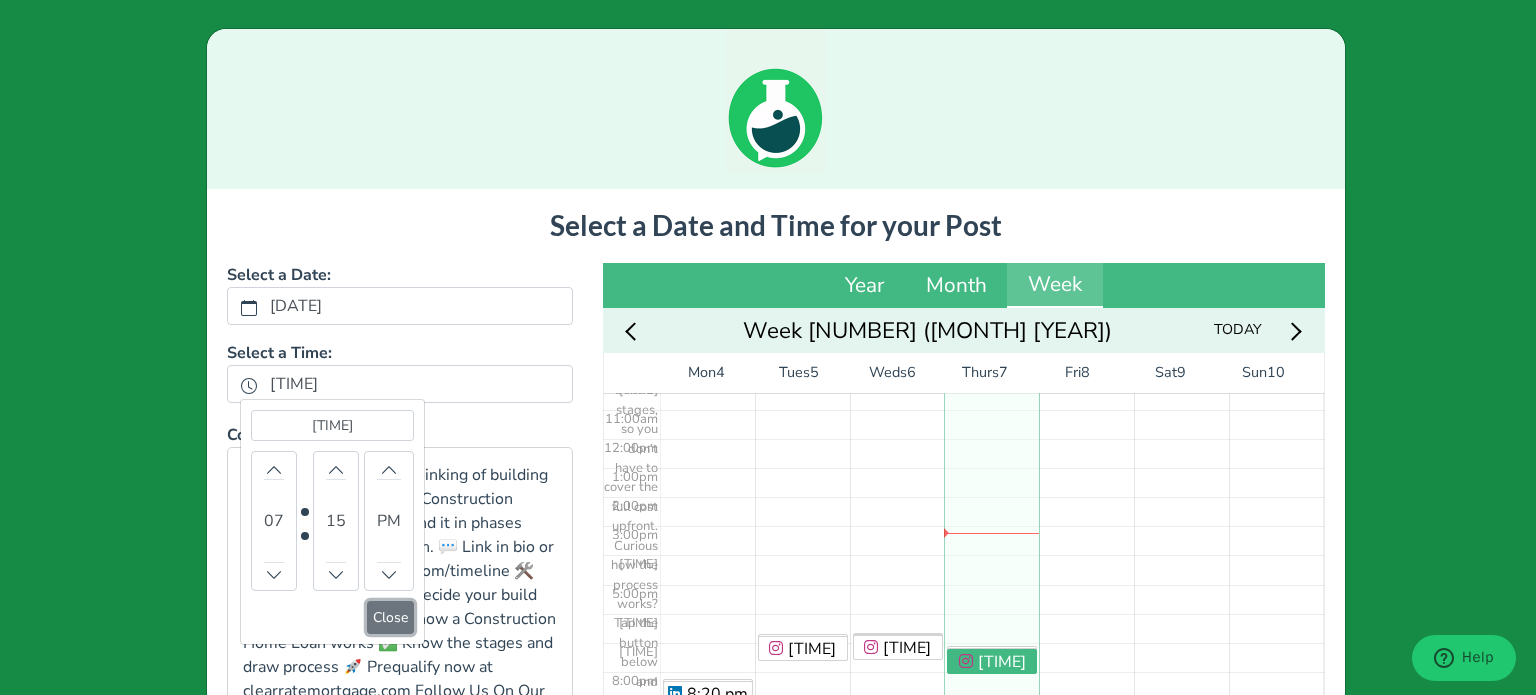 click on "Close" at bounding box center (390, 617) 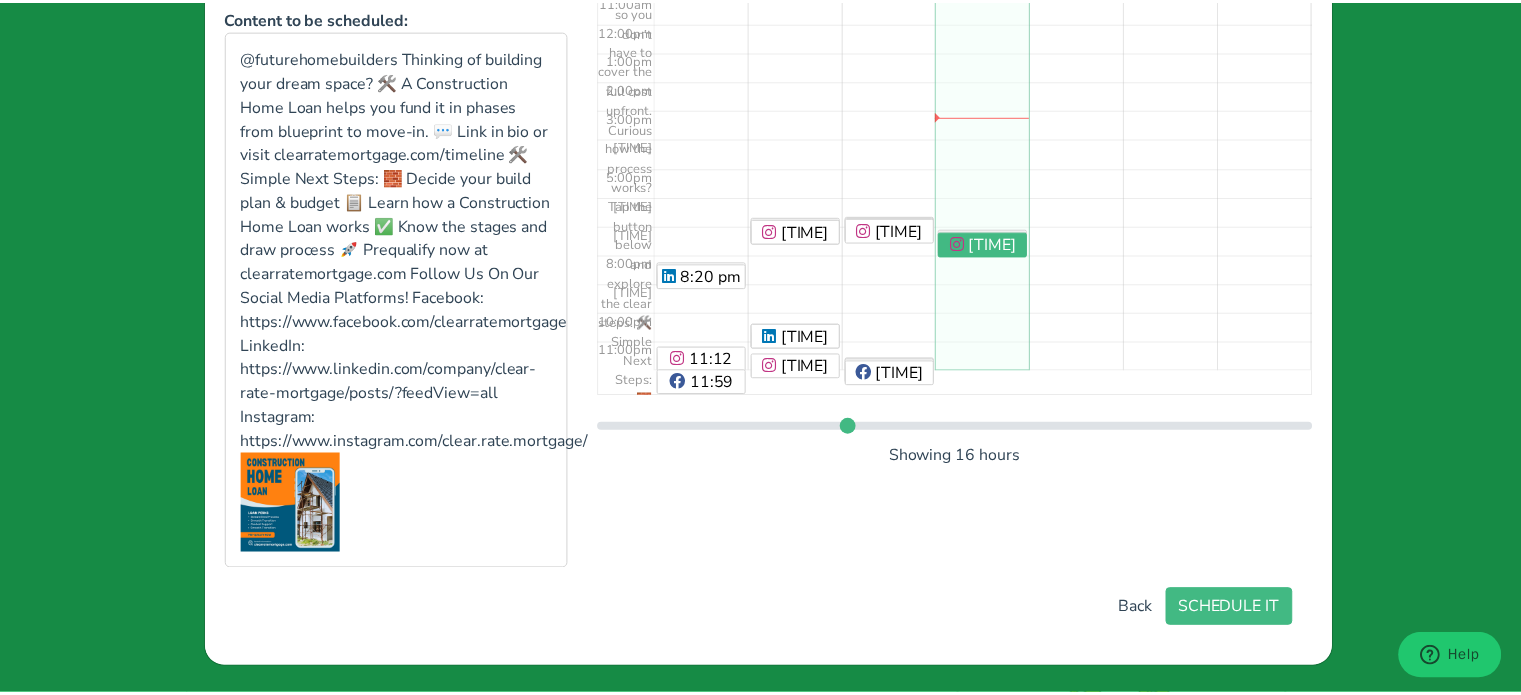 scroll, scrollTop: 417, scrollLeft: 0, axis: vertical 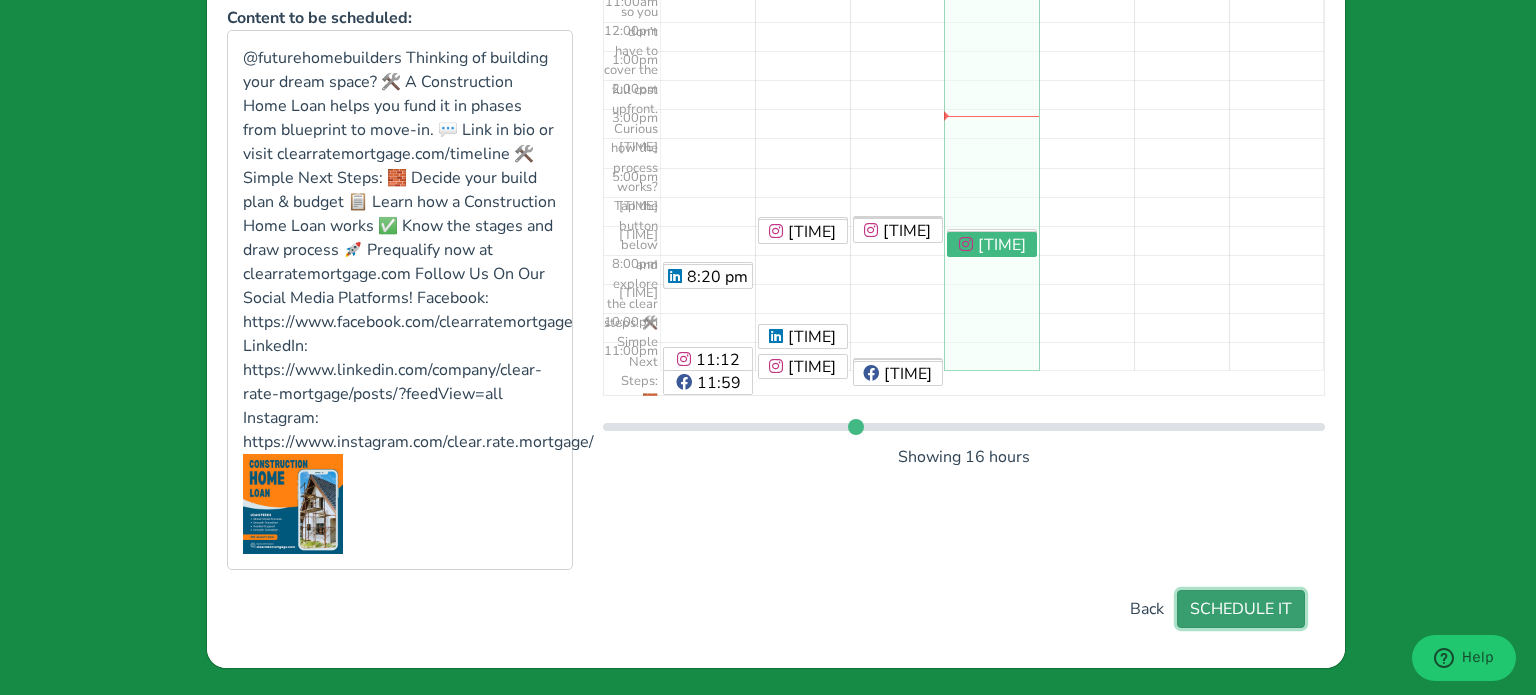 click on "SCHEDULE IT" at bounding box center (1241, 609) 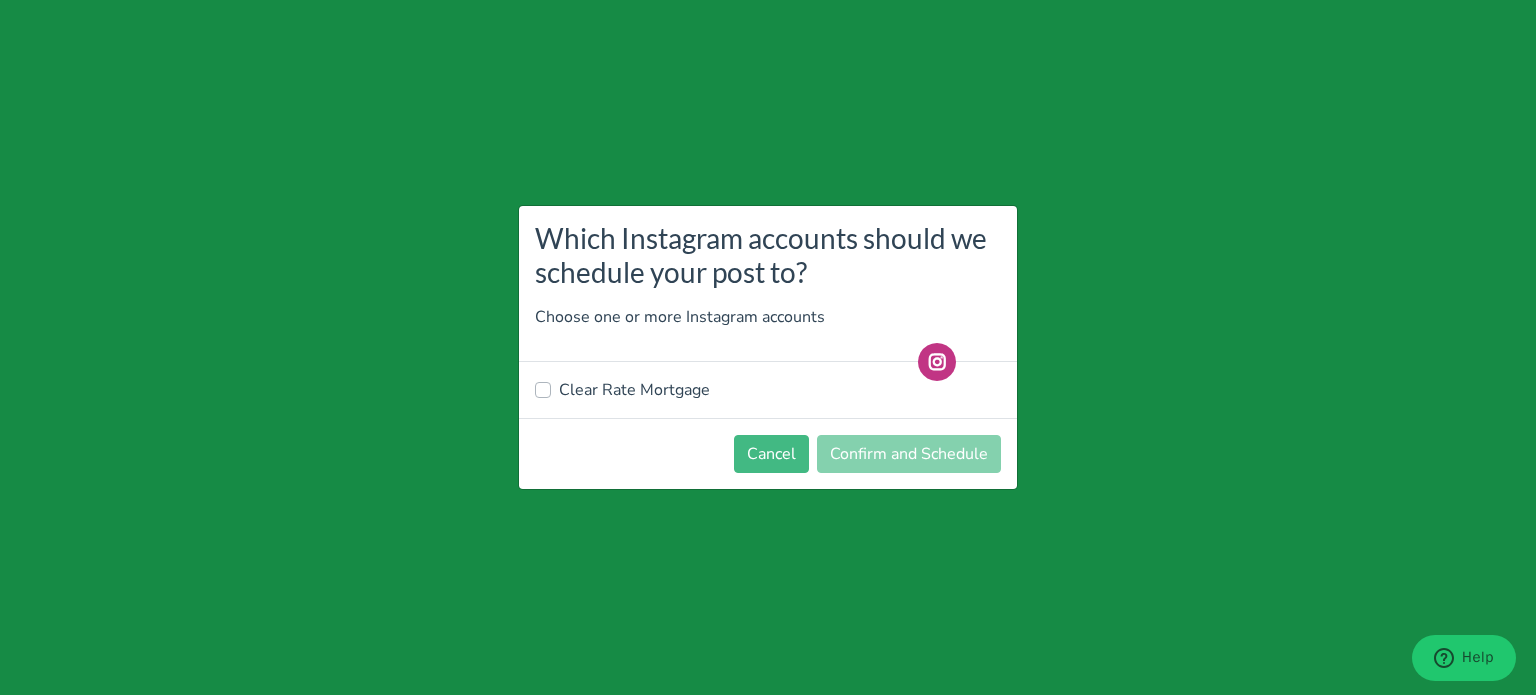click on "Clear Rate Mortgage" at bounding box center [634, 390] 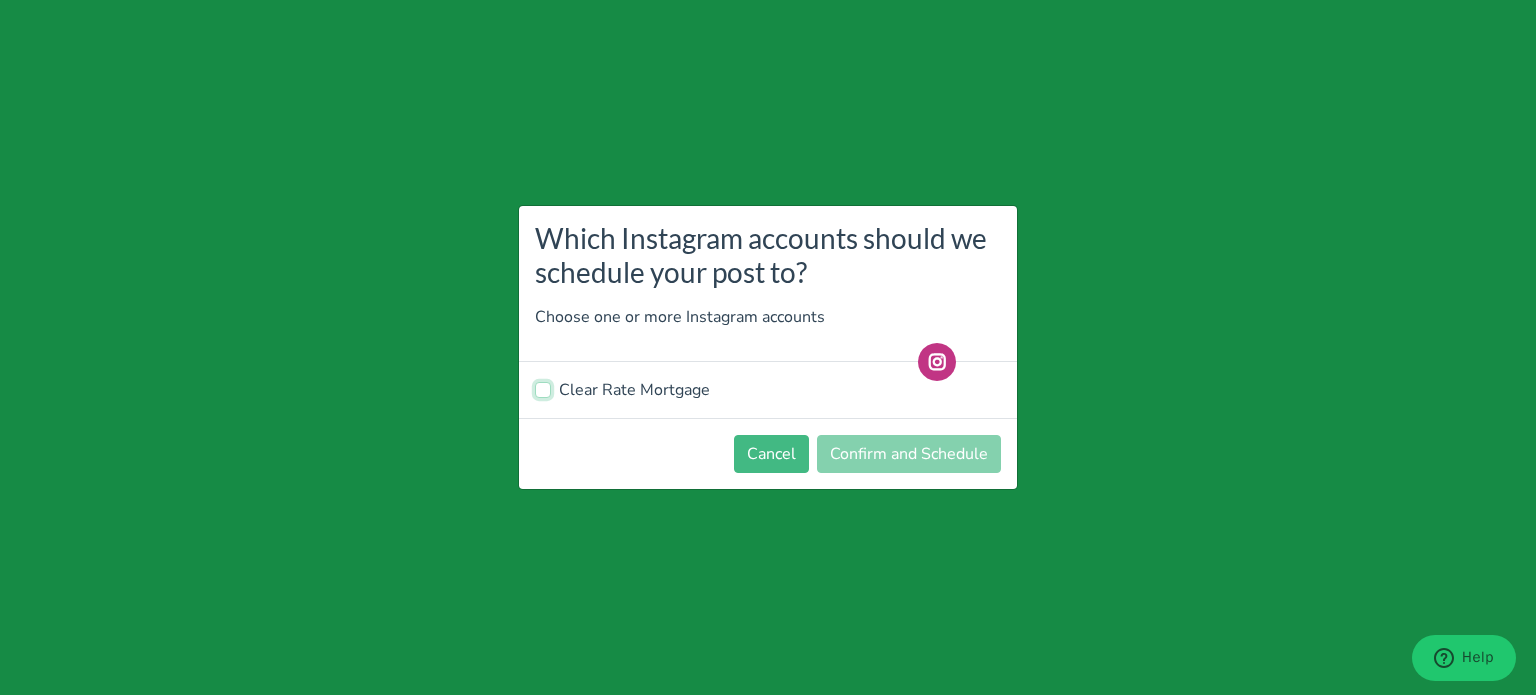 click on "Clear Rate Mortgage" at bounding box center [543, 388] 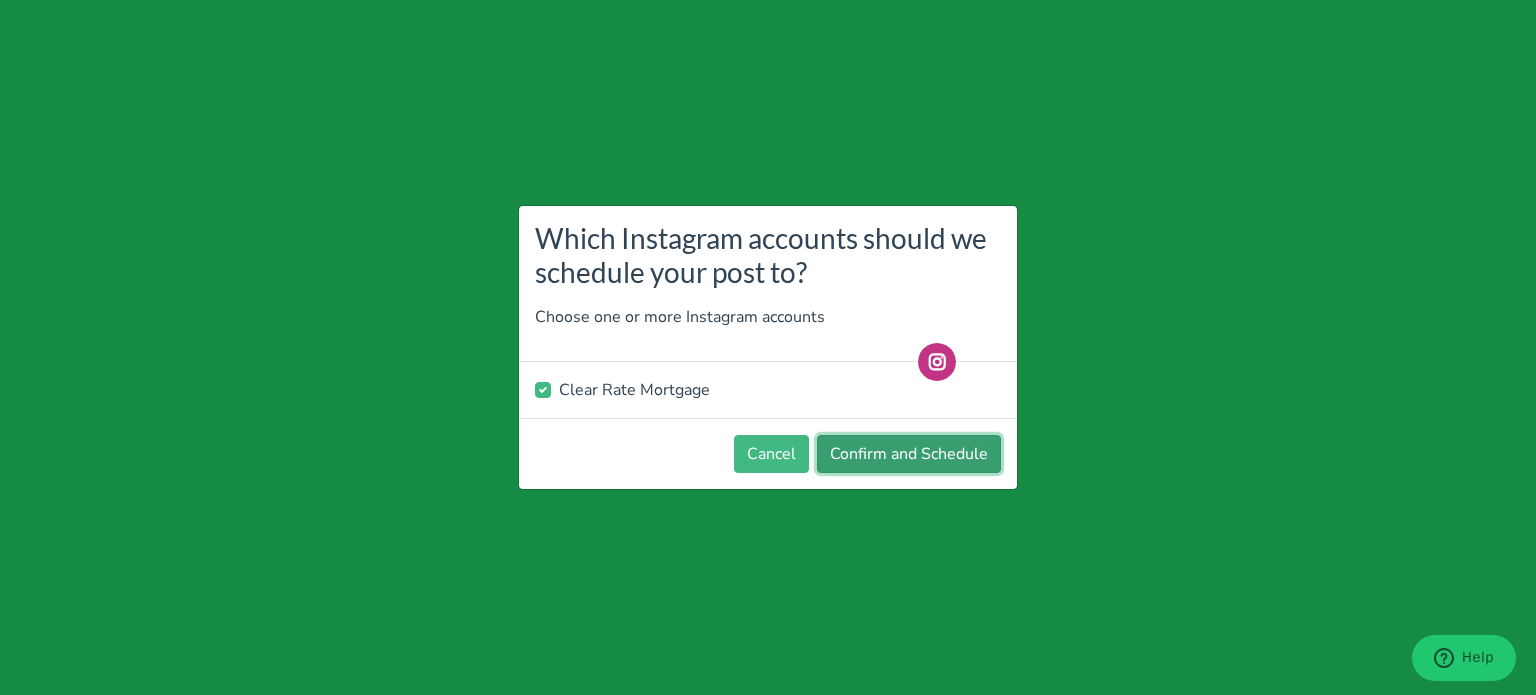 click on "Confirm and Schedule" at bounding box center [909, 454] 